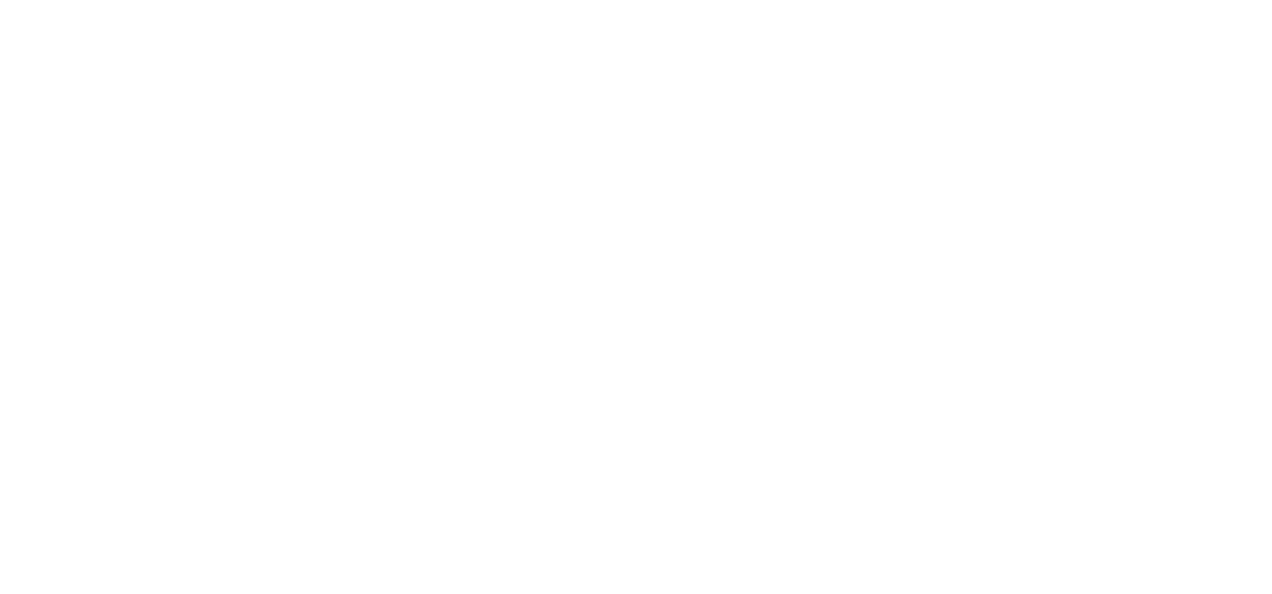 scroll, scrollTop: 0, scrollLeft: 0, axis: both 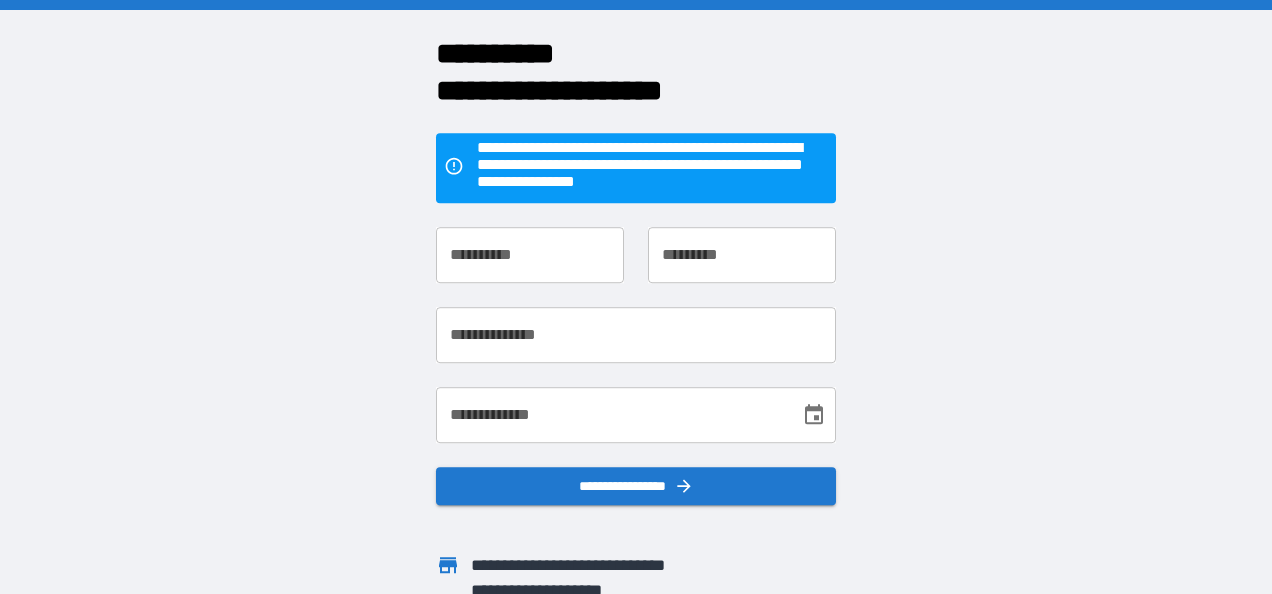 click on "**********" at bounding box center (530, 255) 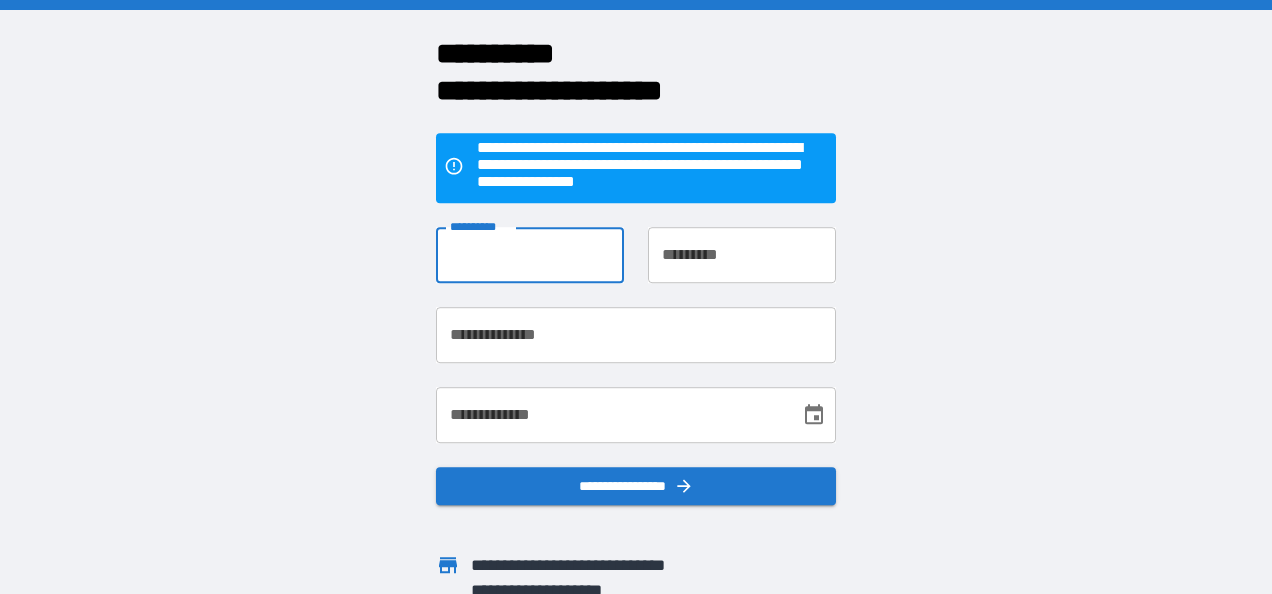 type on "*******" 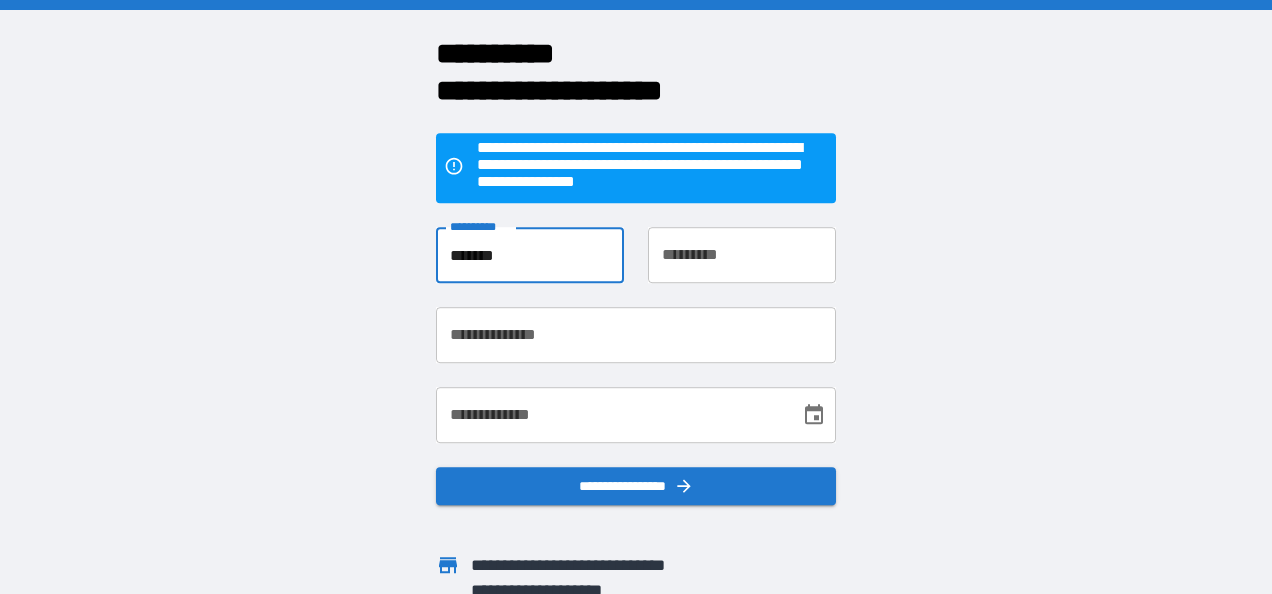 type on "**********" 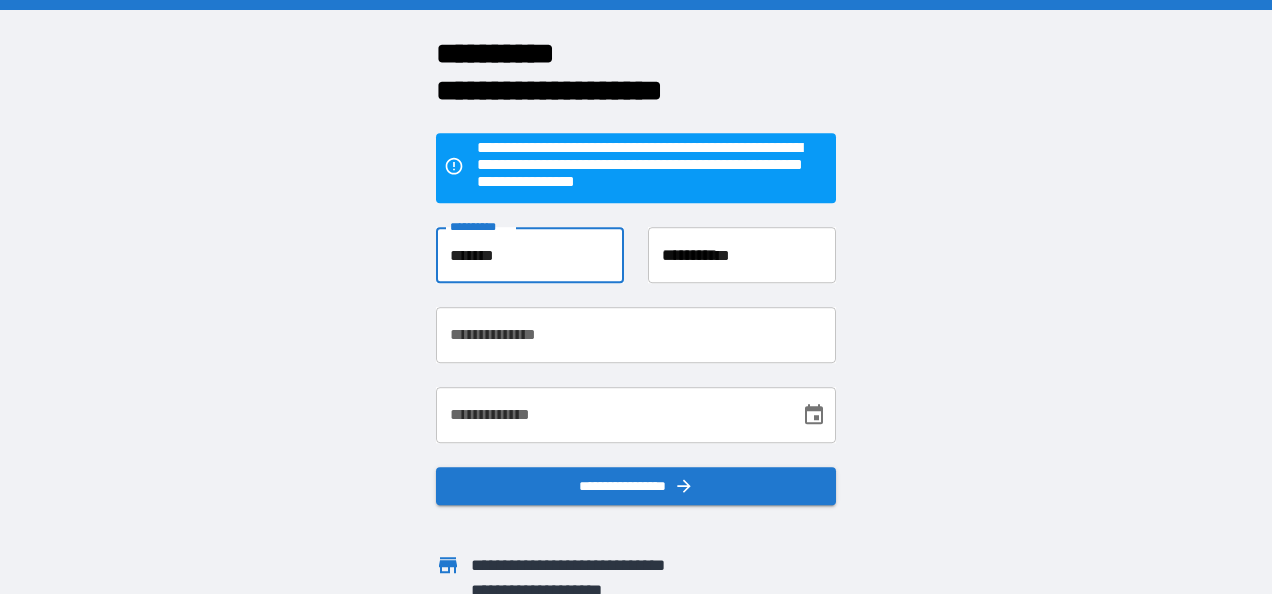 type on "**********" 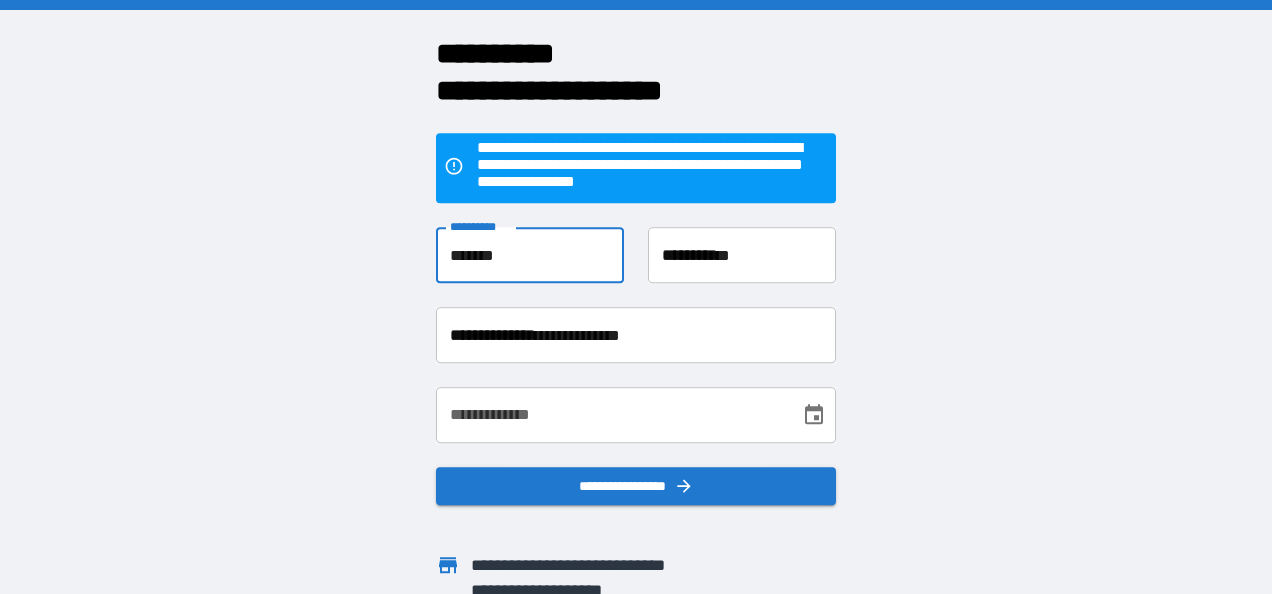 type on "**********" 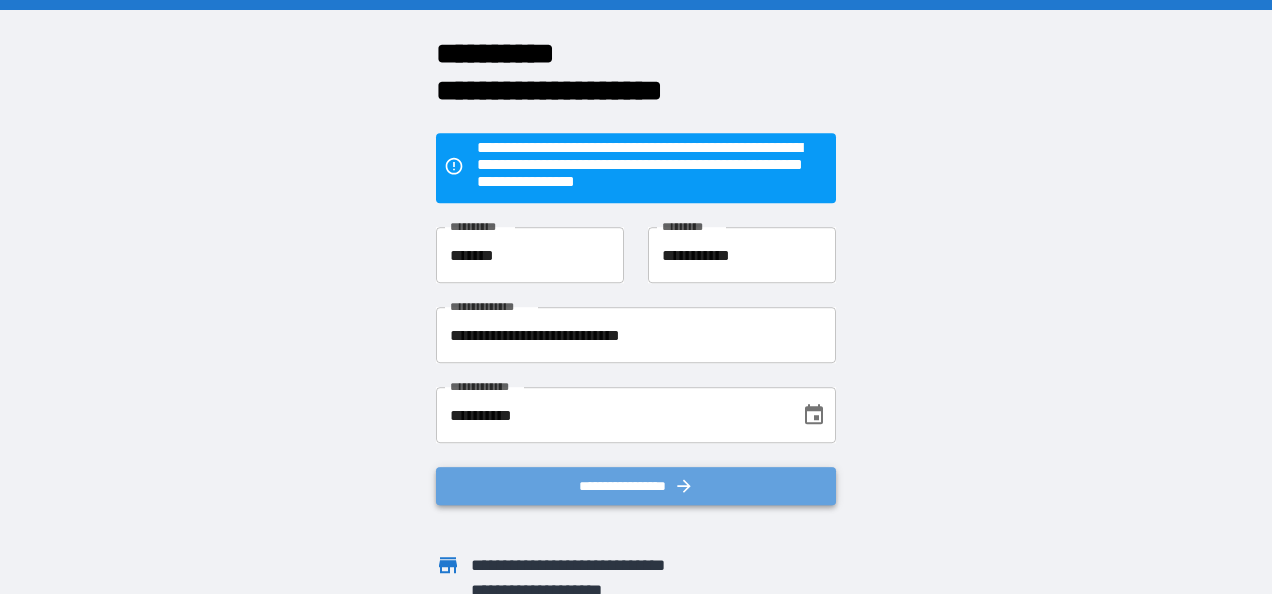 click on "**********" at bounding box center [636, 486] 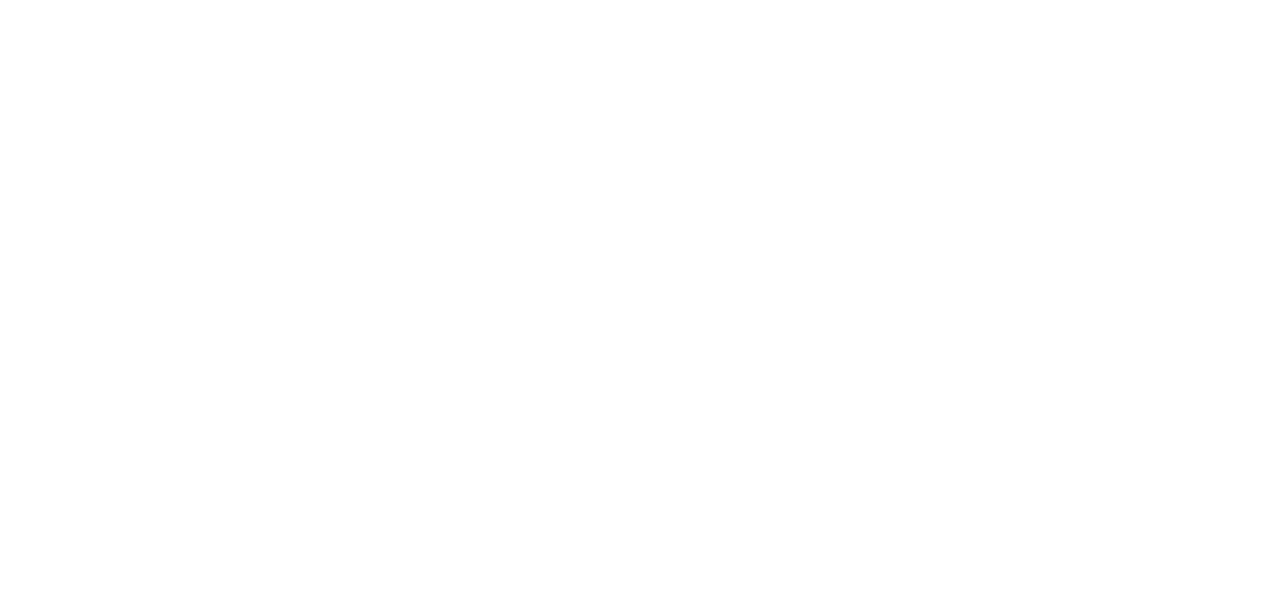 scroll, scrollTop: 0, scrollLeft: 0, axis: both 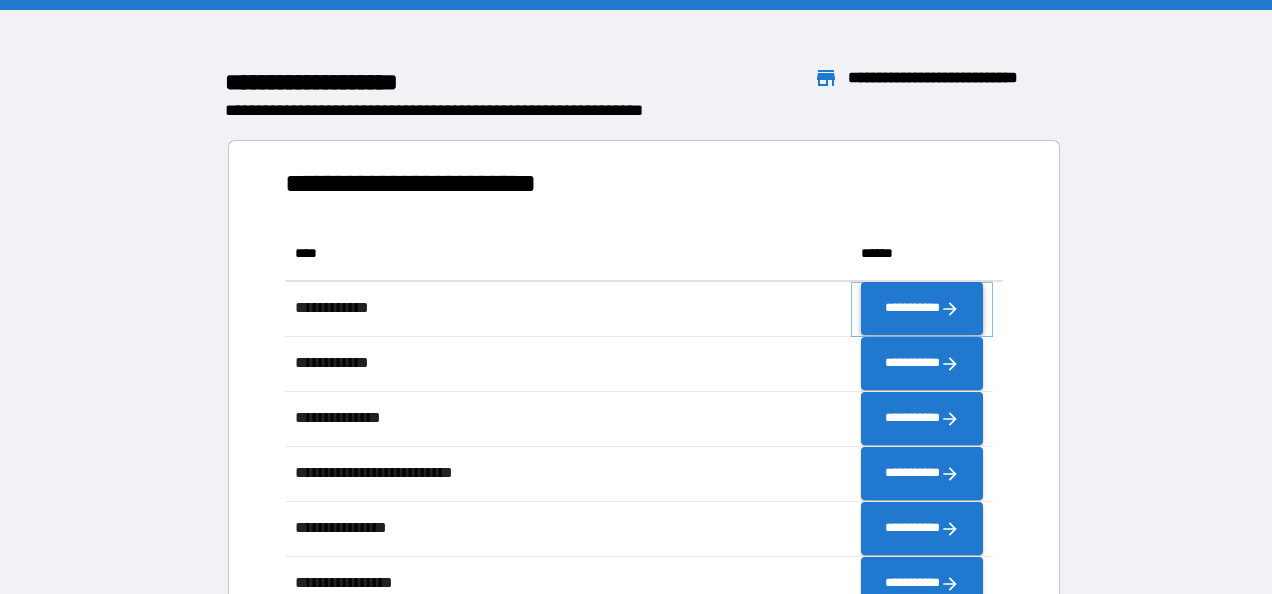 click 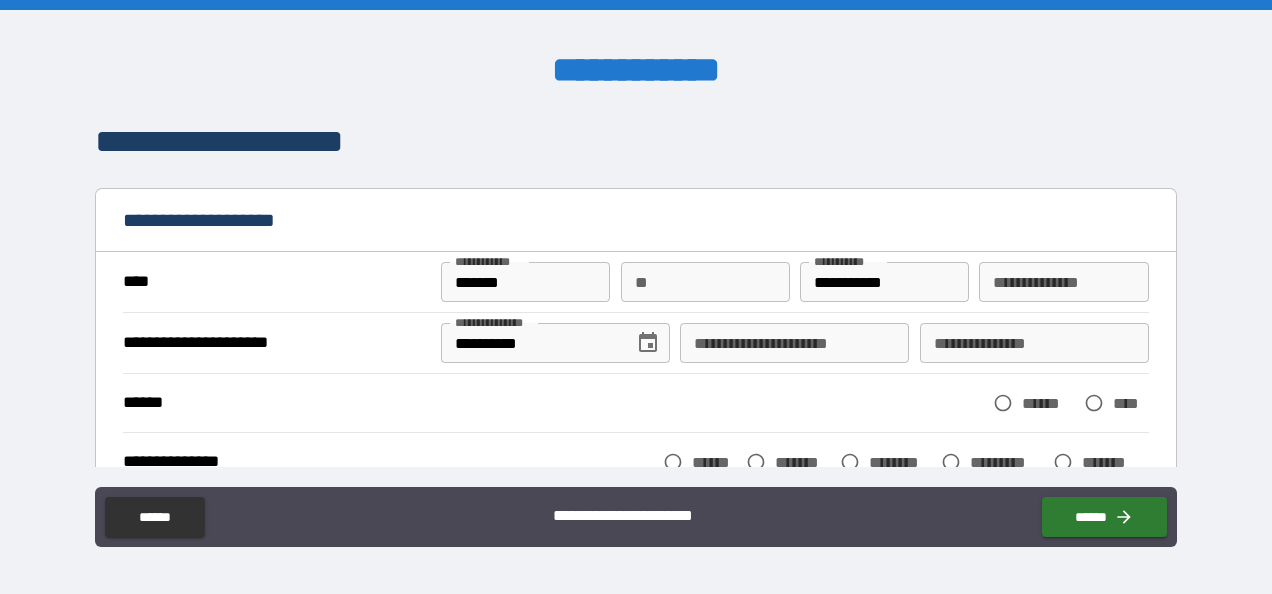 click on "**********" at bounding box center [1063, 282] 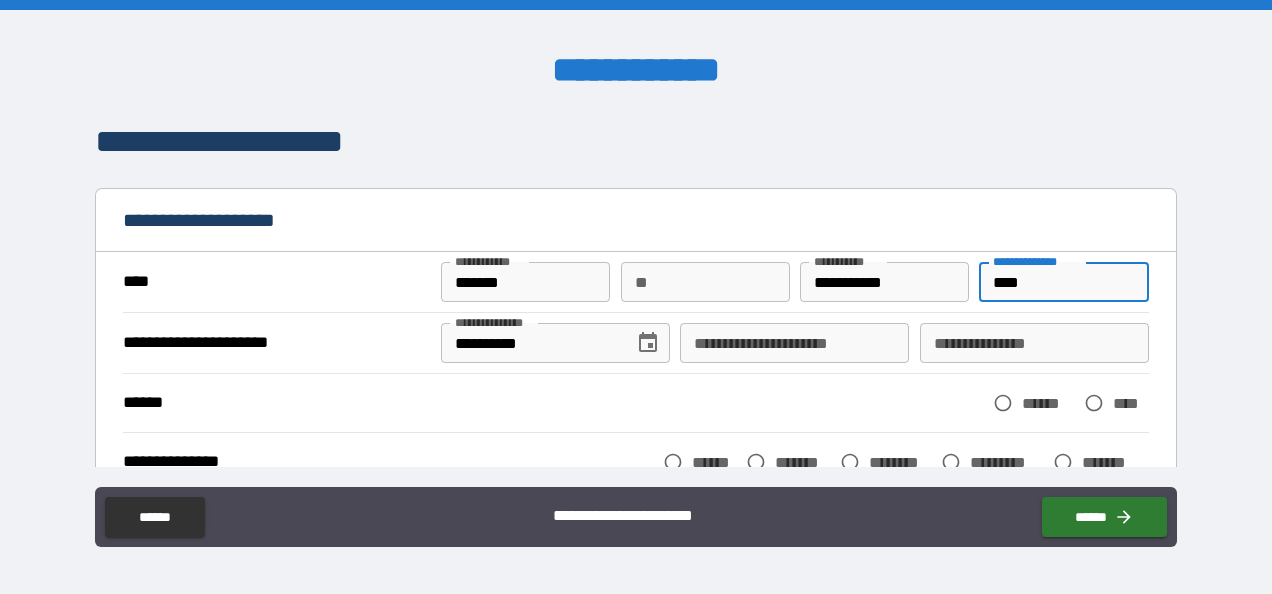 type on "****" 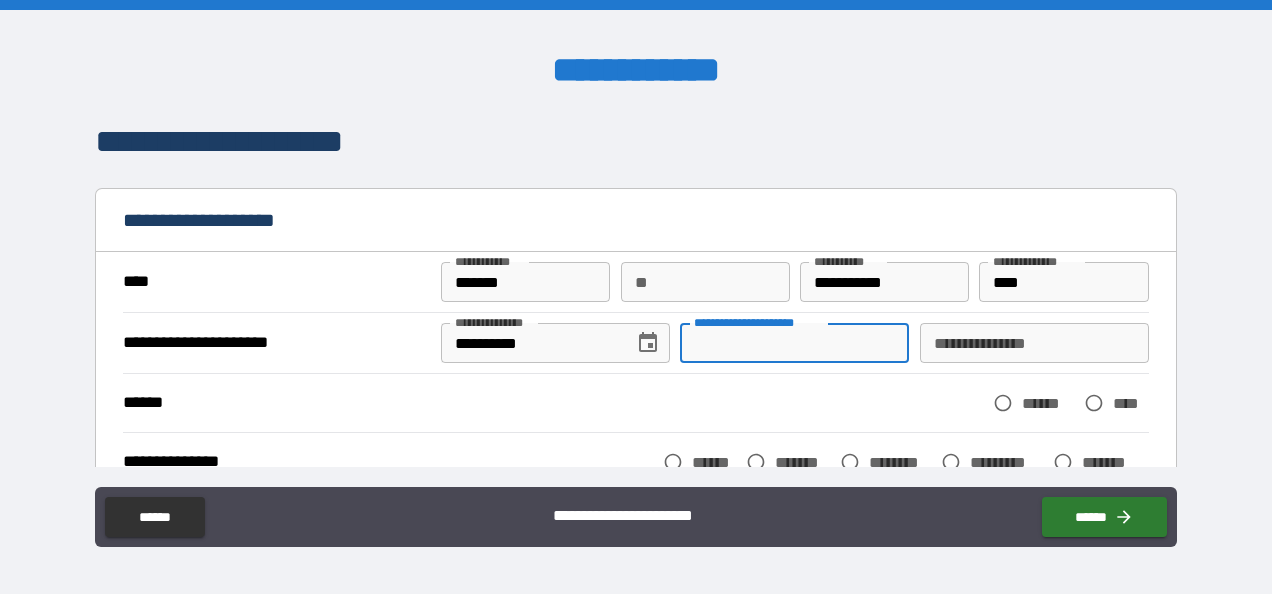 click on "**********" at bounding box center [794, 343] 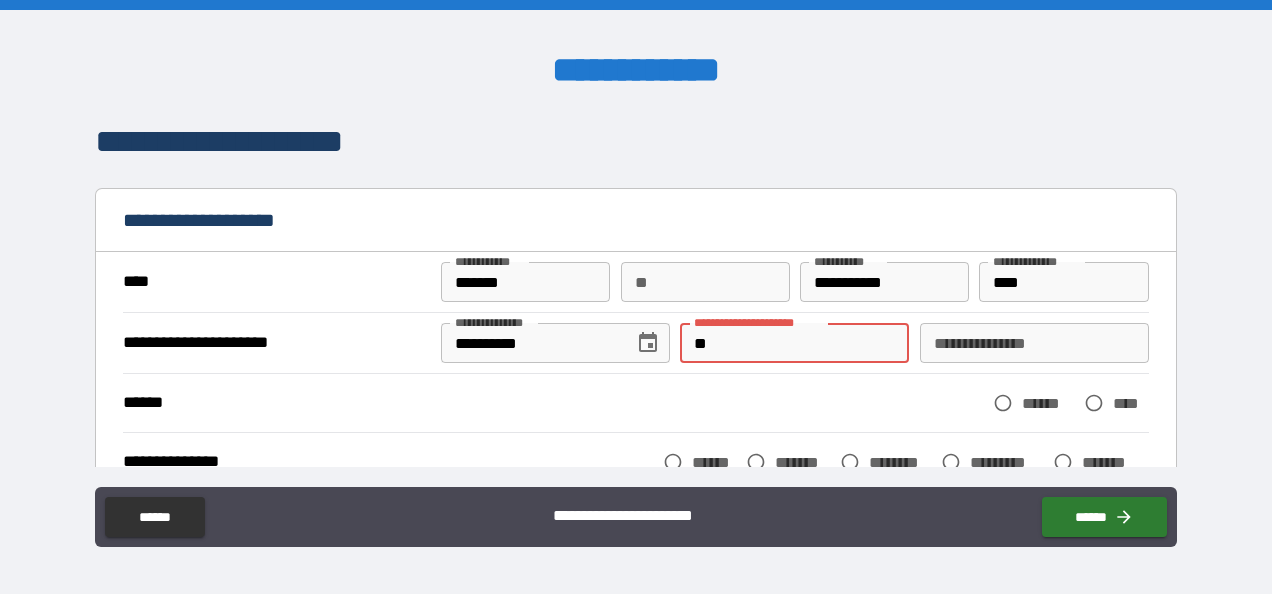 type on "*" 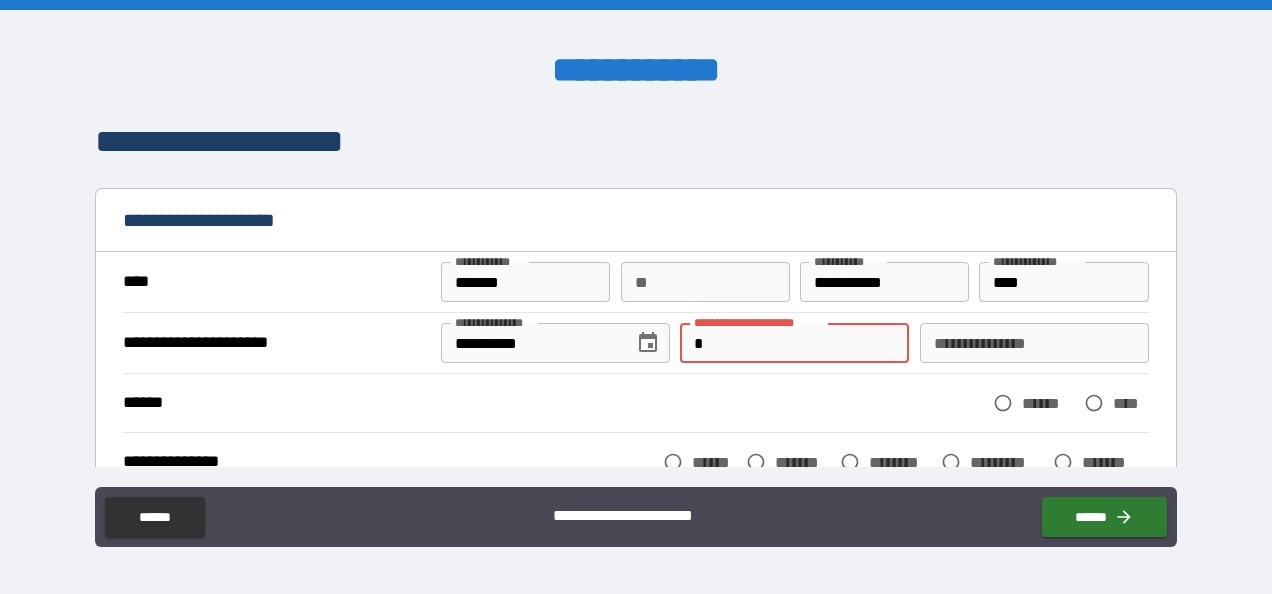 type 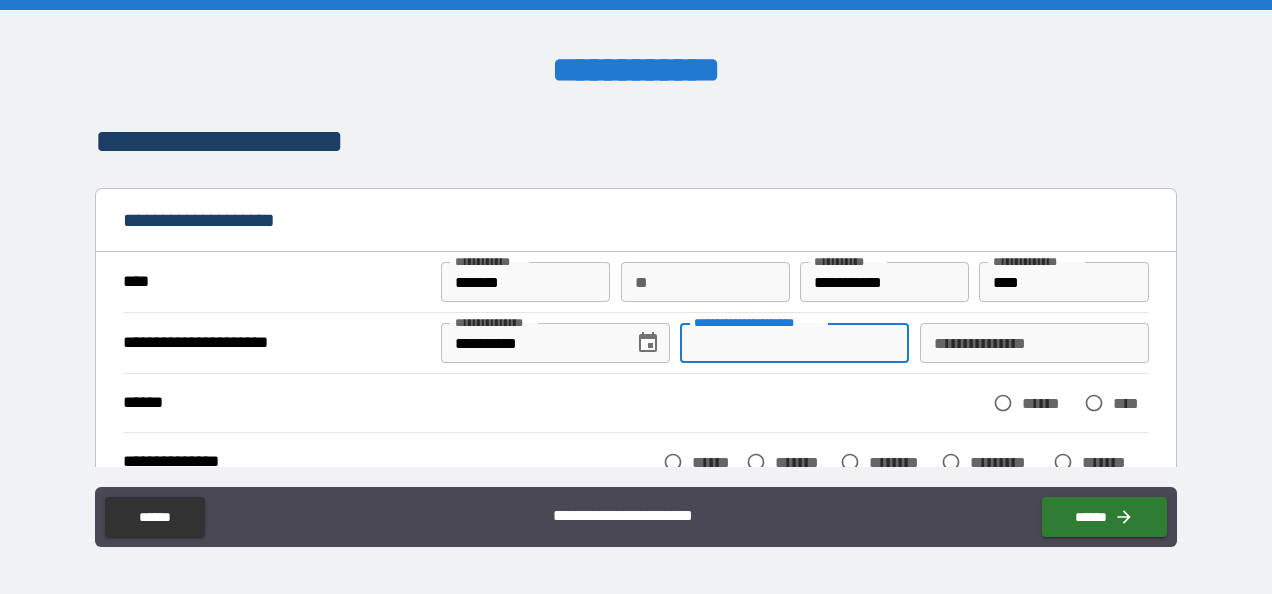 click on "**********" at bounding box center [635, 222] 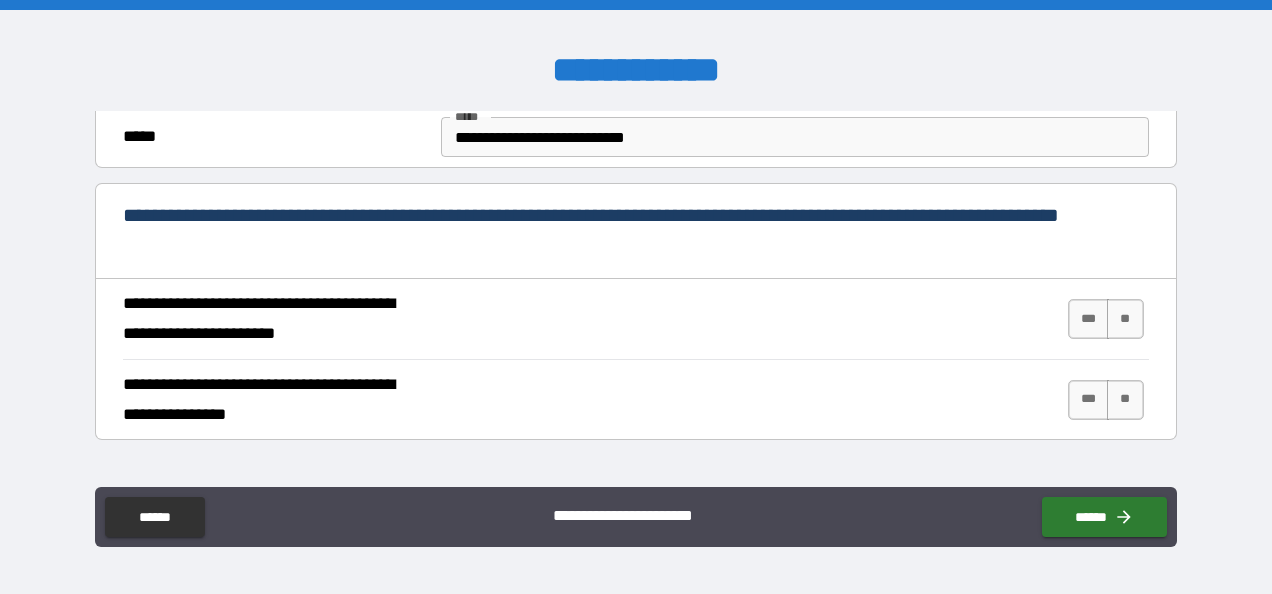 scroll, scrollTop: 667, scrollLeft: 0, axis: vertical 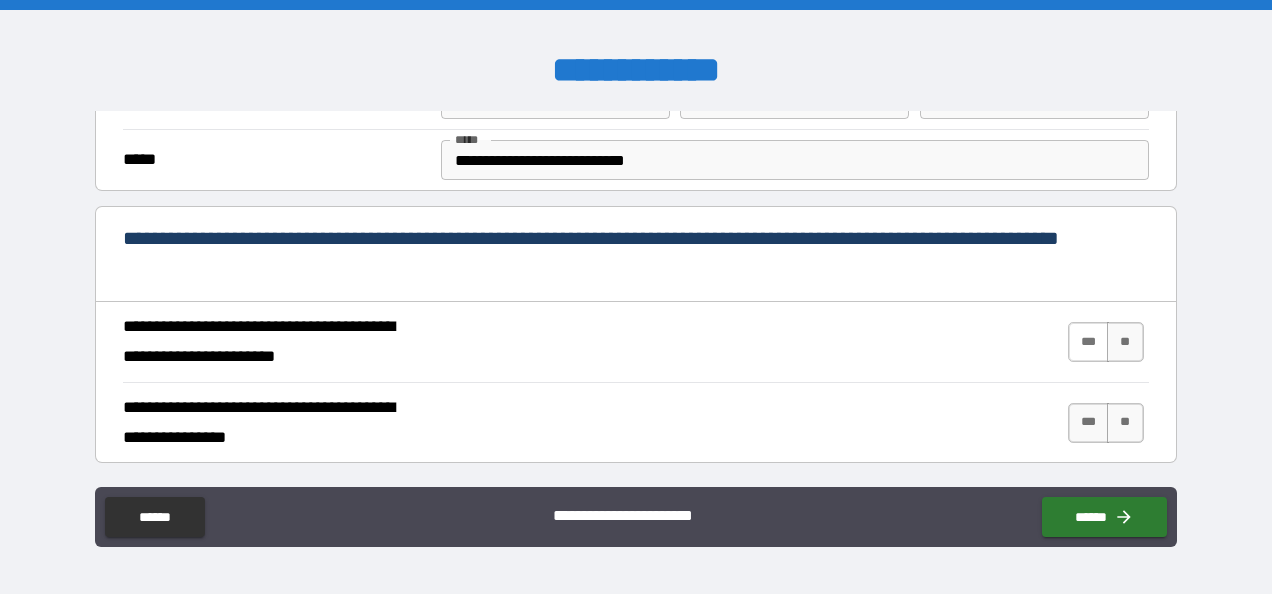 click on "***" at bounding box center [1089, 342] 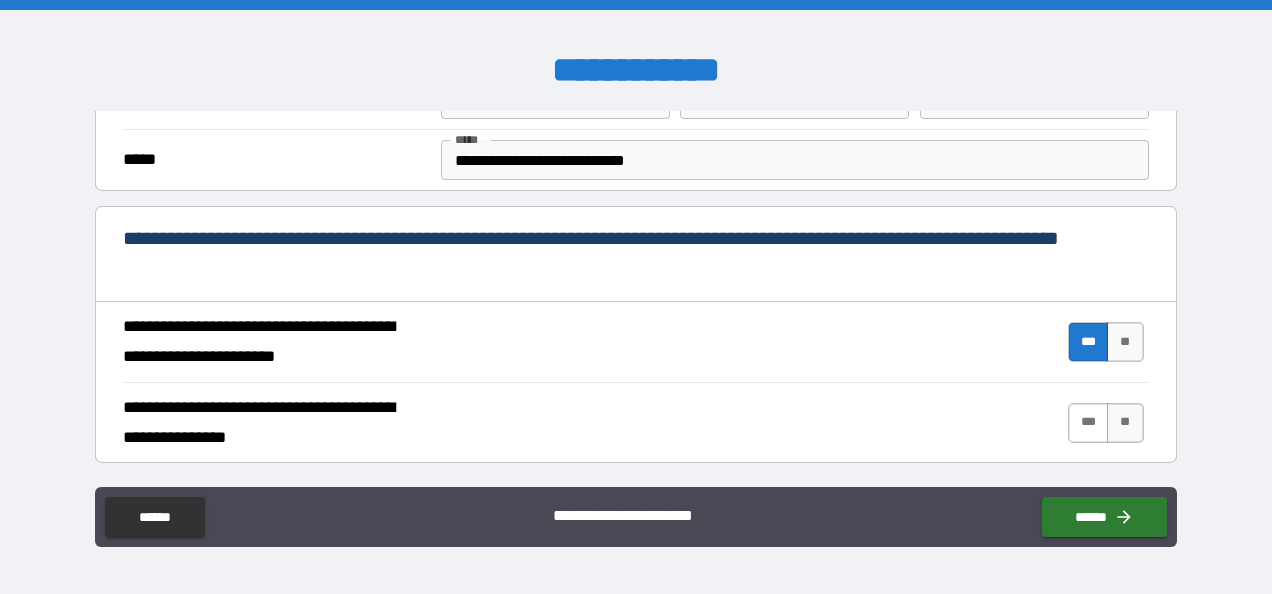 click on "***" at bounding box center [1089, 423] 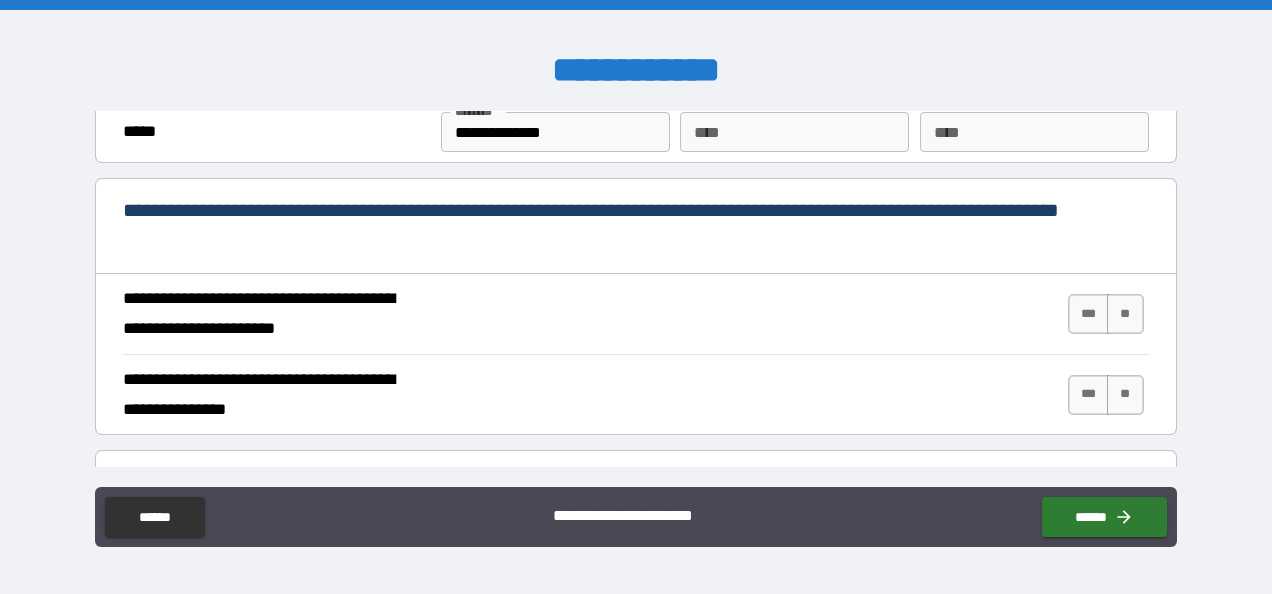 scroll, scrollTop: 1791, scrollLeft: 0, axis: vertical 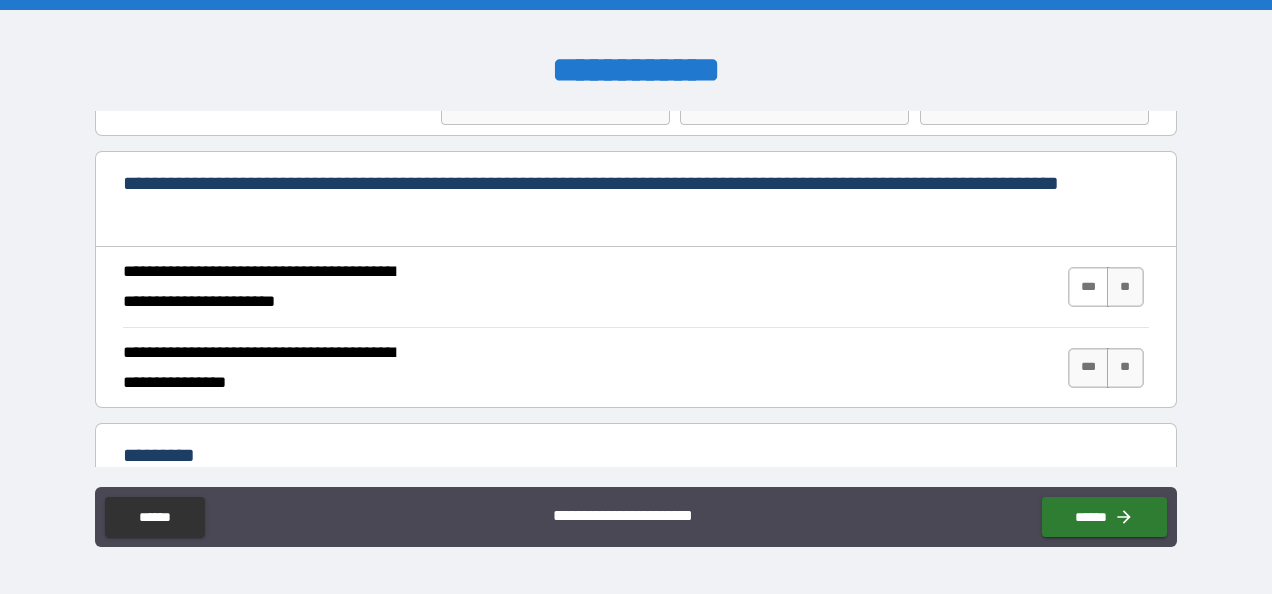 click on "***" at bounding box center (1089, 287) 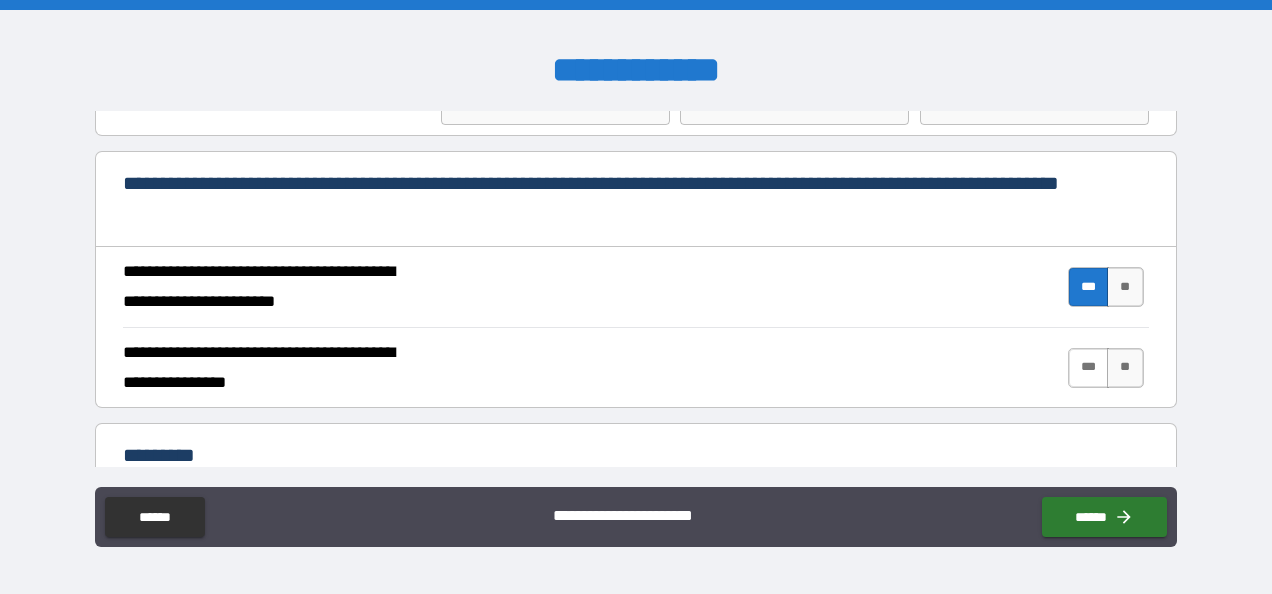 click on "***" at bounding box center [1089, 368] 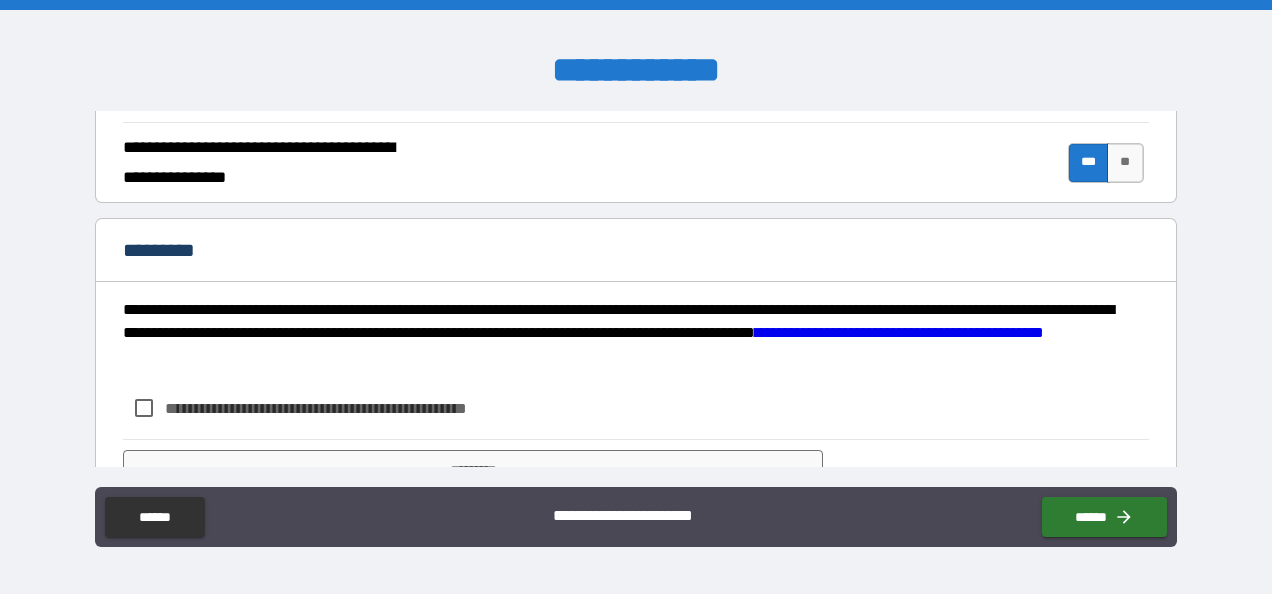 scroll, scrollTop: 2052, scrollLeft: 0, axis: vertical 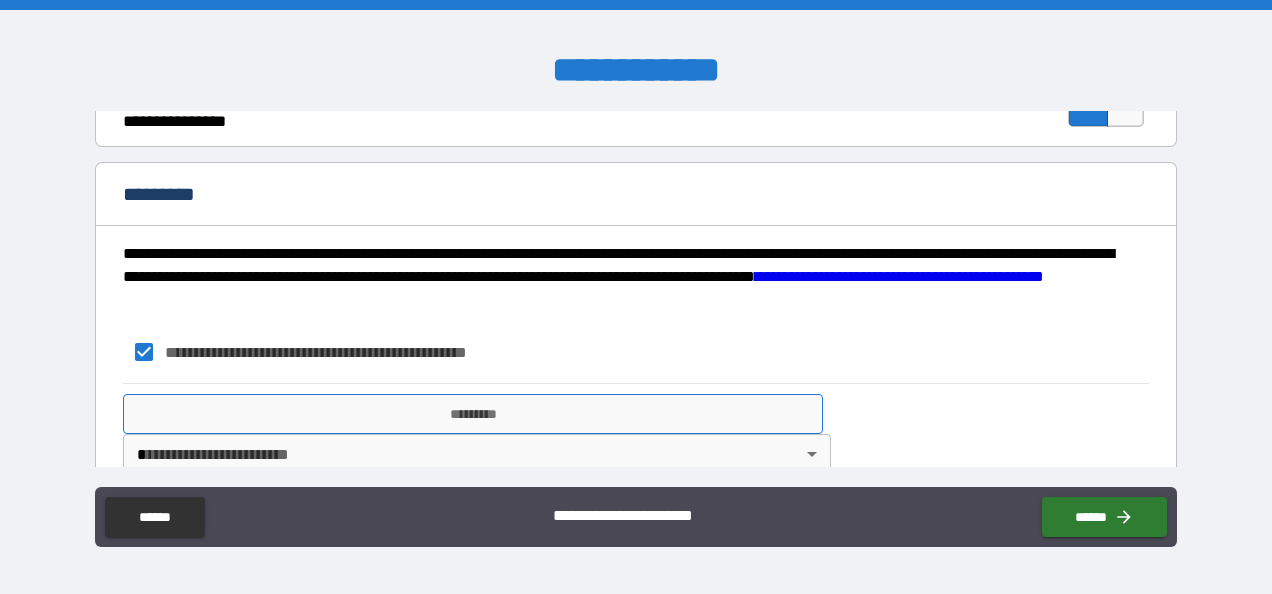 click on "*********" at bounding box center [473, 414] 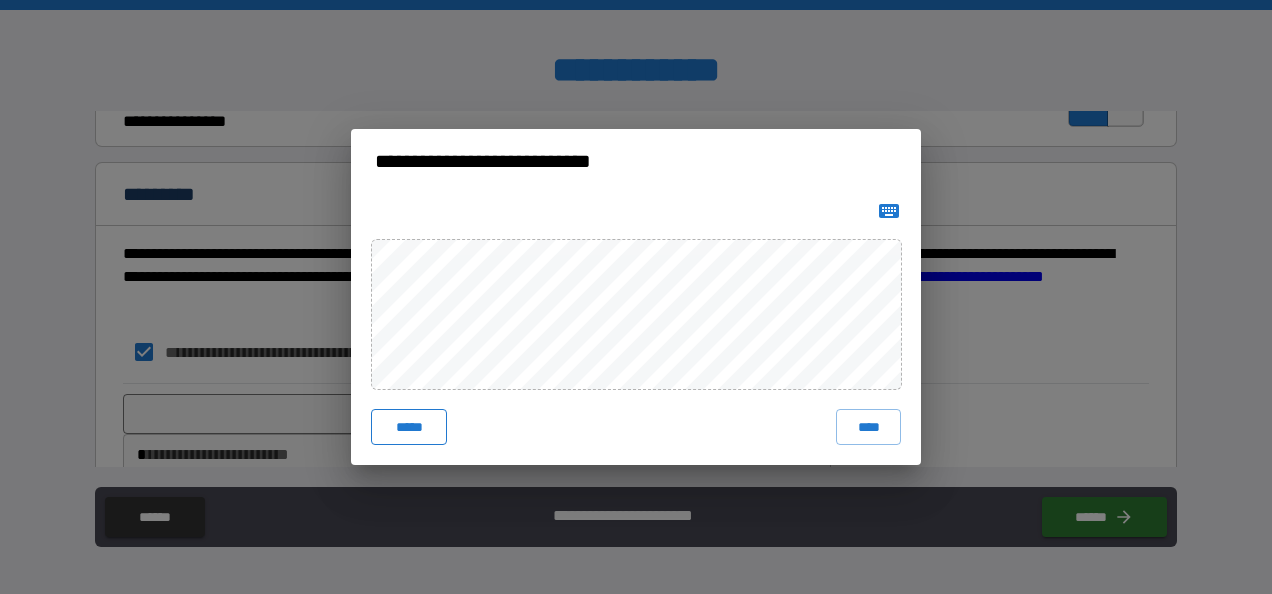 click on "*****" at bounding box center [409, 427] 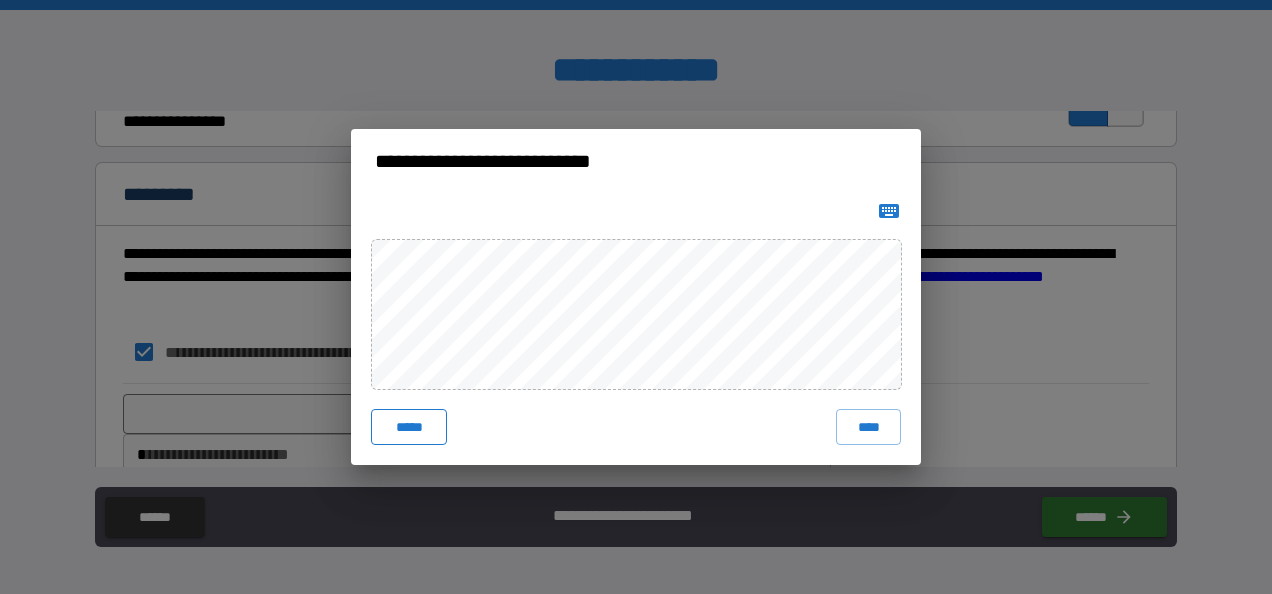 click on "***** ****" at bounding box center [636, 329] 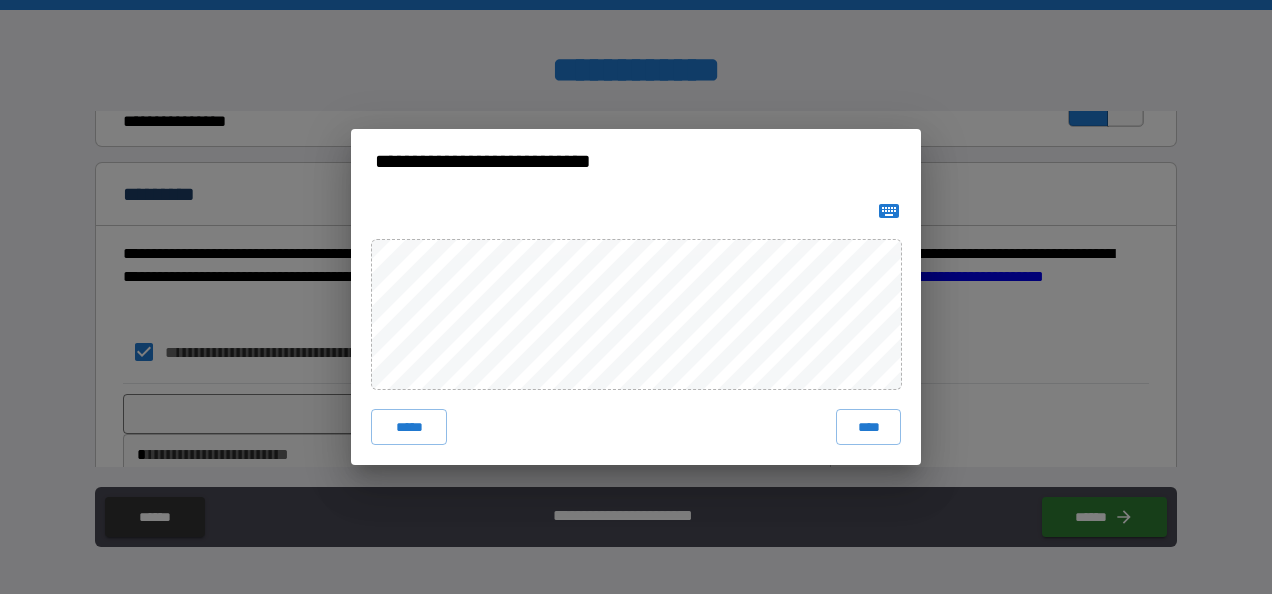 click on "***** ****" at bounding box center [636, 329] 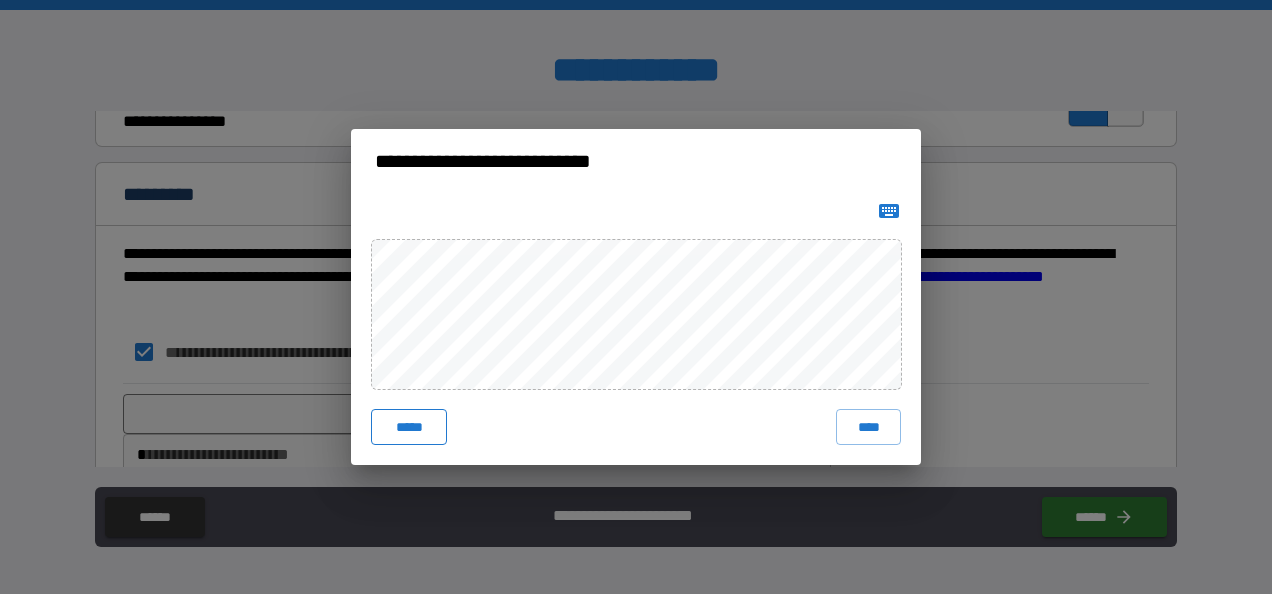 click on "*****" at bounding box center [409, 427] 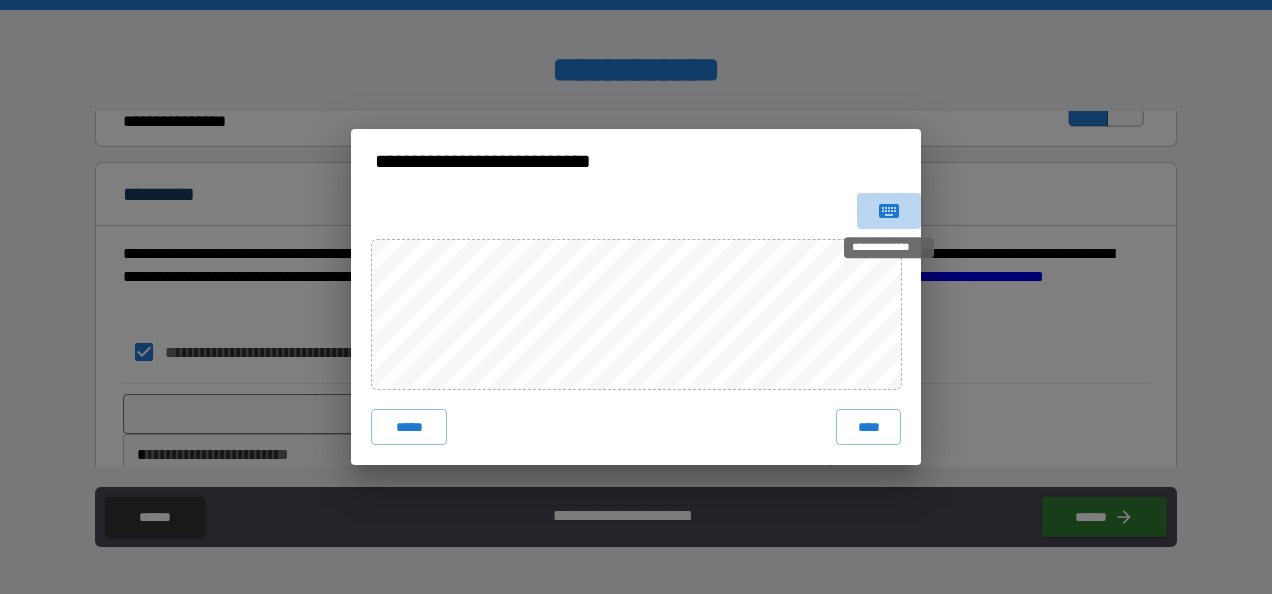 click 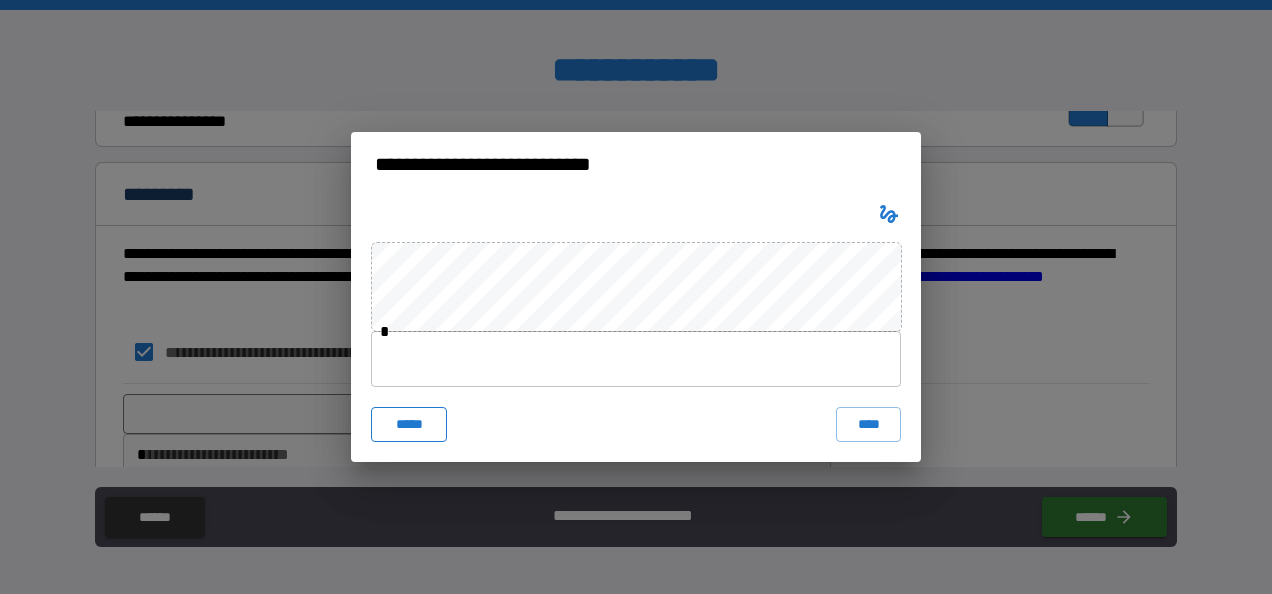 click on "*****" at bounding box center [409, 425] 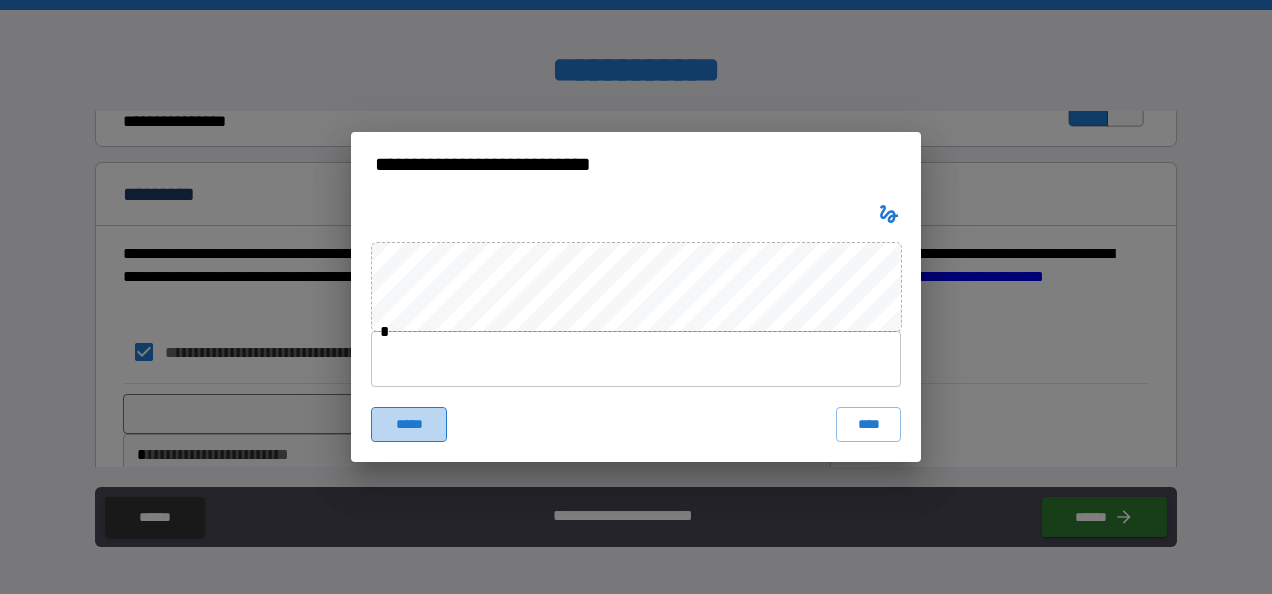 click on "*****" at bounding box center (409, 425) 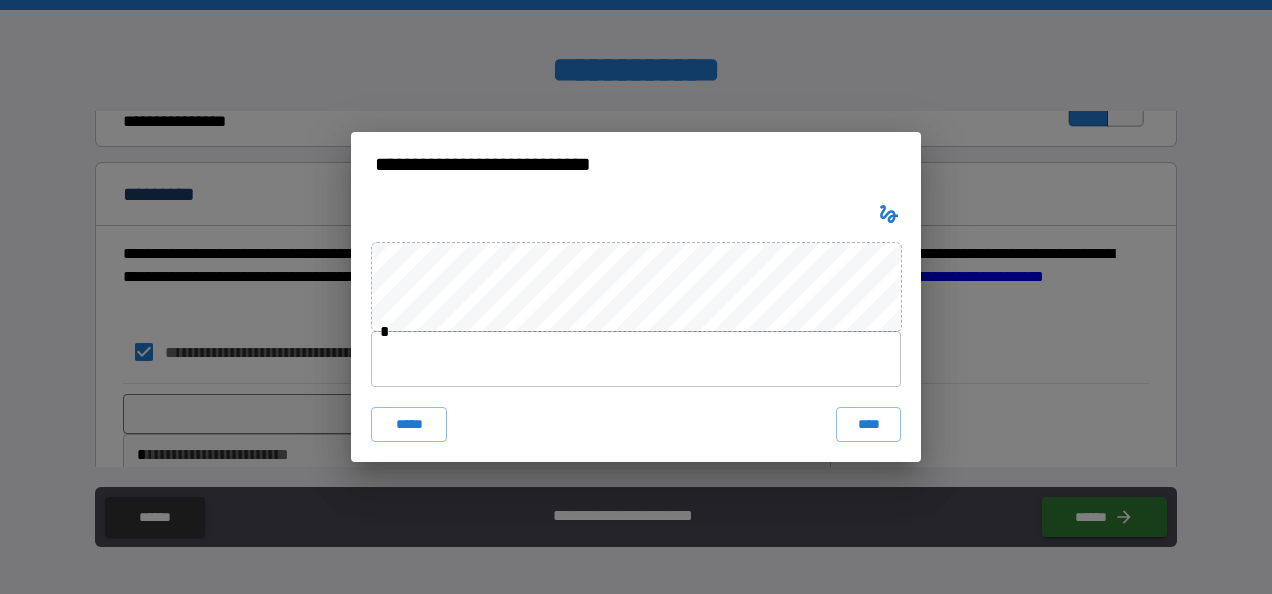 click on "**********" at bounding box center (636, 297) 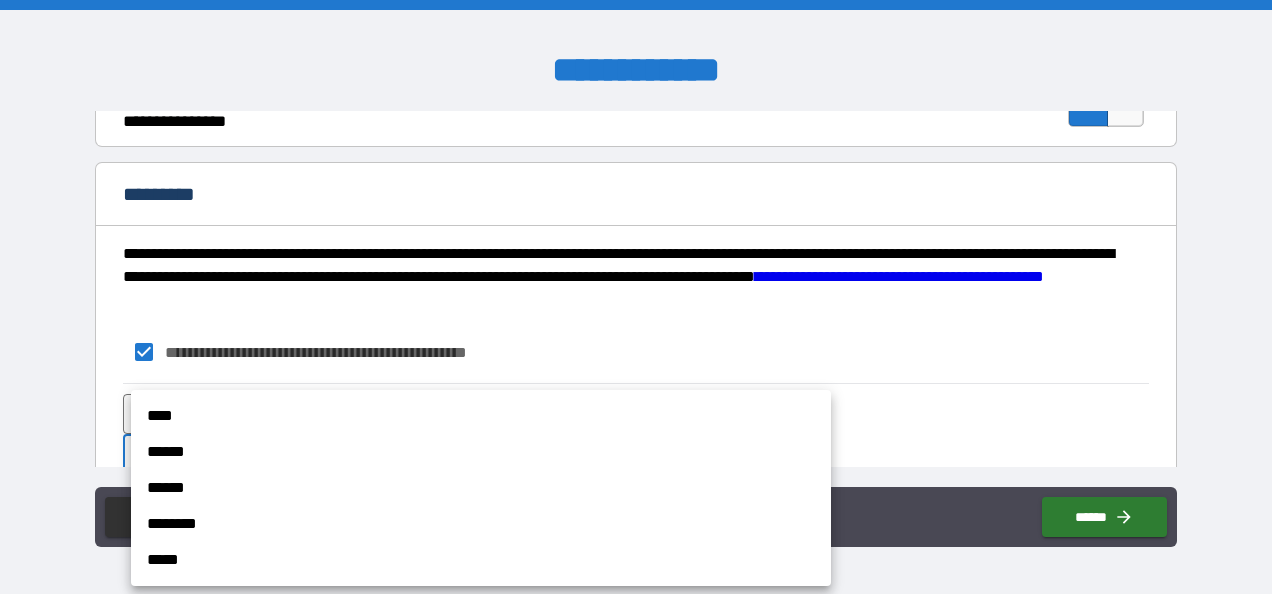 click on "**********" at bounding box center [636, 297] 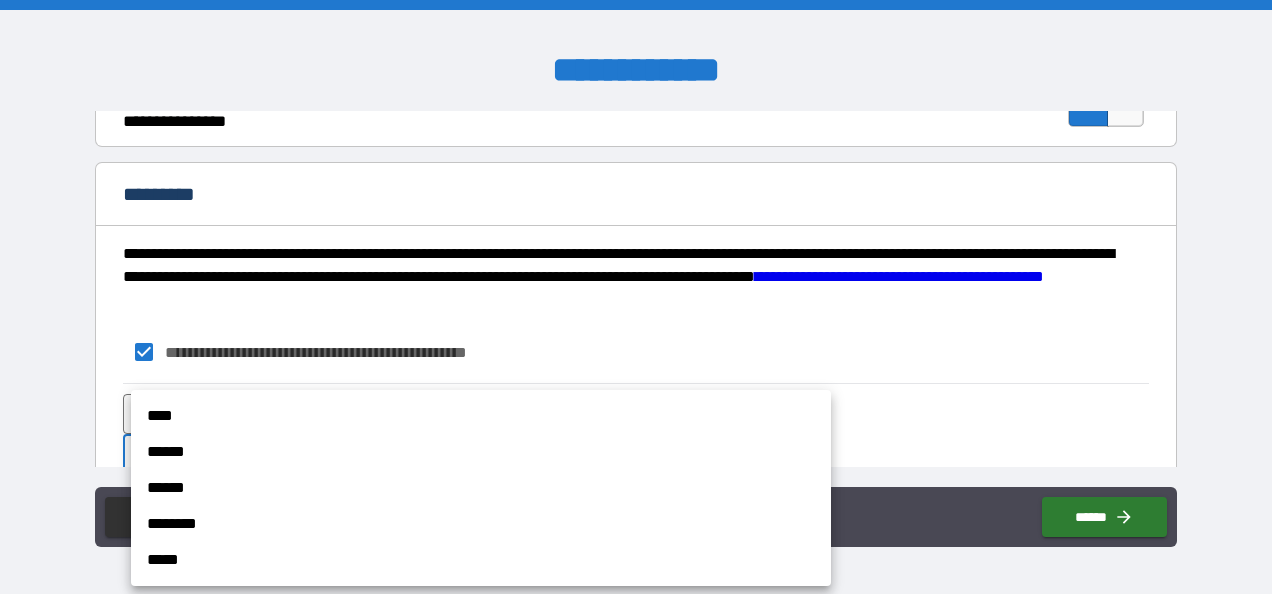click on "****" at bounding box center (481, 416) 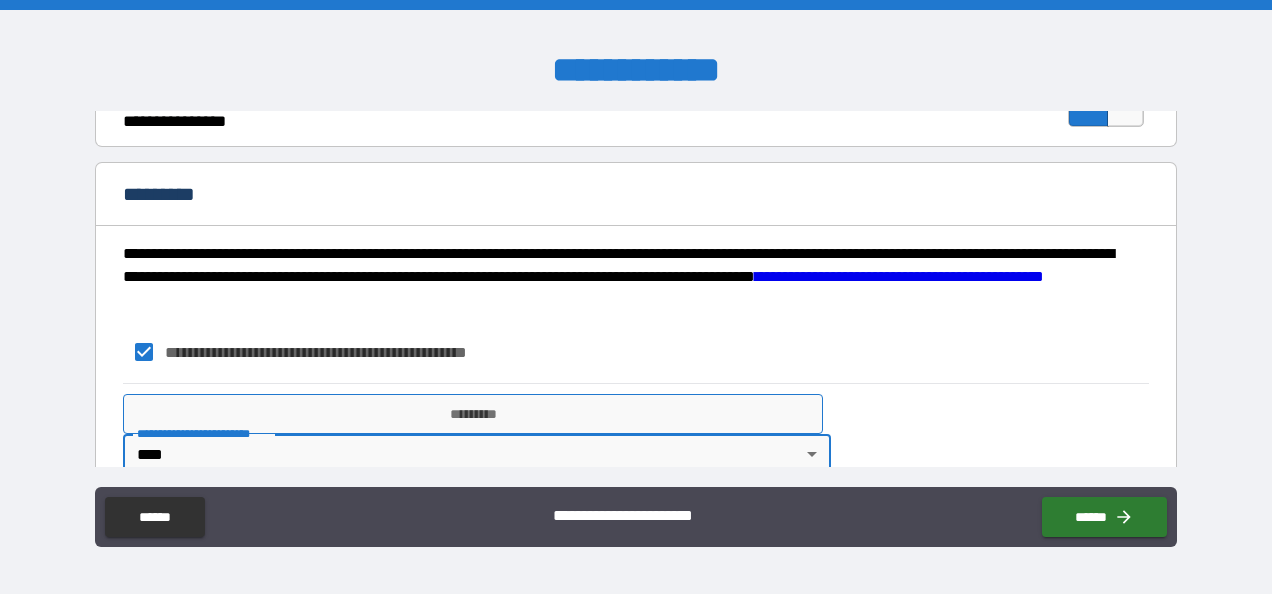 click on "*********" at bounding box center [473, 414] 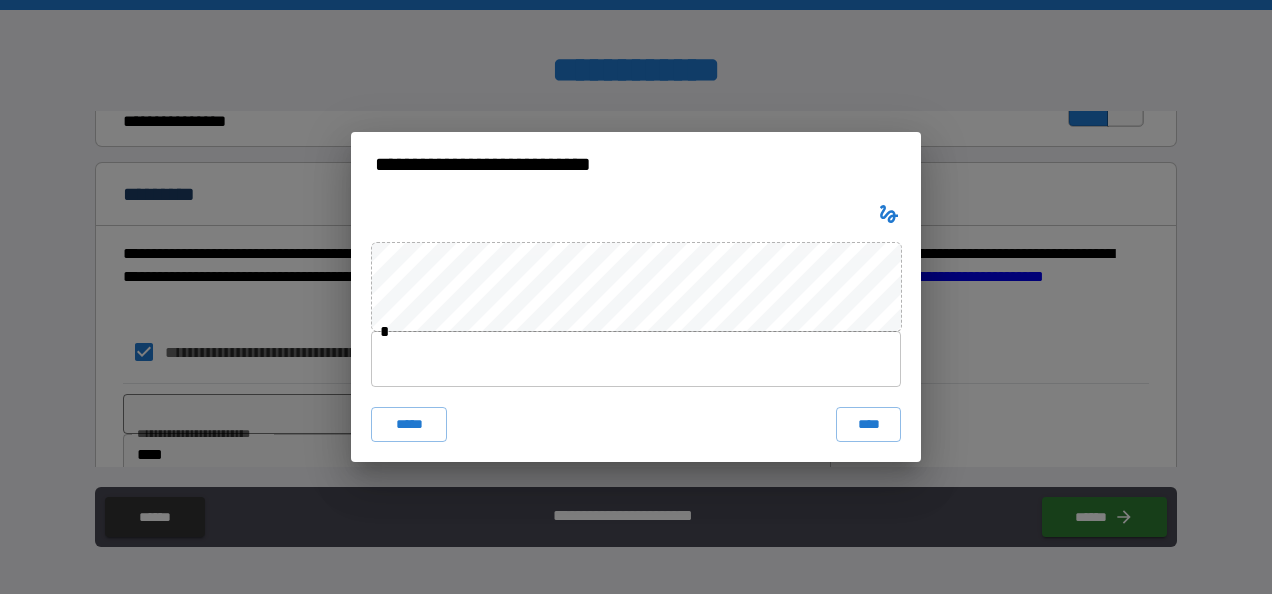 click at bounding box center (636, 359) 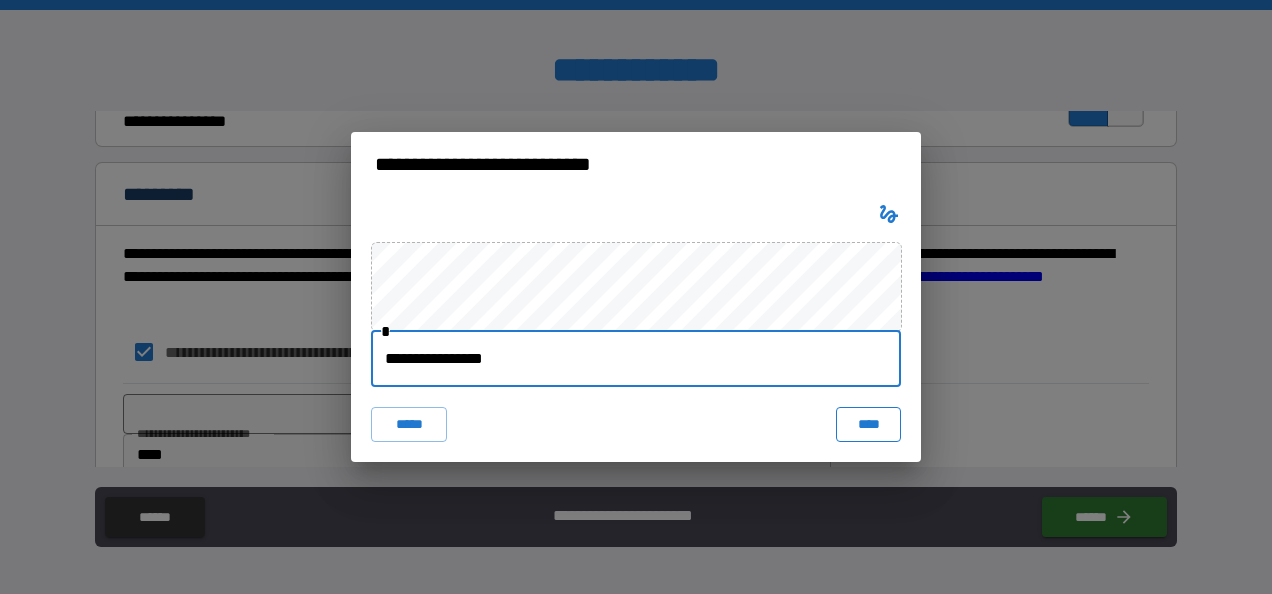 type on "**********" 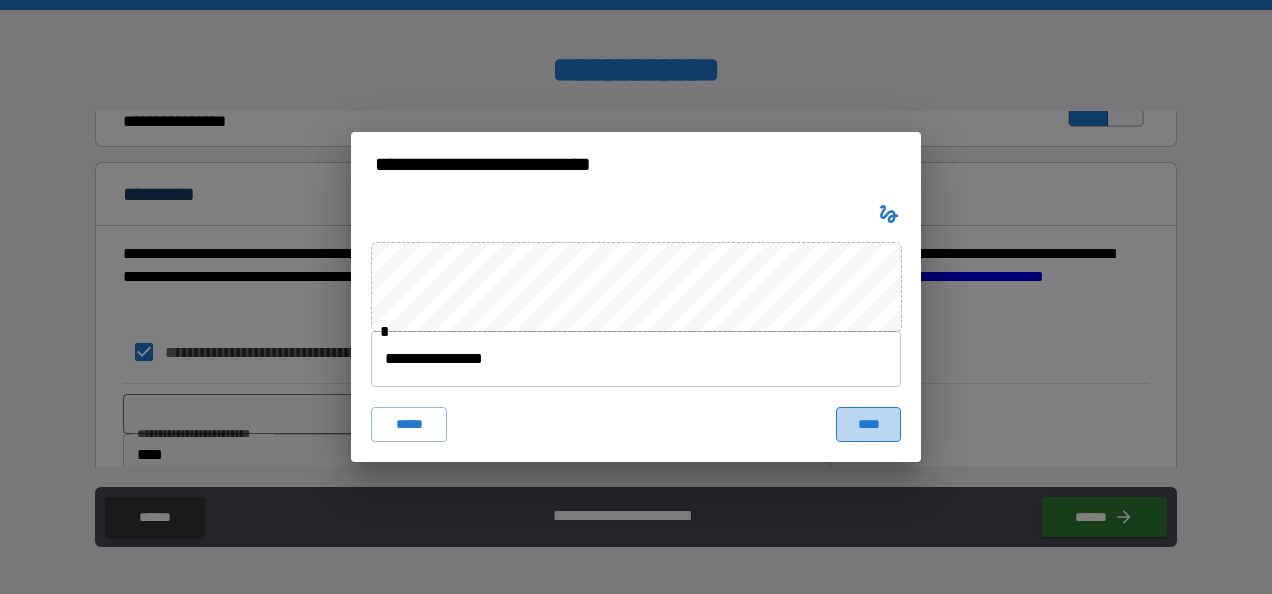 click on "****" at bounding box center [868, 425] 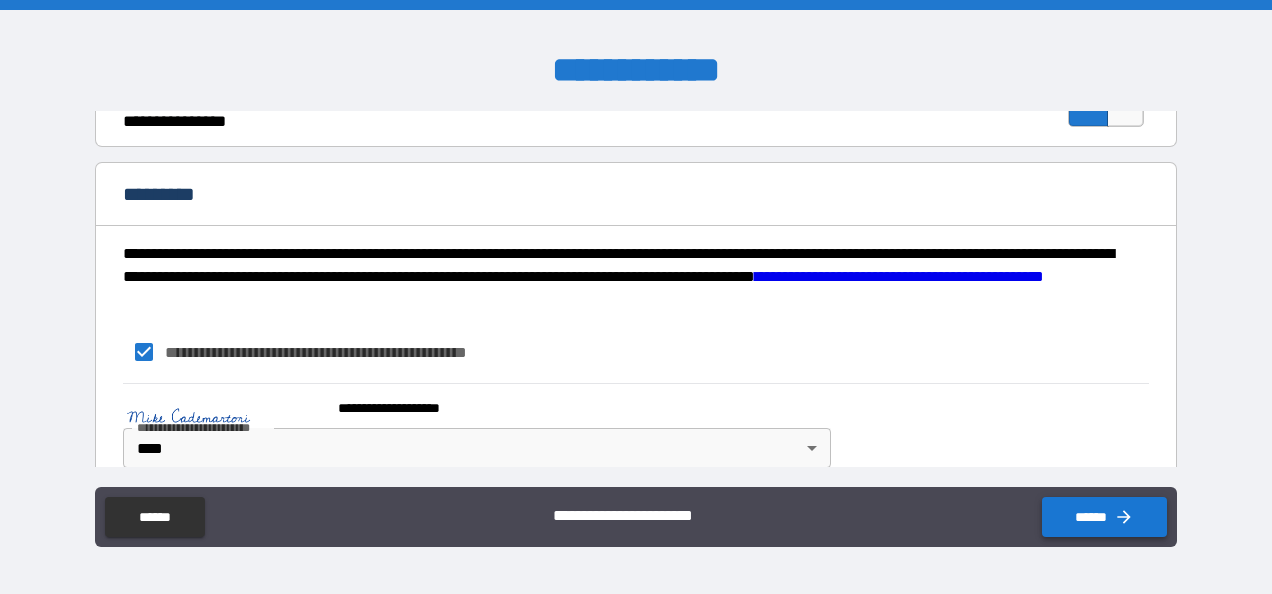 click on "******" at bounding box center [1104, 517] 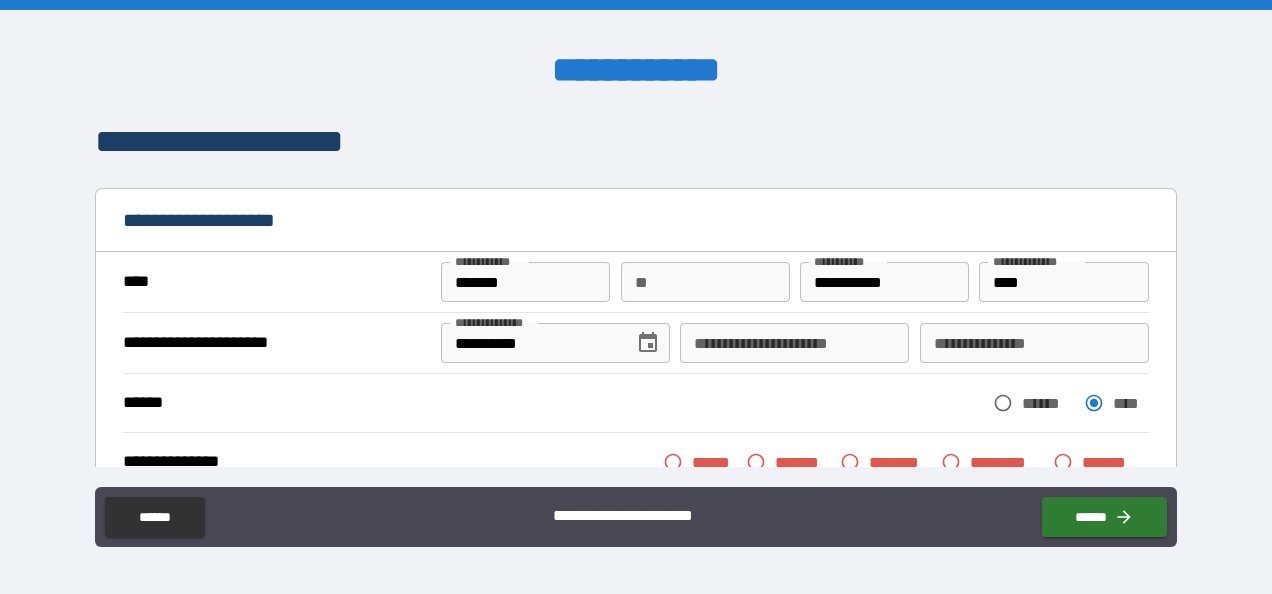 scroll, scrollTop: 96, scrollLeft: 0, axis: vertical 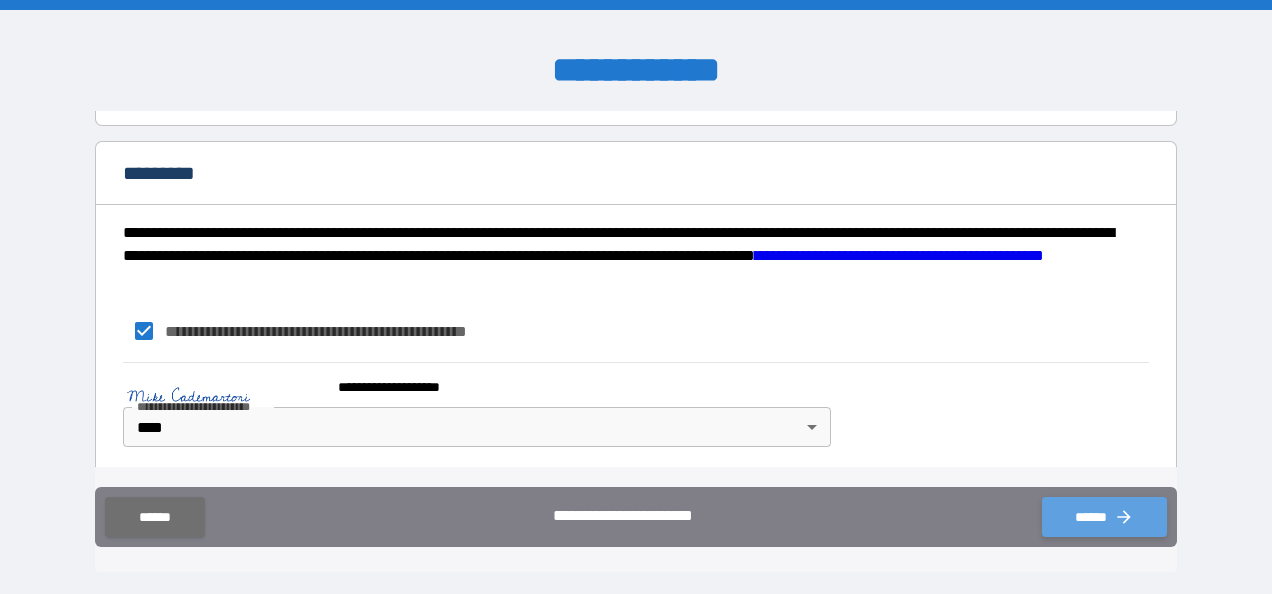 click on "******" at bounding box center [1104, 517] 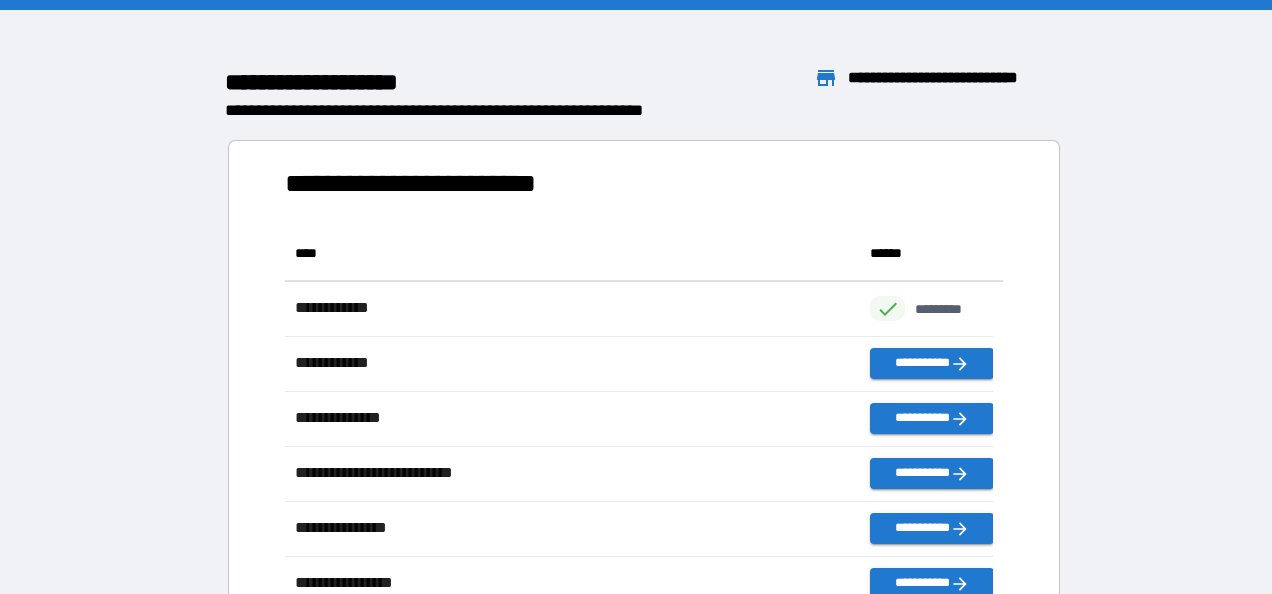 scroll, scrollTop: 16, scrollLeft: 16, axis: both 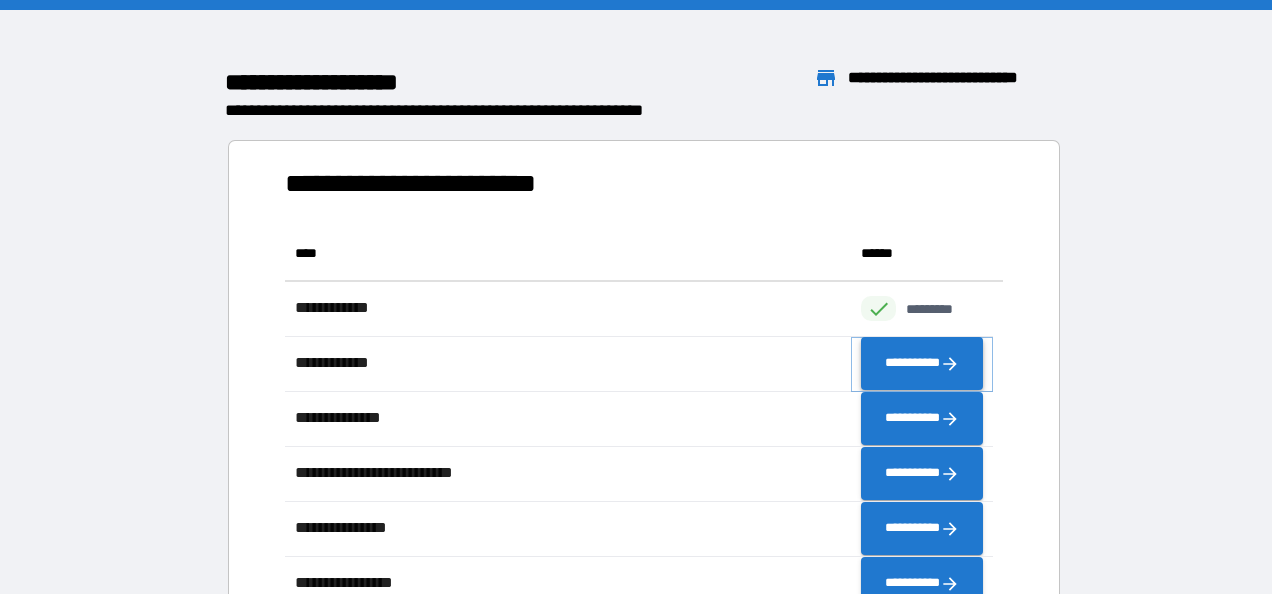 click 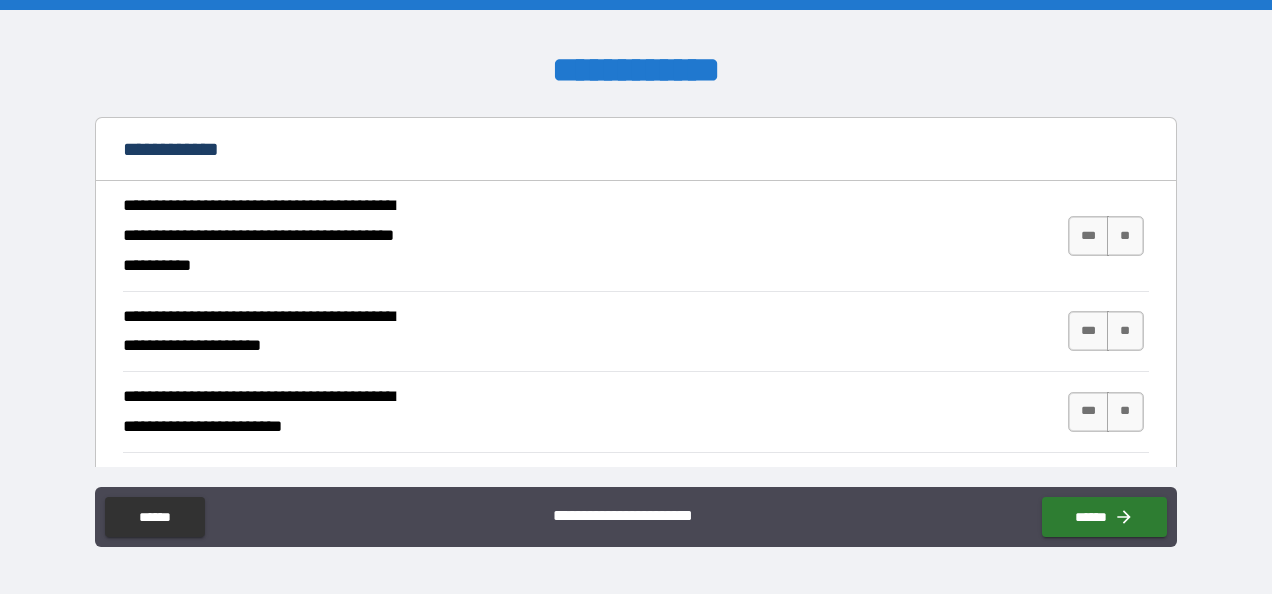 scroll, scrollTop: 136, scrollLeft: 0, axis: vertical 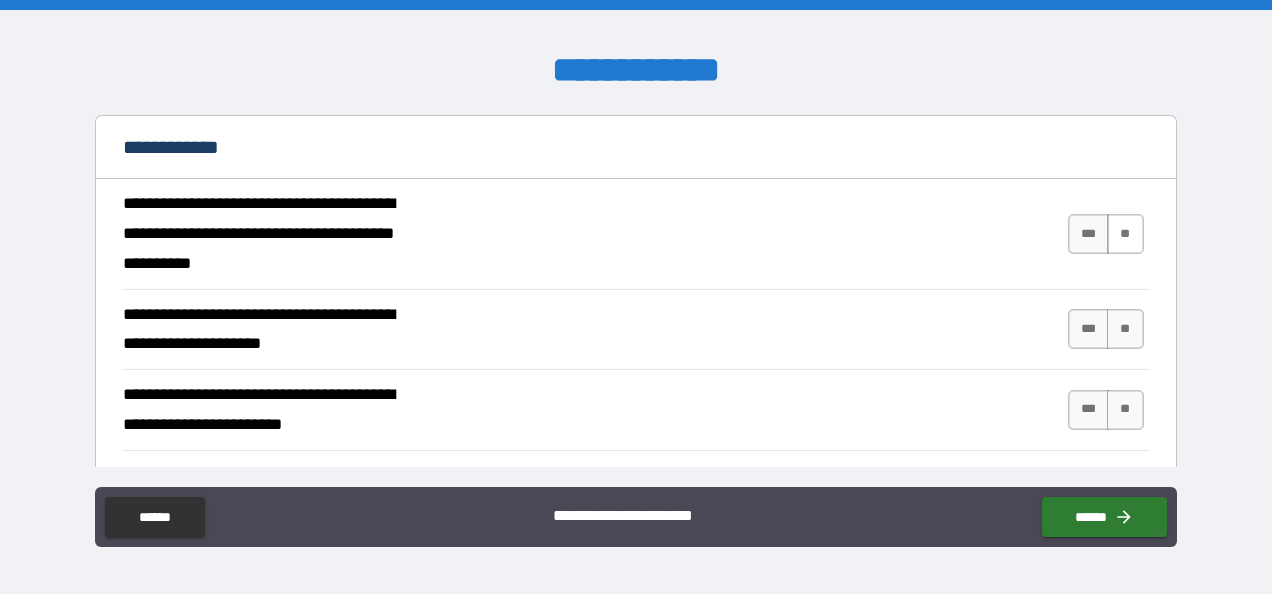click on "**" at bounding box center [1125, 234] 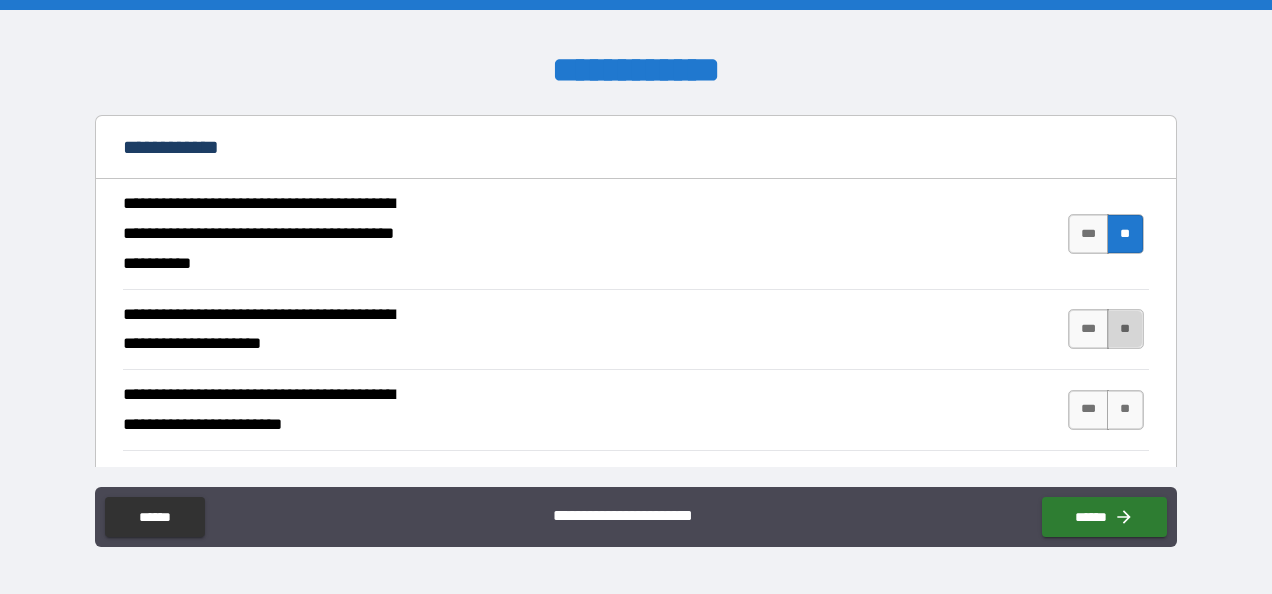 click on "**" at bounding box center (1125, 329) 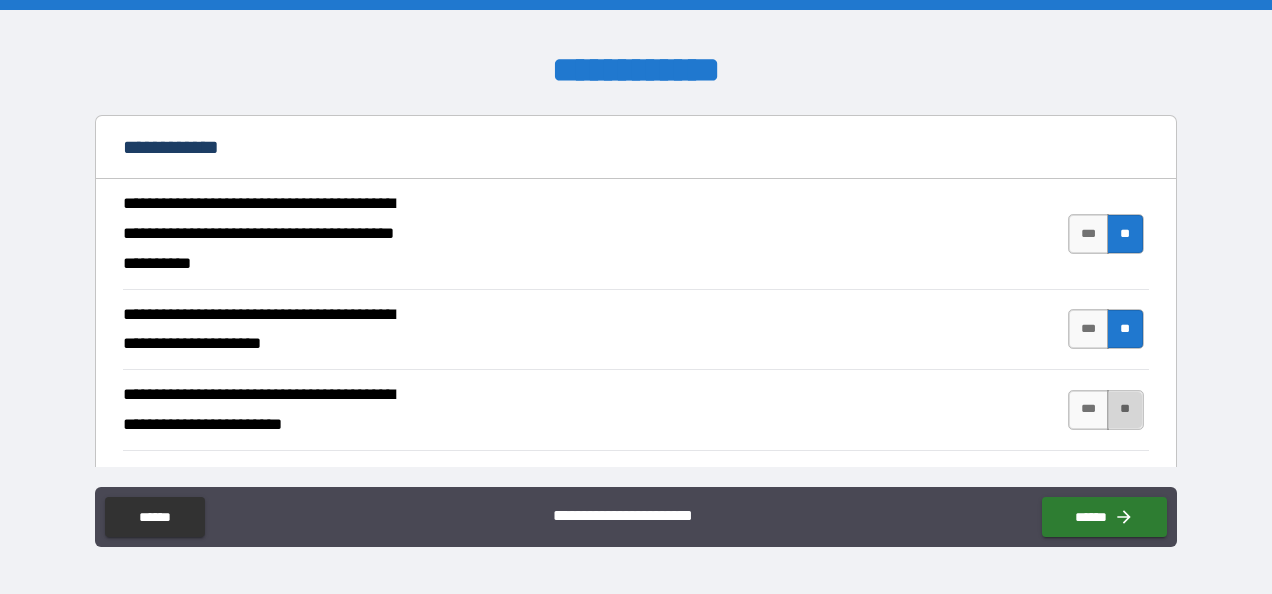 click on "**" at bounding box center [1125, 410] 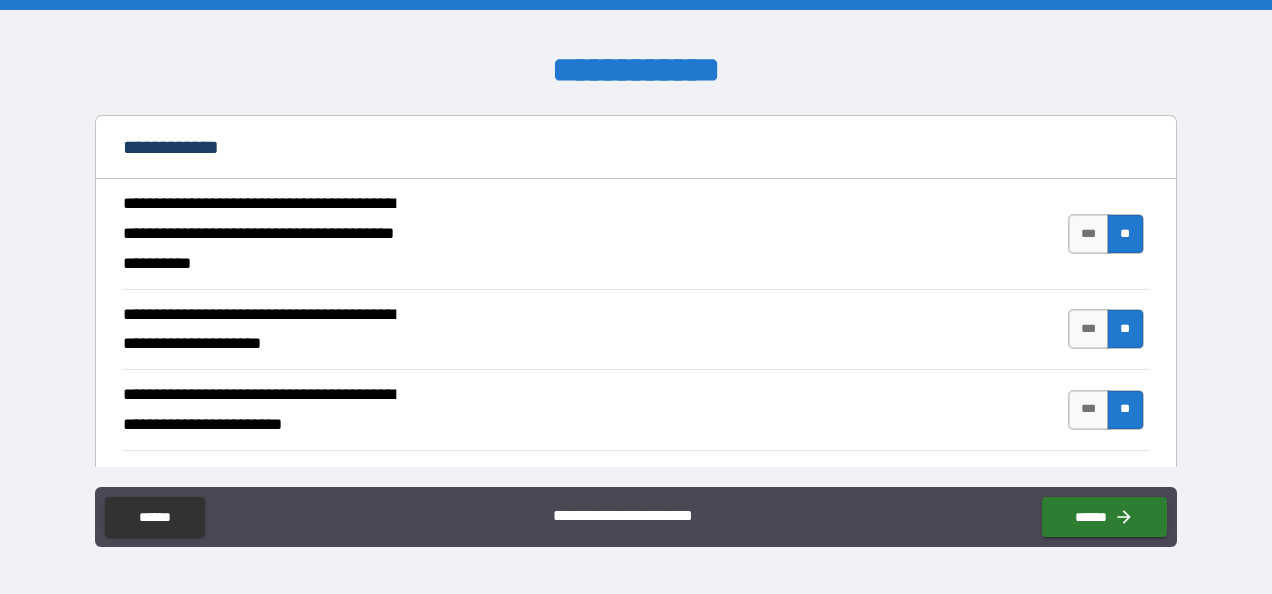 scroll, scrollTop: 446, scrollLeft: 0, axis: vertical 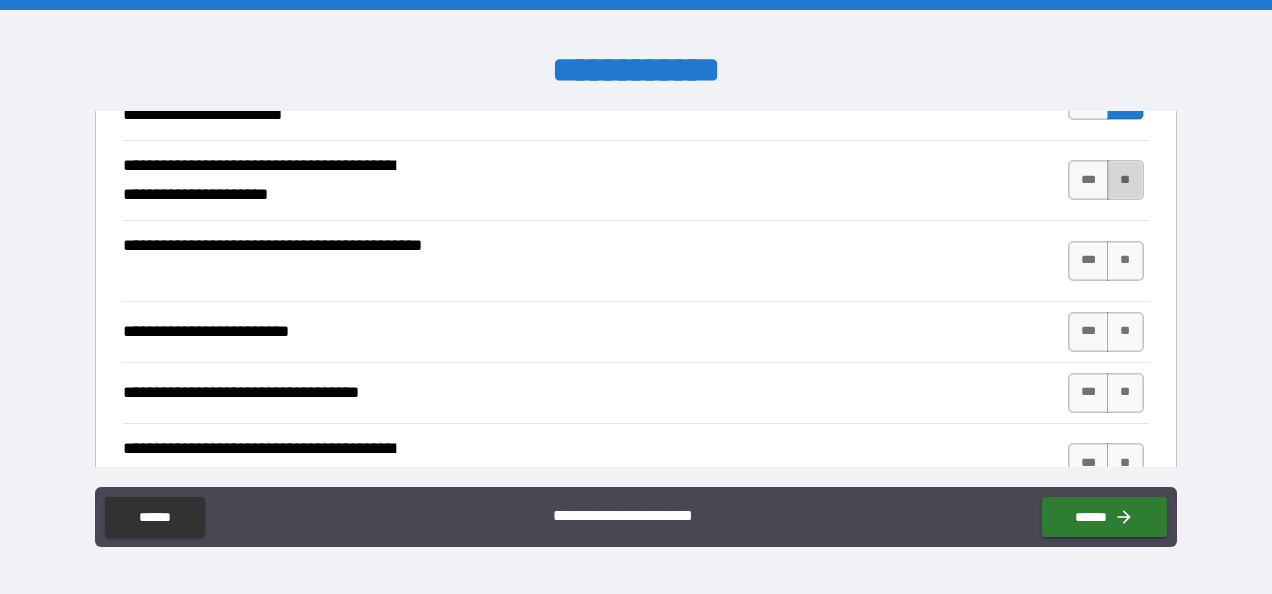 click on "**" at bounding box center (1125, 180) 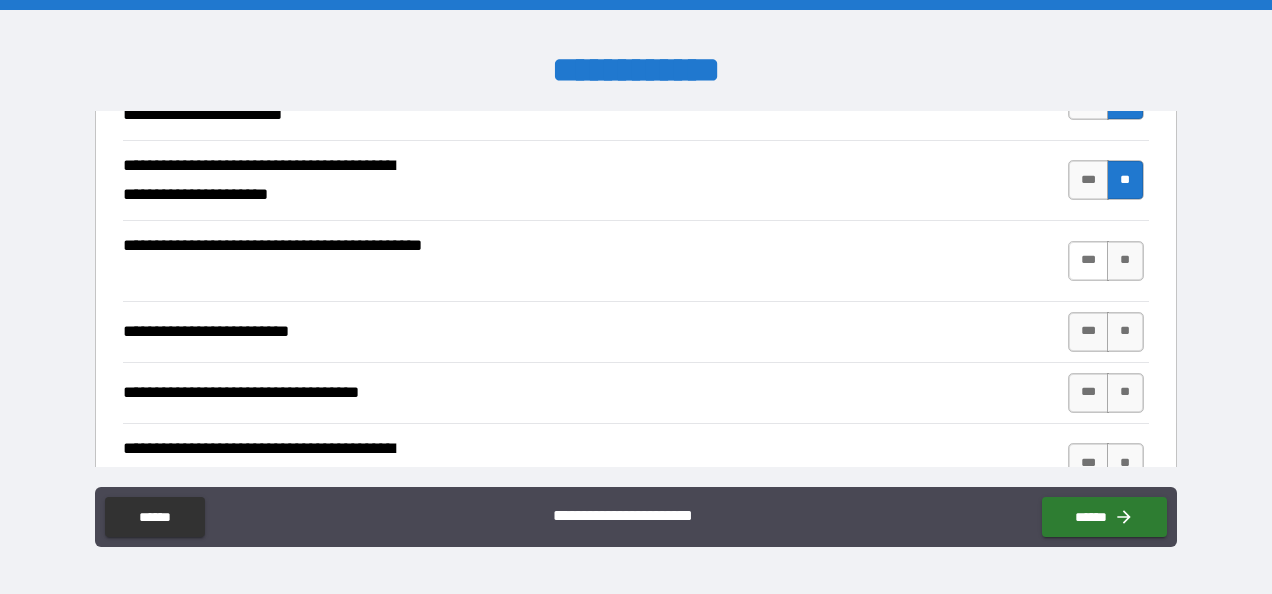 click on "***" at bounding box center (1089, 261) 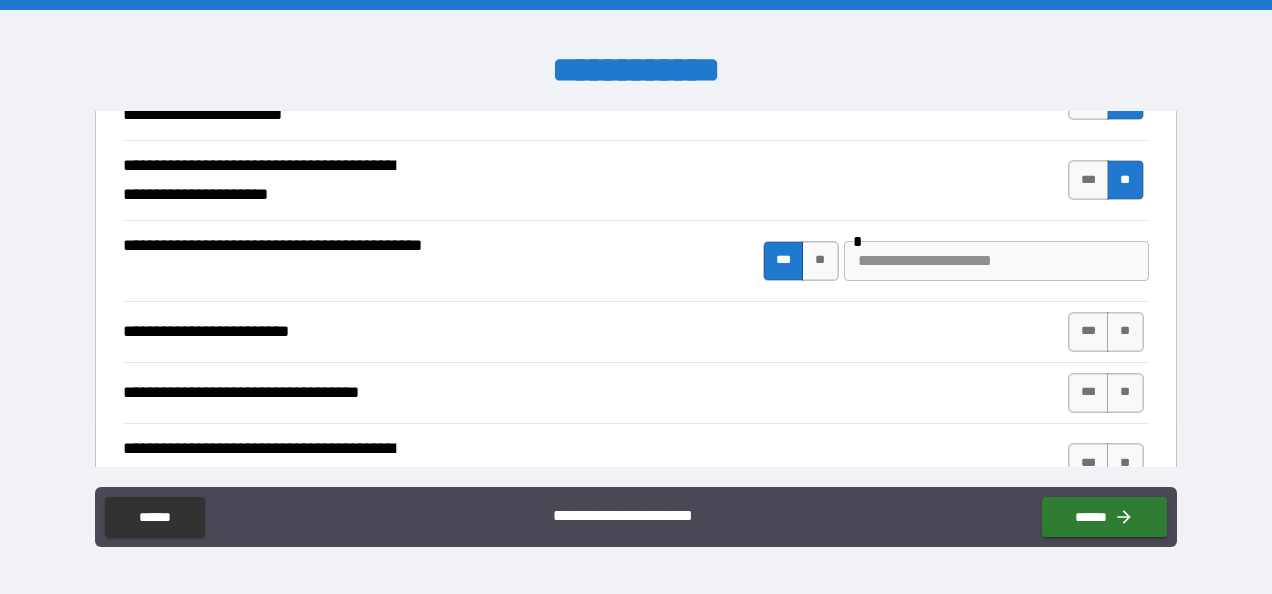 click at bounding box center [996, 261] 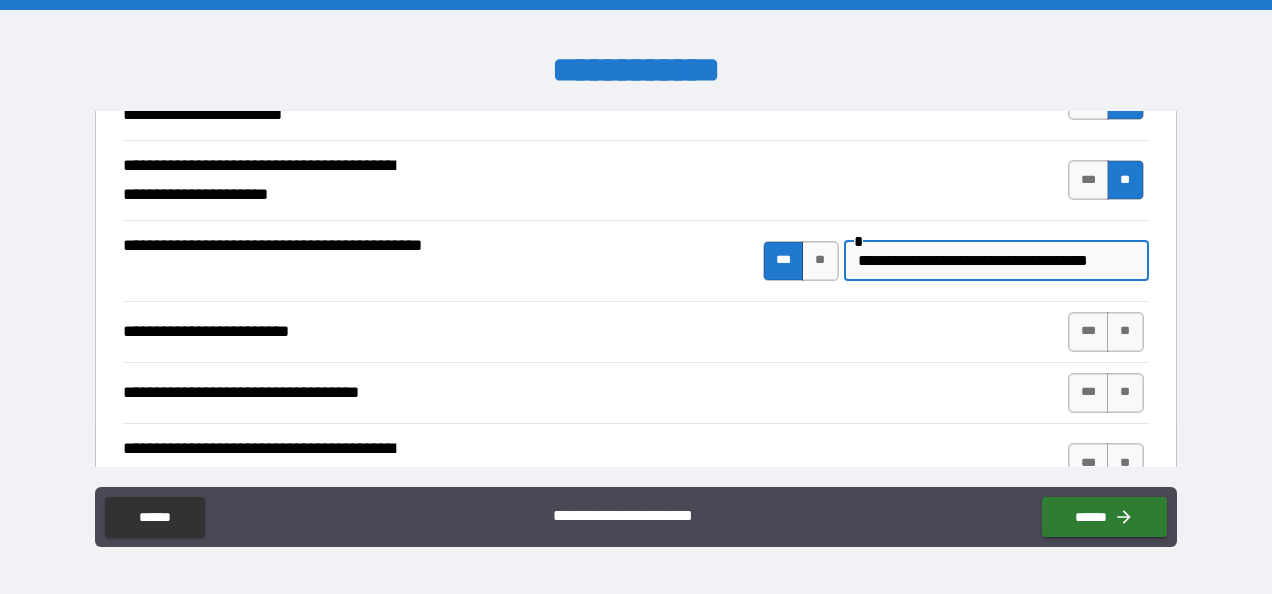 drag, startPoint x: 918, startPoint y: 259, endPoint x: 724, endPoint y: 276, distance: 194.74342 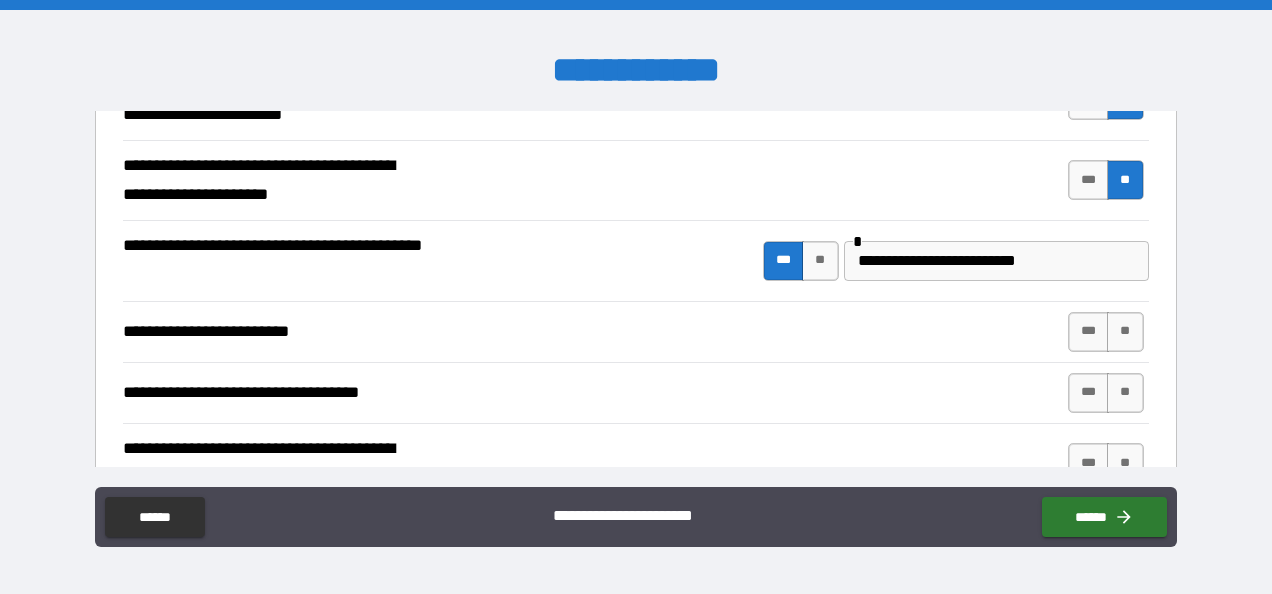 click on "**********" at bounding box center (635, 261) 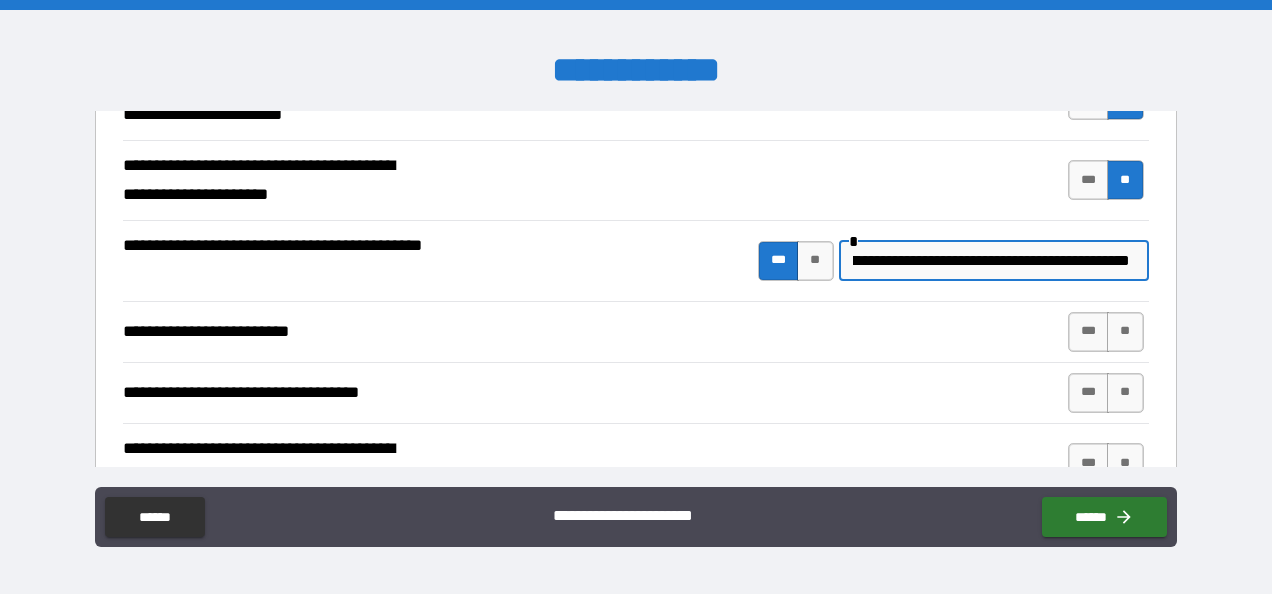scroll, scrollTop: 0, scrollLeft: 71, axis: horizontal 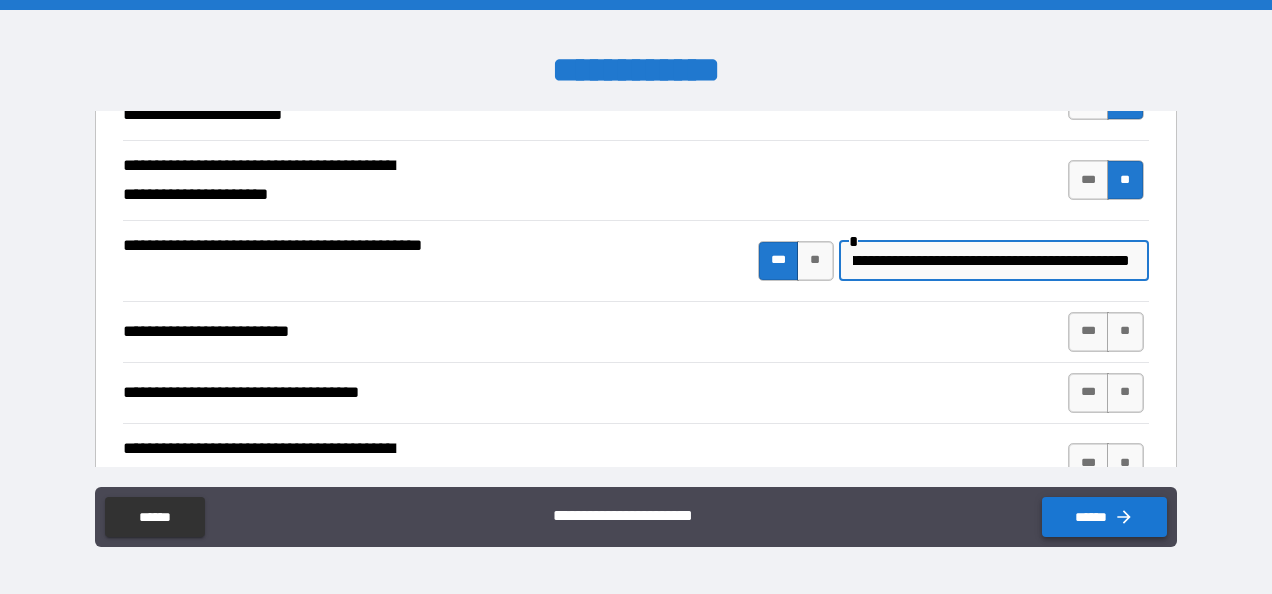 type on "**********" 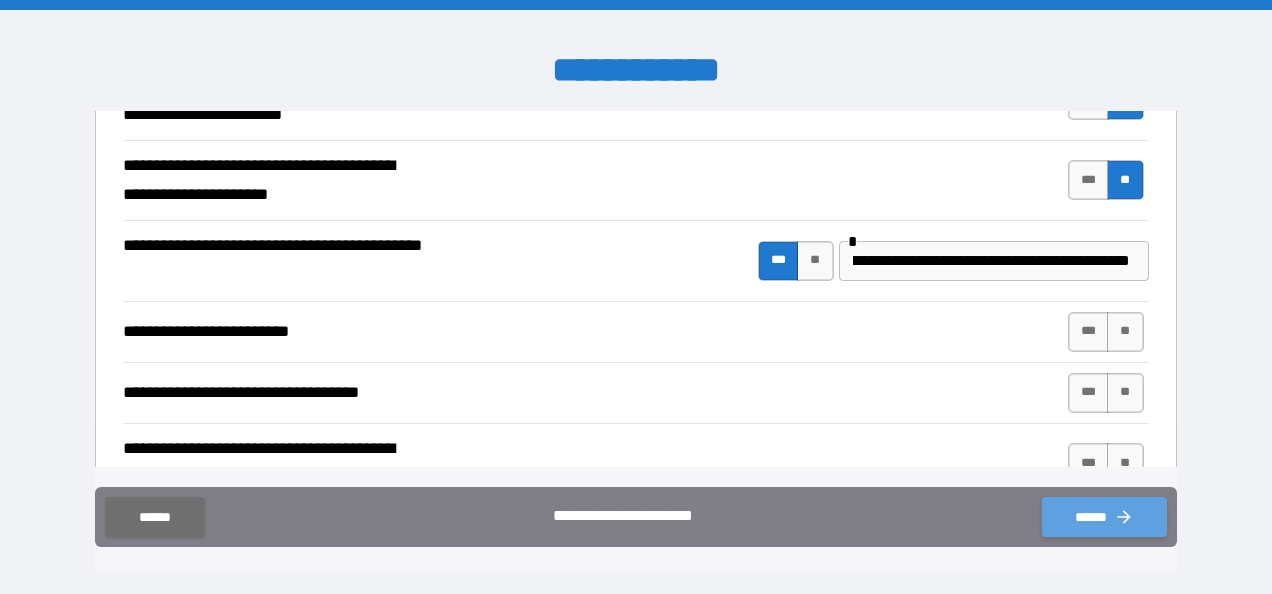 click on "******" at bounding box center (1104, 517) 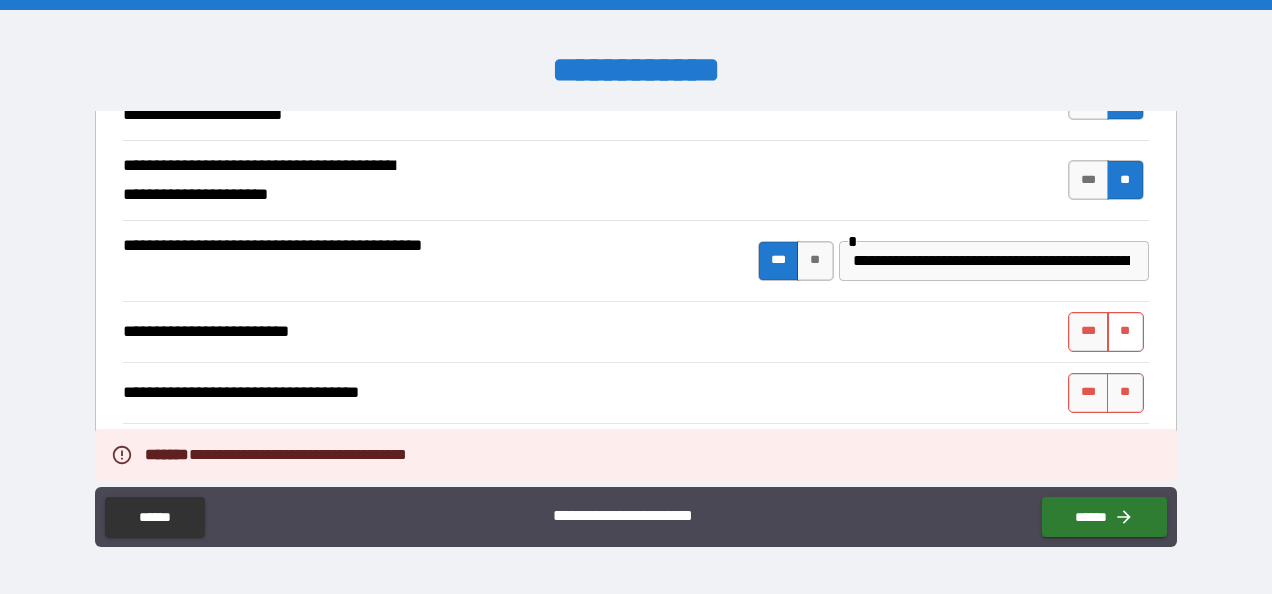 click on "**" at bounding box center (1125, 332) 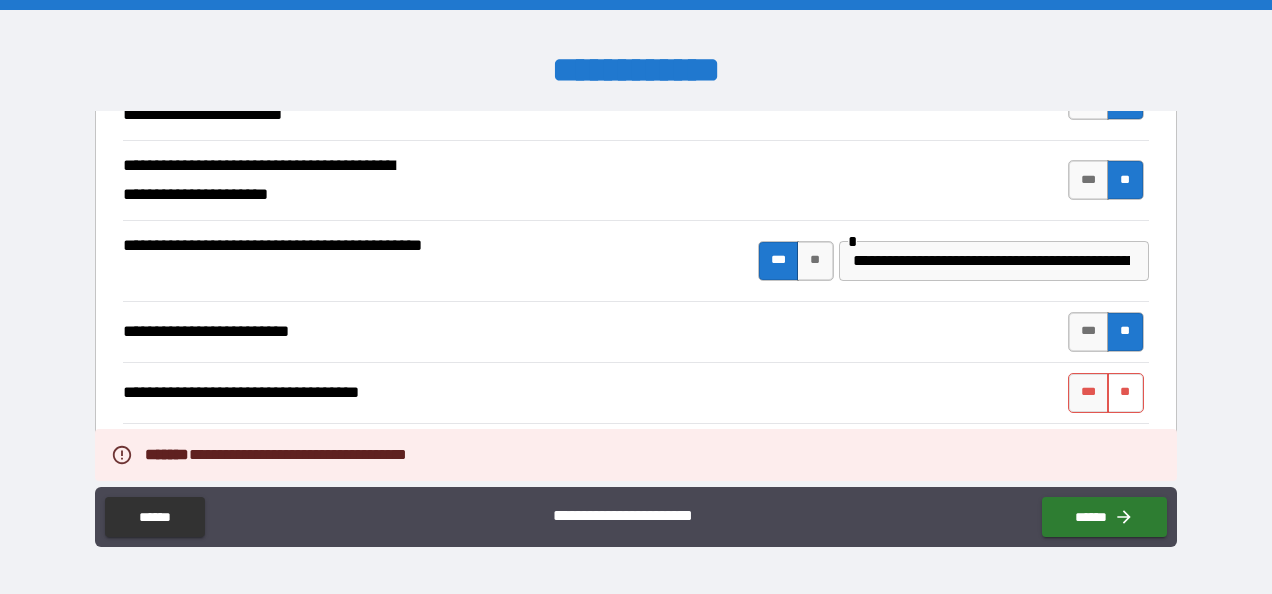 click on "**" at bounding box center [1125, 393] 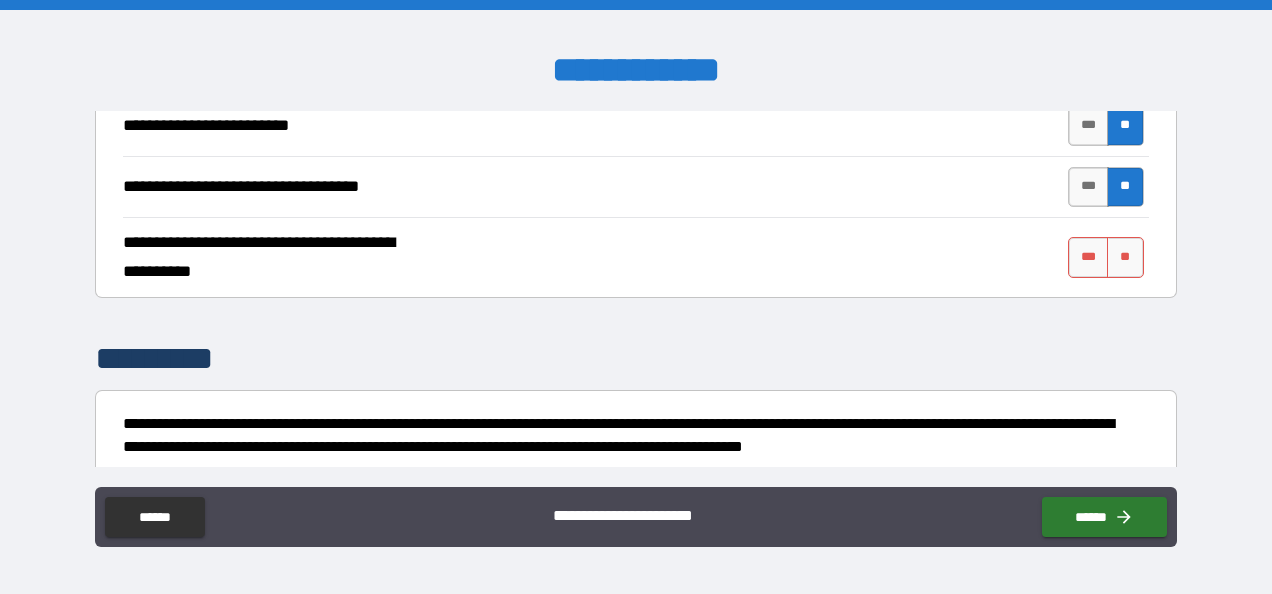 scroll, scrollTop: 654, scrollLeft: 0, axis: vertical 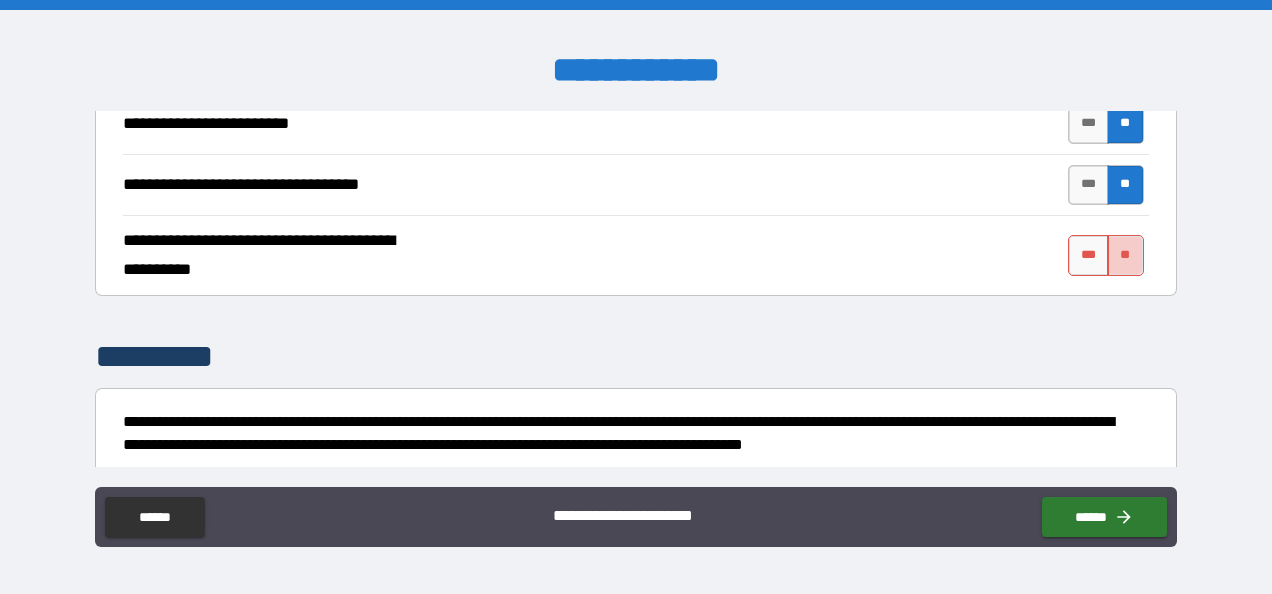 click on "**" at bounding box center (1125, 255) 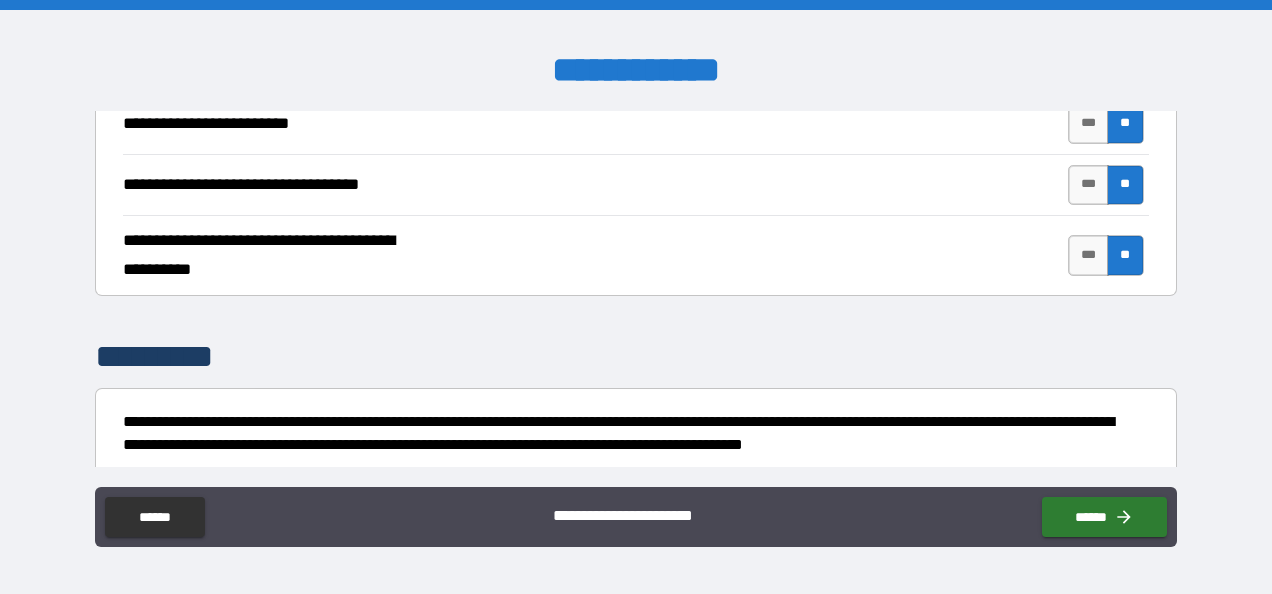 scroll, scrollTop: 832, scrollLeft: 0, axis: vertical 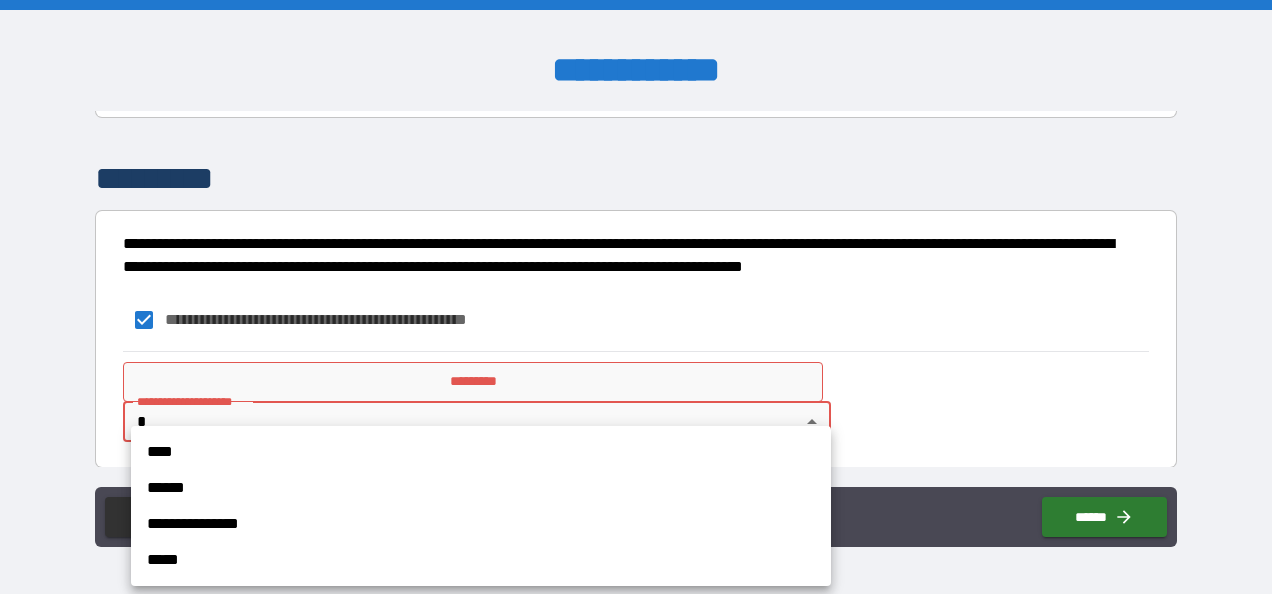 click on "**********" at bounding box center (636, 297) 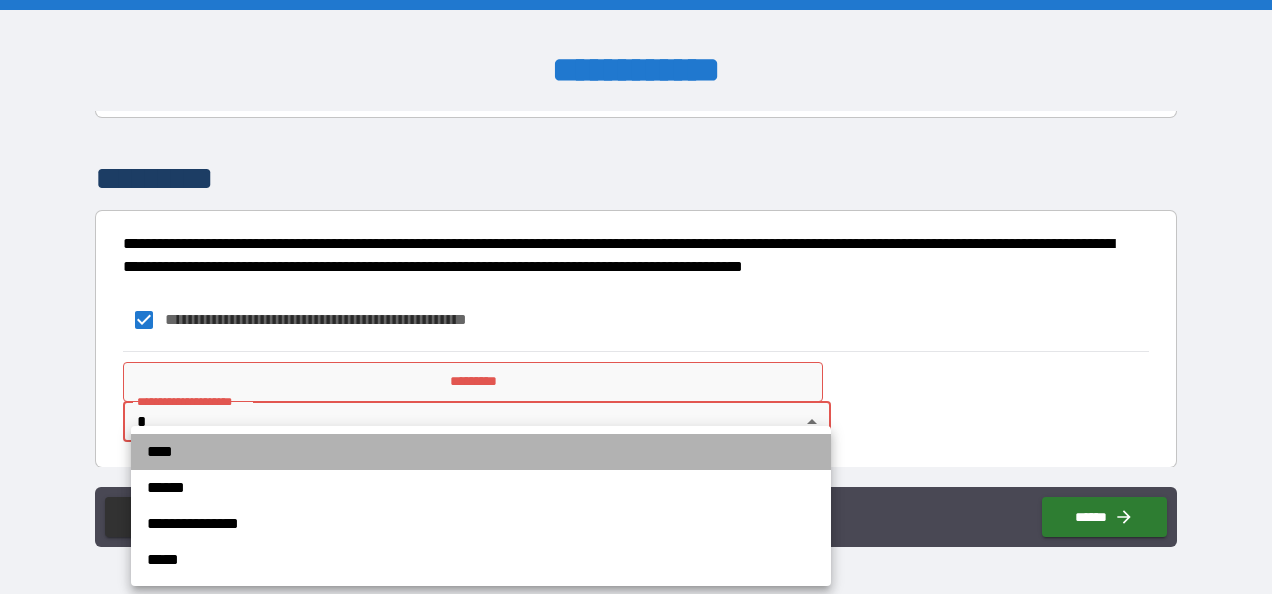 click on "****" at bounding box center (481, 452) 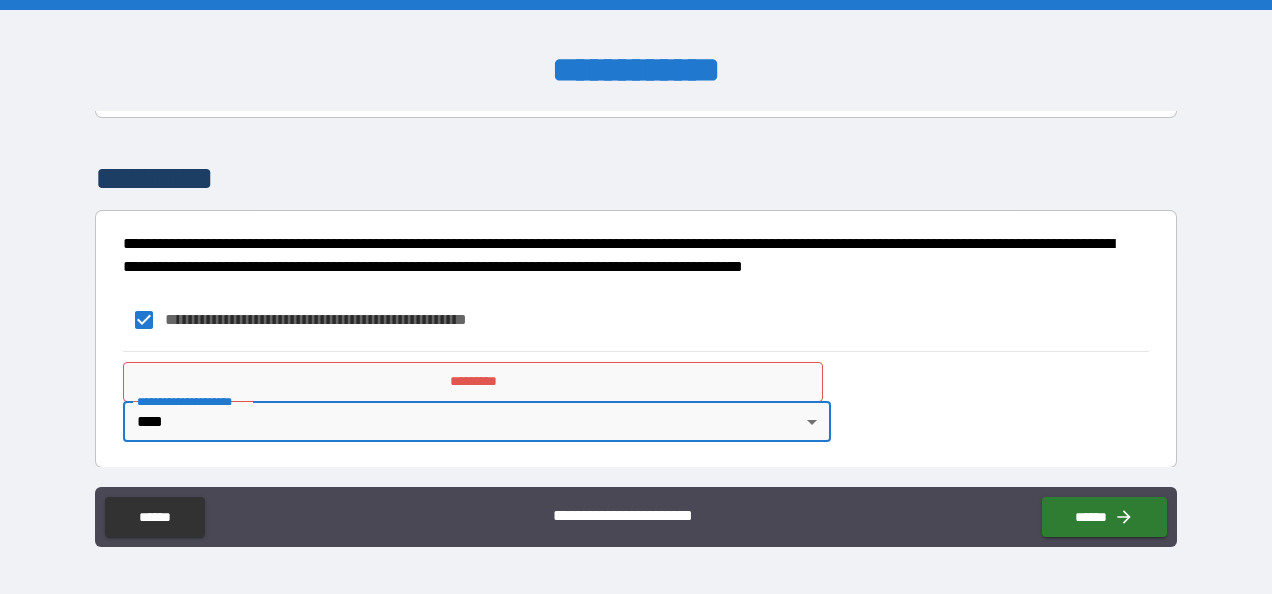 click on "*********" at bounding box center [473, 382] 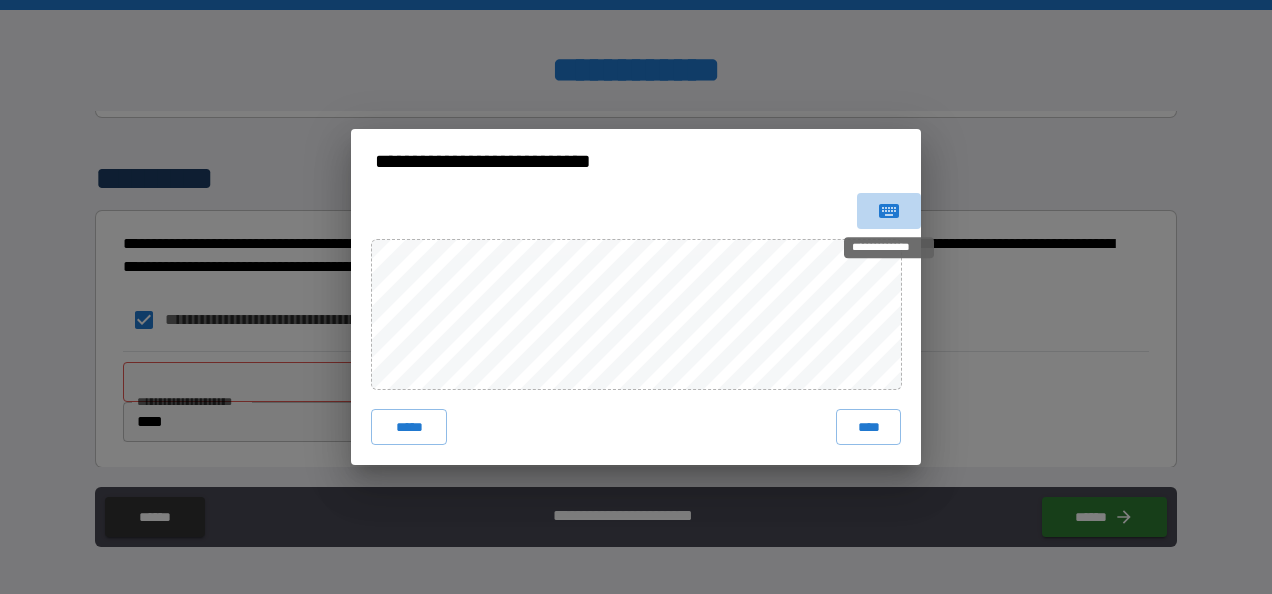 click 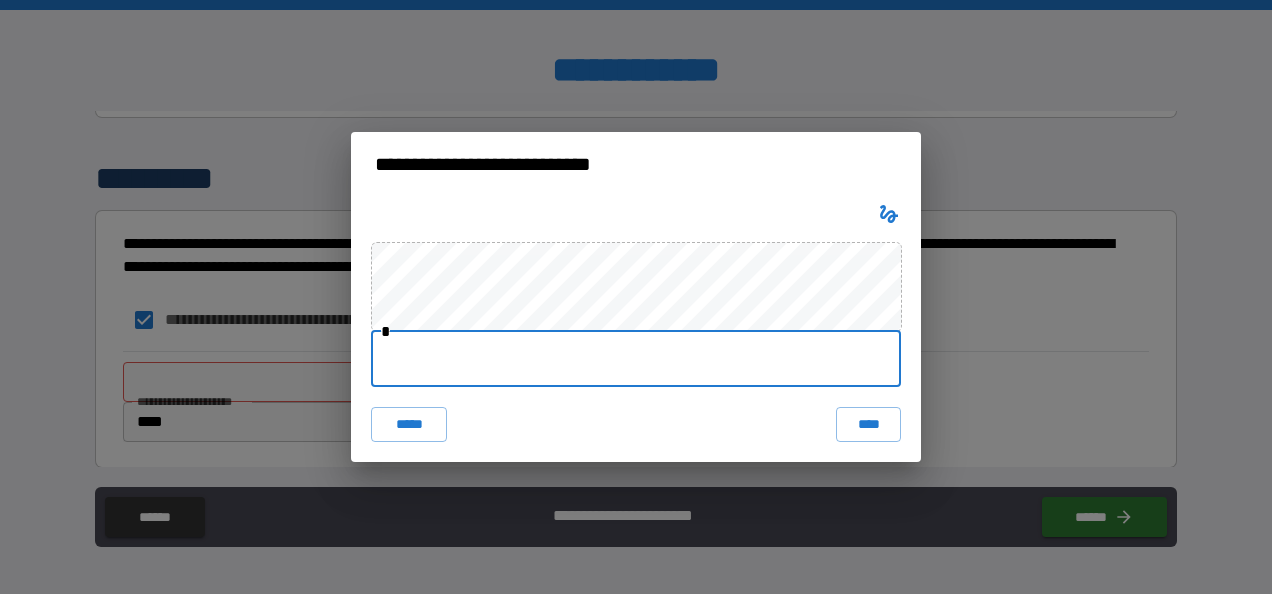 click at bounding box center [636, 359] 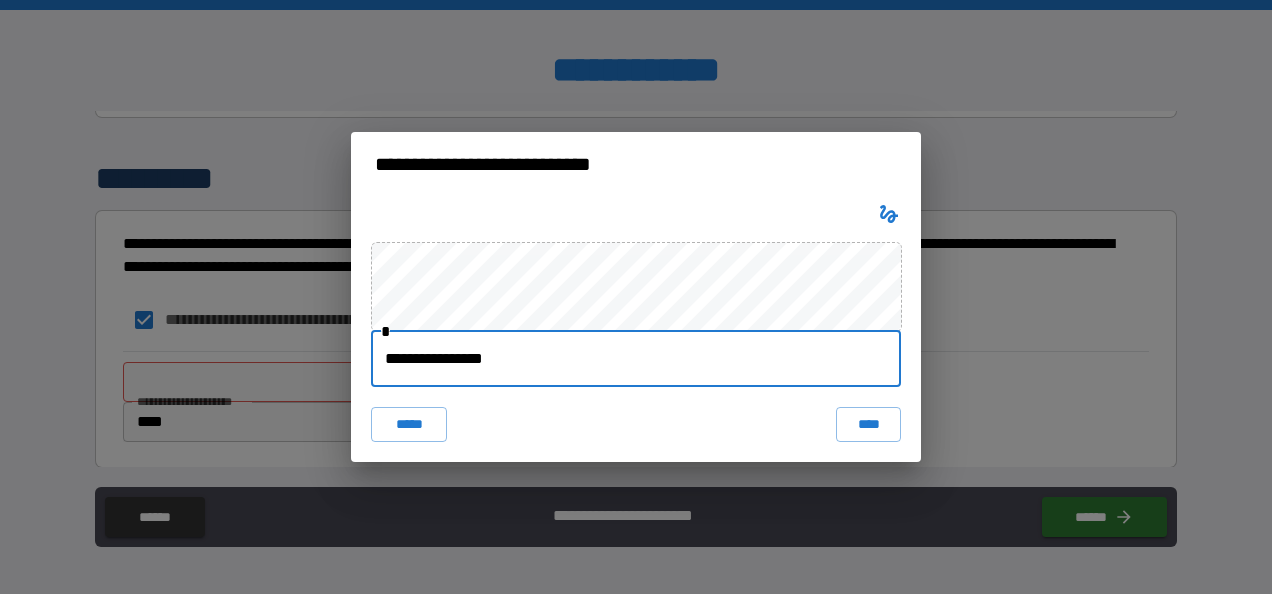 drag, startPoint x: 553, startPoint y: 358, endPoint x: 358, endPoint y: 352, distance: 195.09229 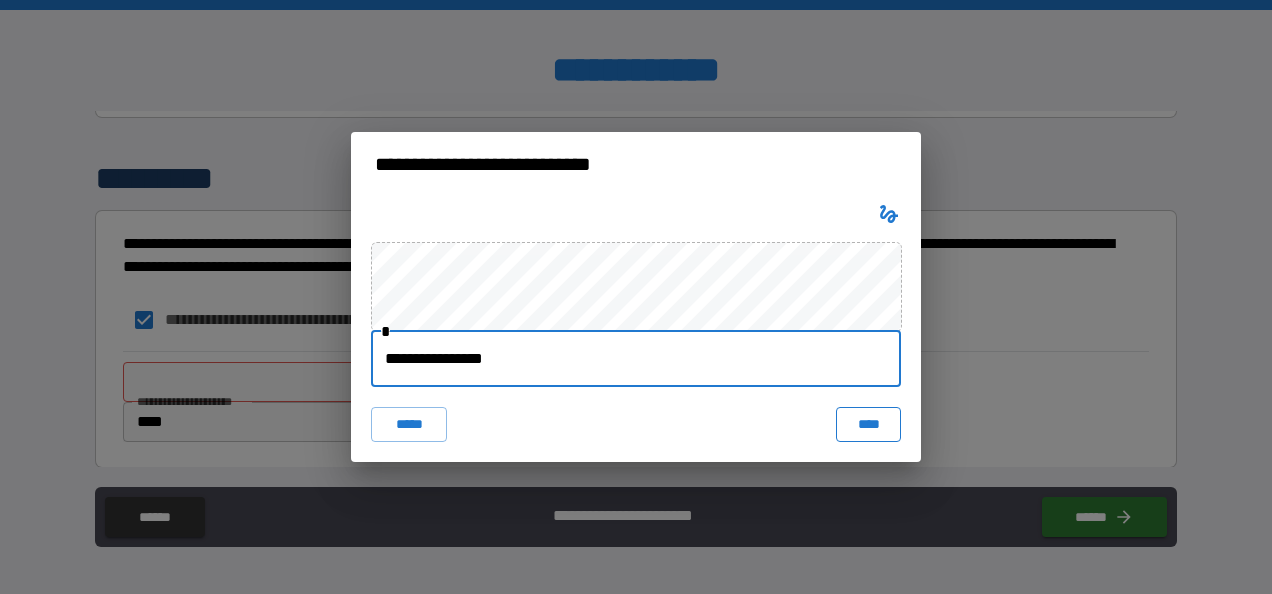 type on "**********" 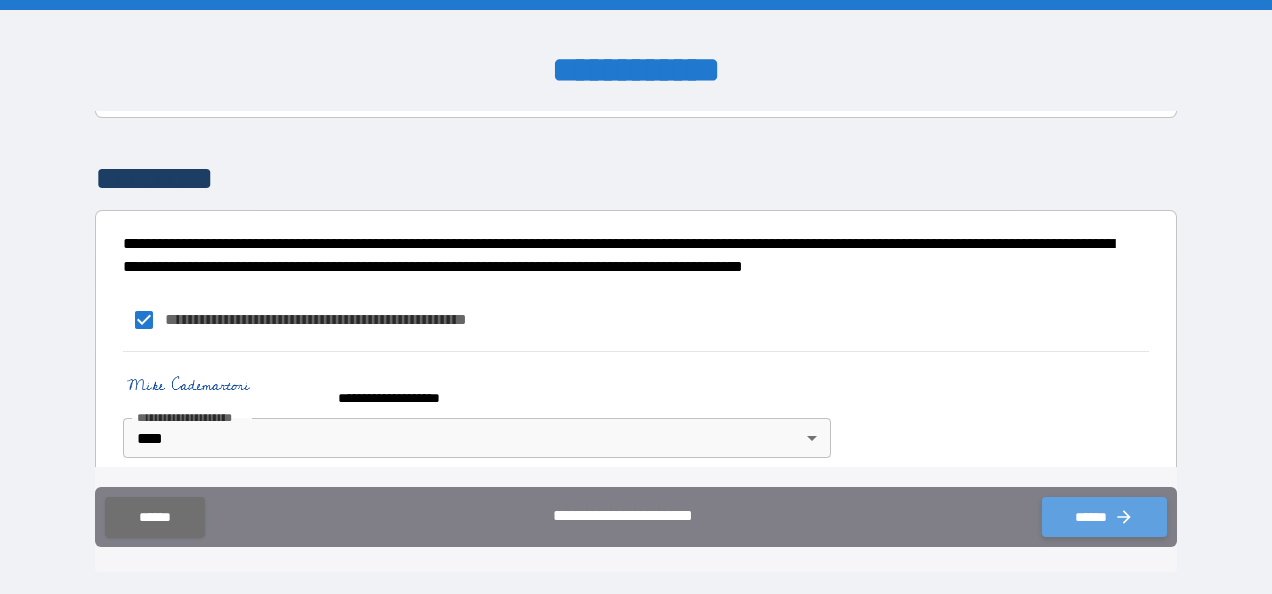 click on "******" at bounding box center (1104, 517) 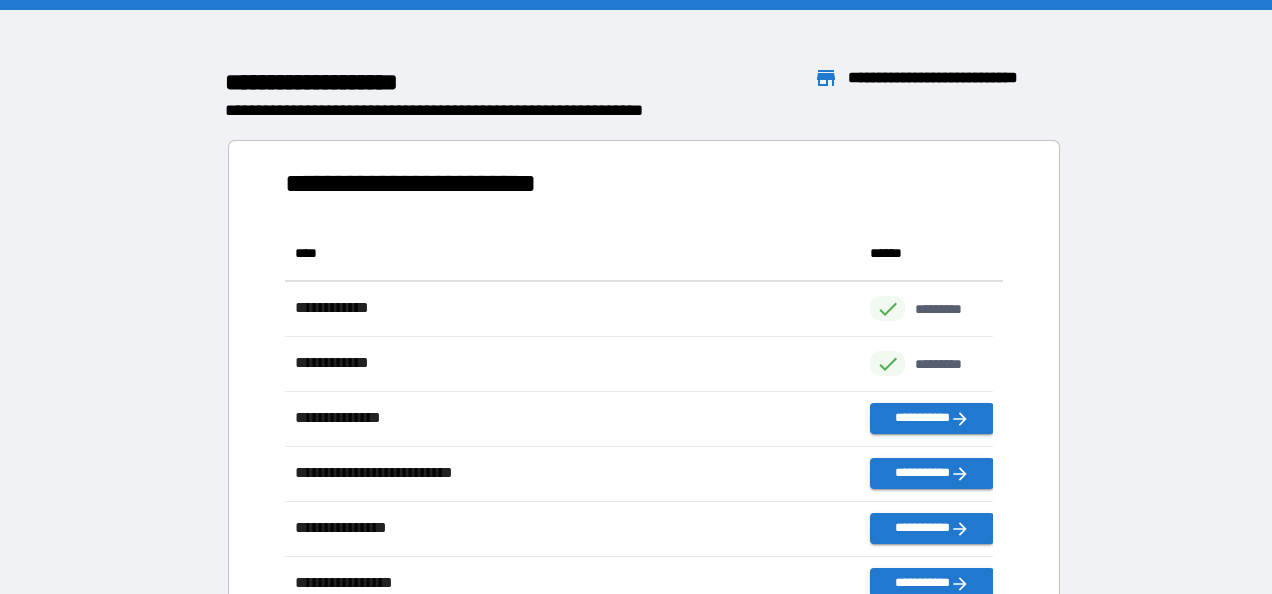 scroll, scrollTop: 16, scrollLeft: 16, axis: both 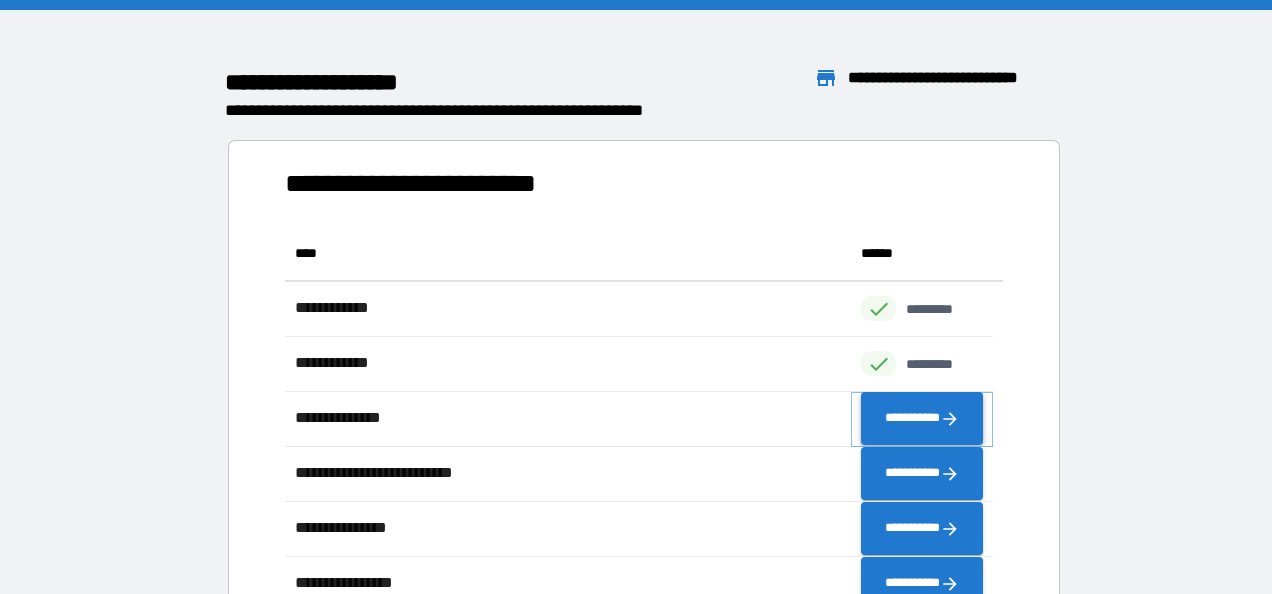 click 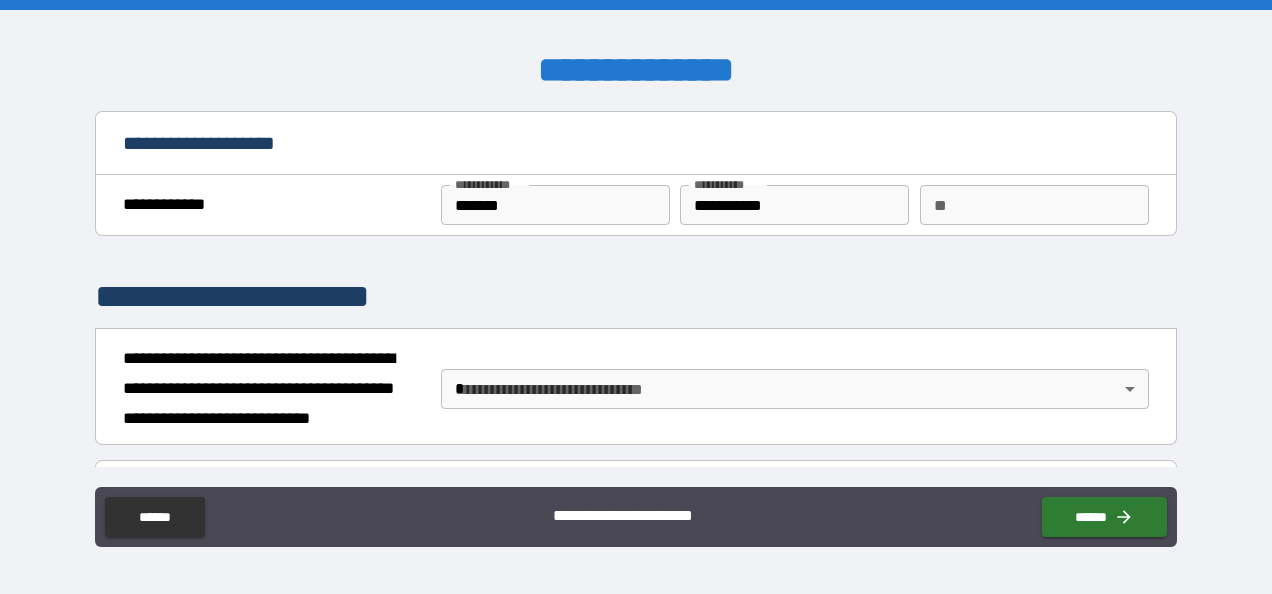 click on "**********" at bounding box center (636, 297) 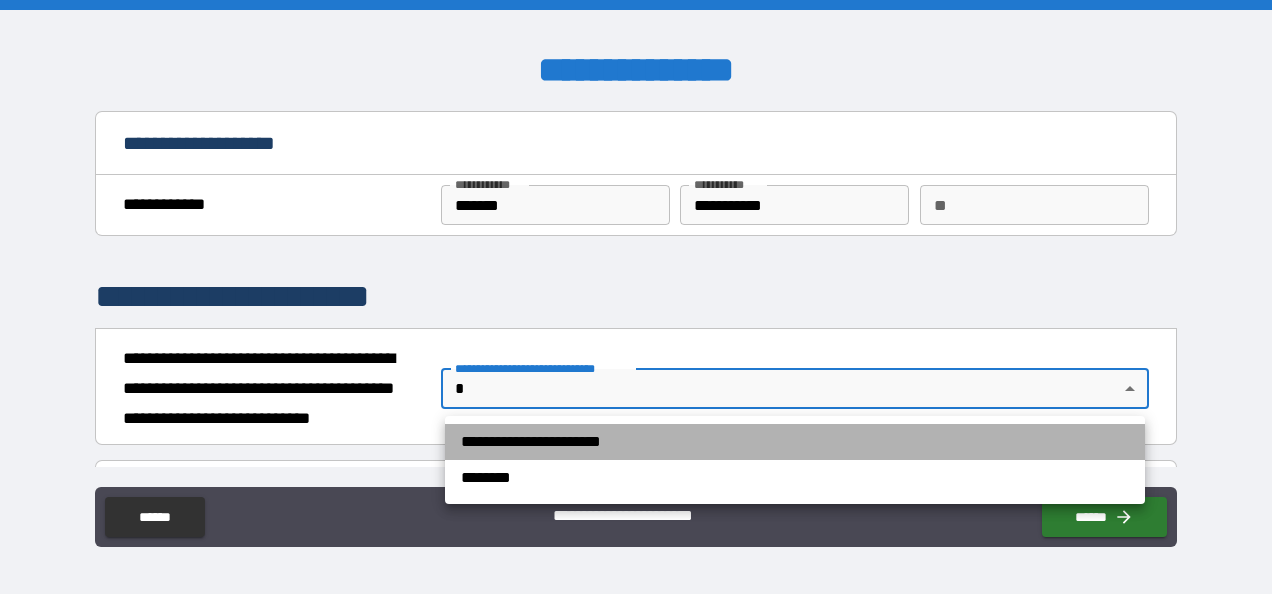 click on "**********" at bounding box center (795, 442) 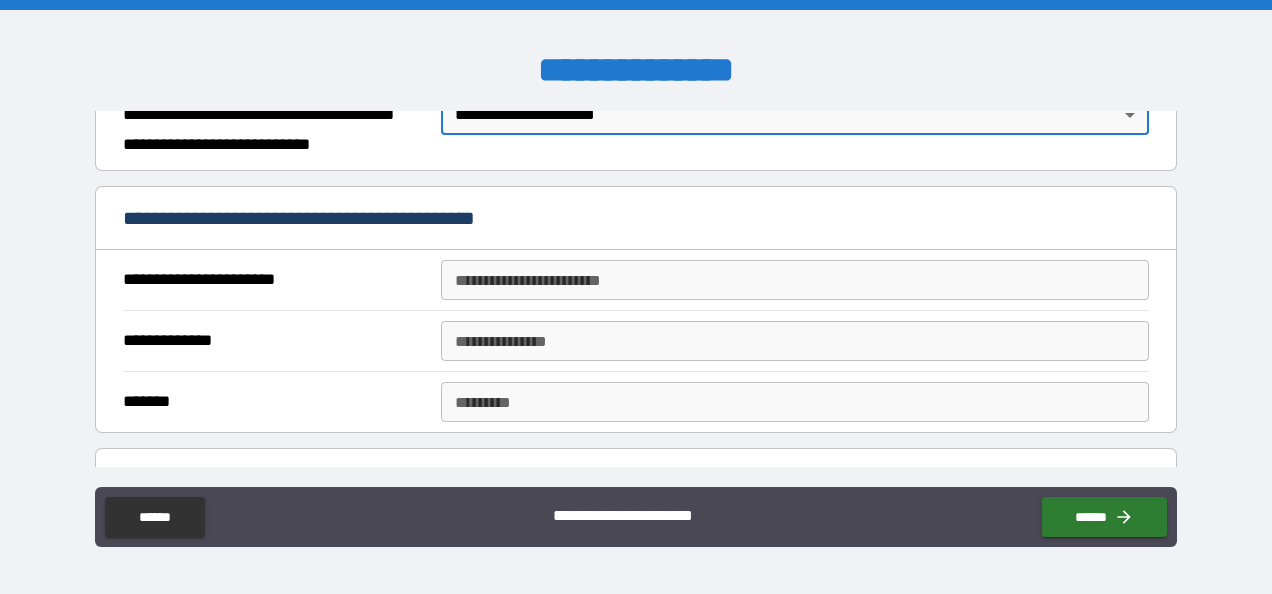 scroll, scrollTop: 282, scrollLeft: 0, axis: vertical 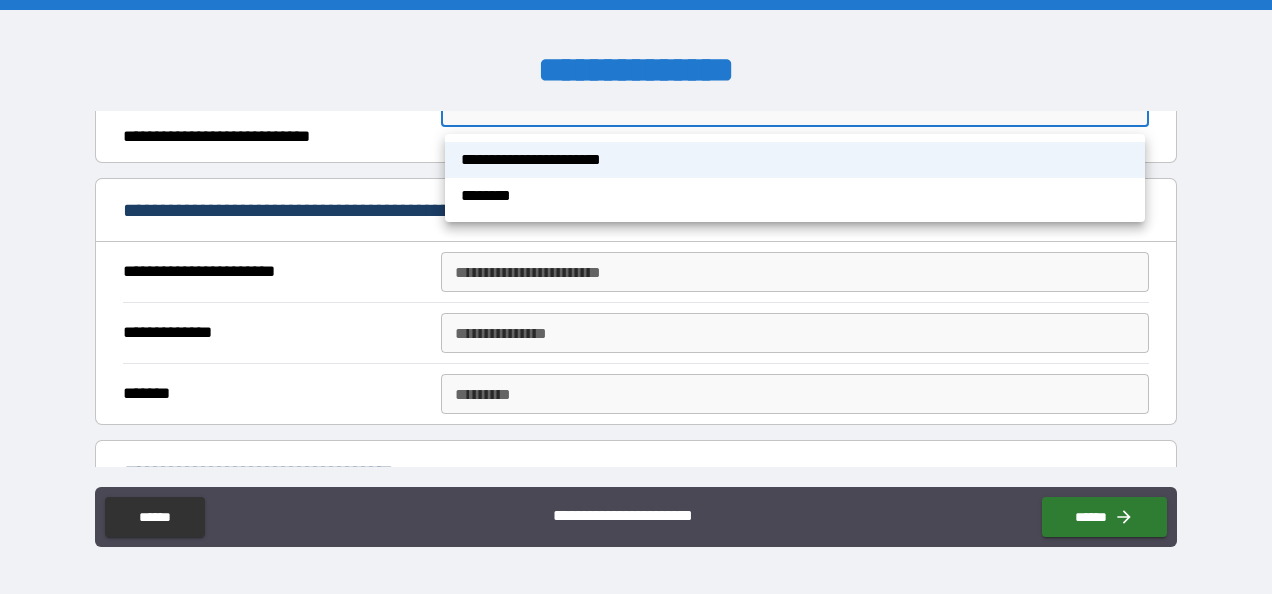 click on "**********" at bounding box center [795, 160] 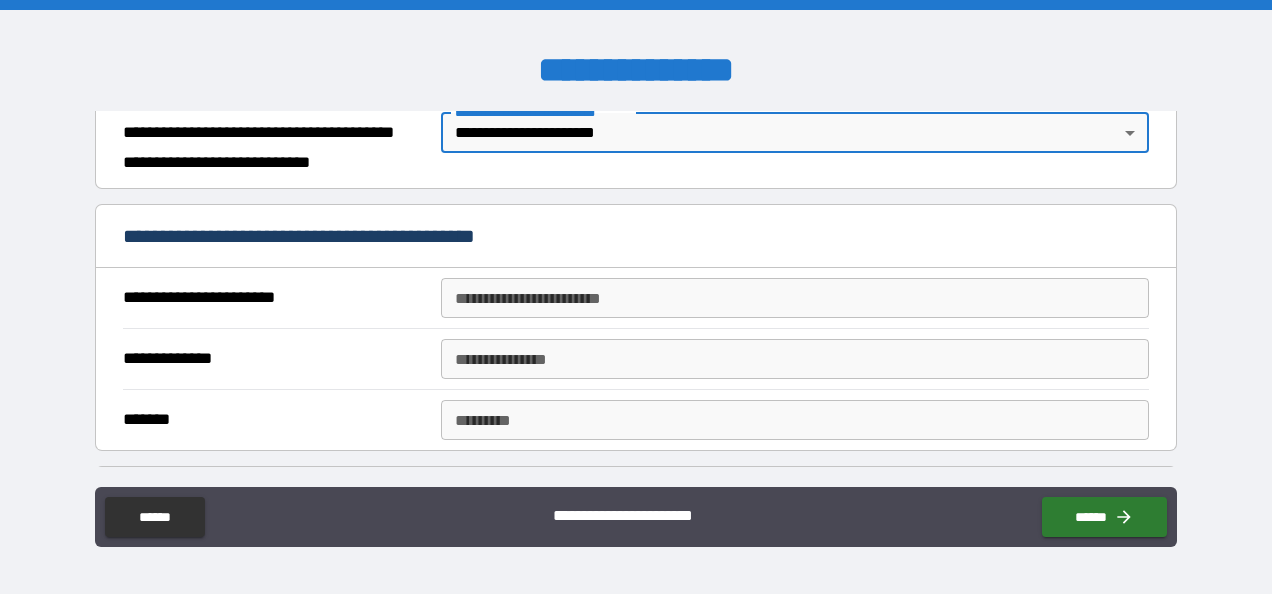click on "**********" at bounding box center [794, 298] 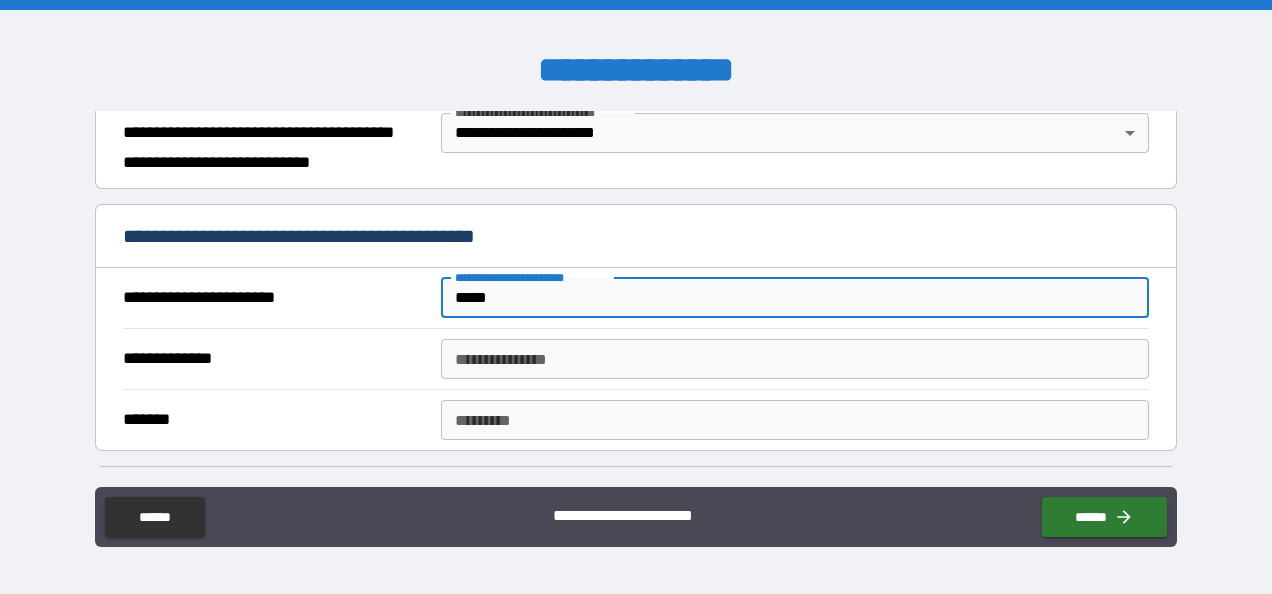 type on "*****" 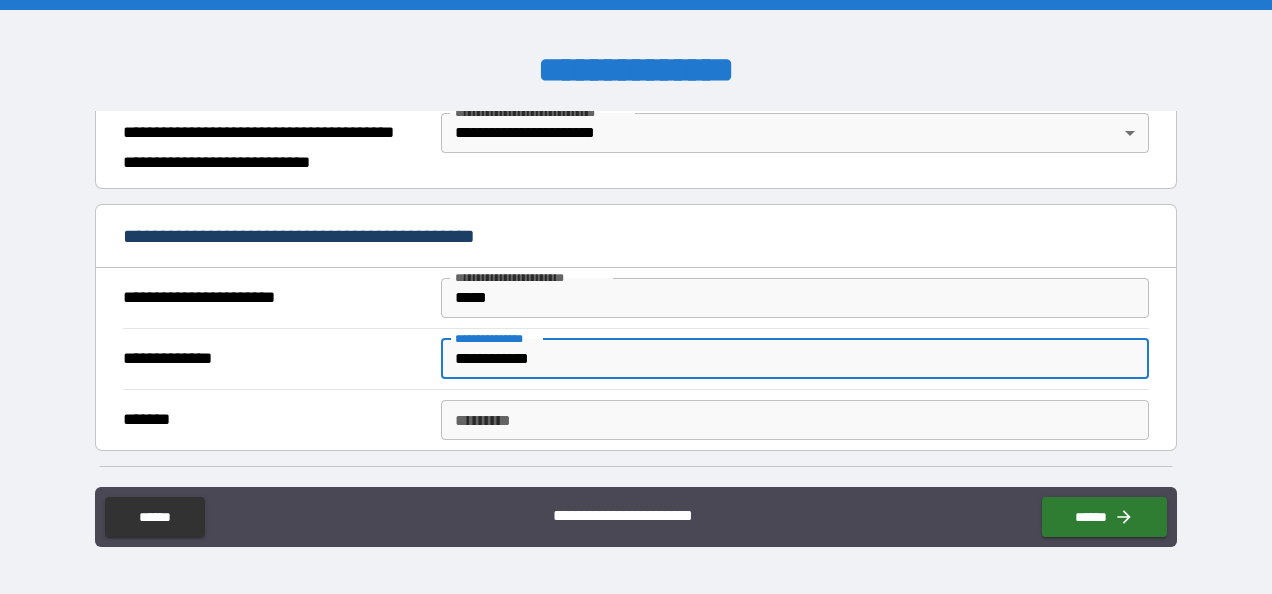 type on "**********" 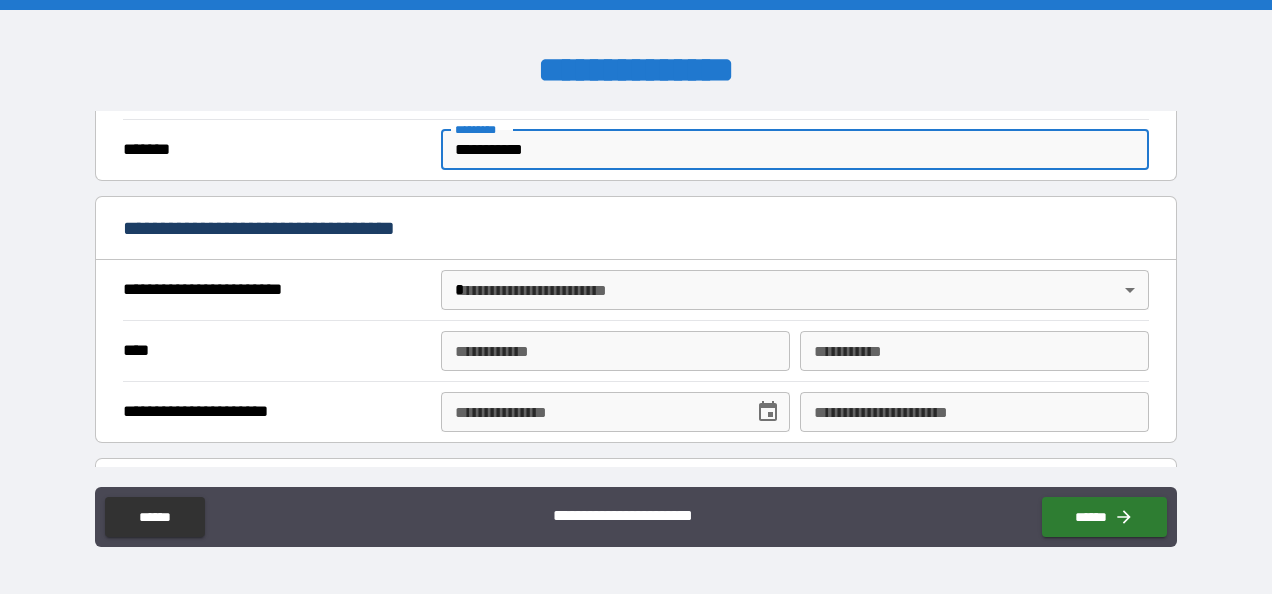 scroll, scrollTop: 530, scrollLeft: 0, axis: vertical 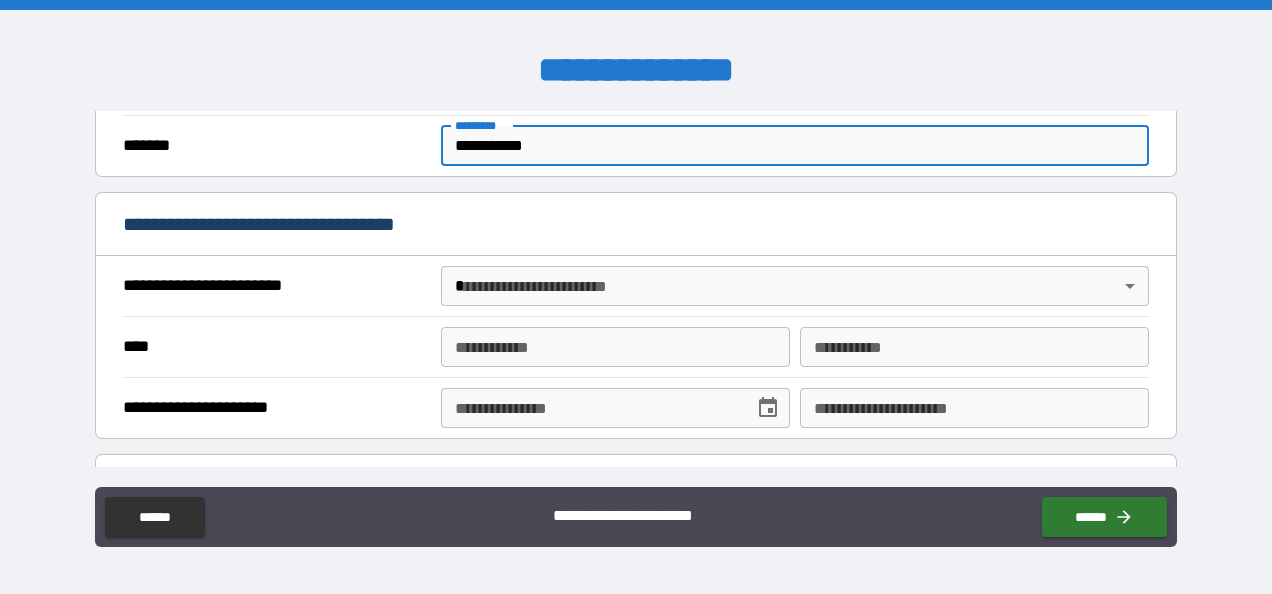 type on "**********" 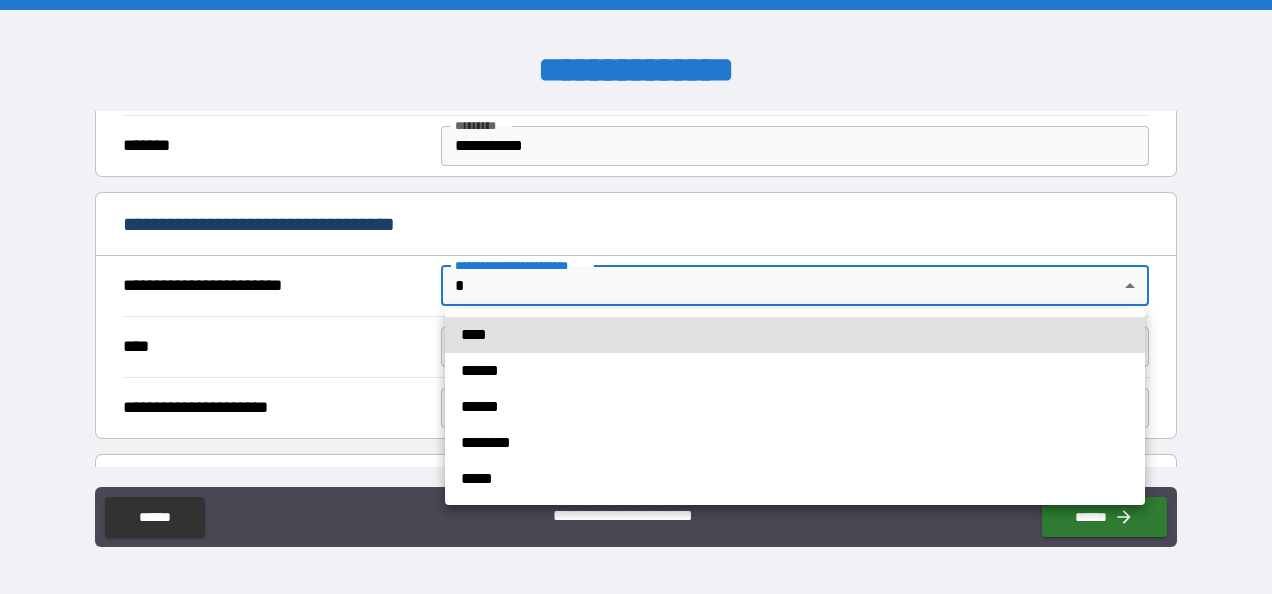 click on "****" at bounding box center (795, 335) 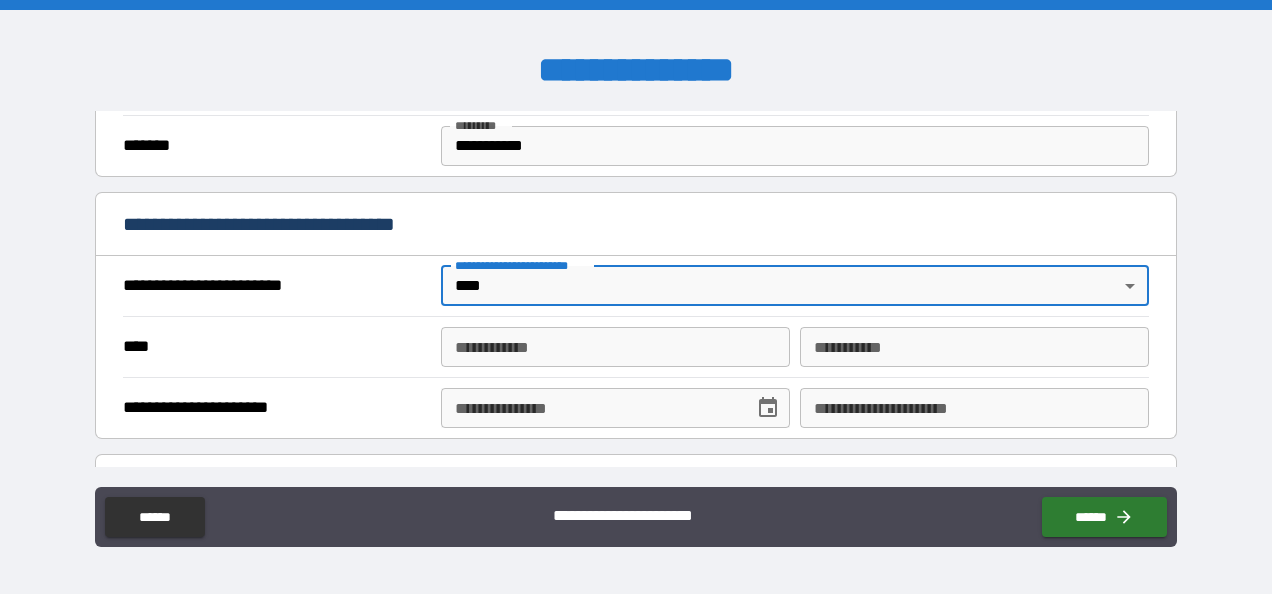 click on "**********" at bounding box center [615, 347] 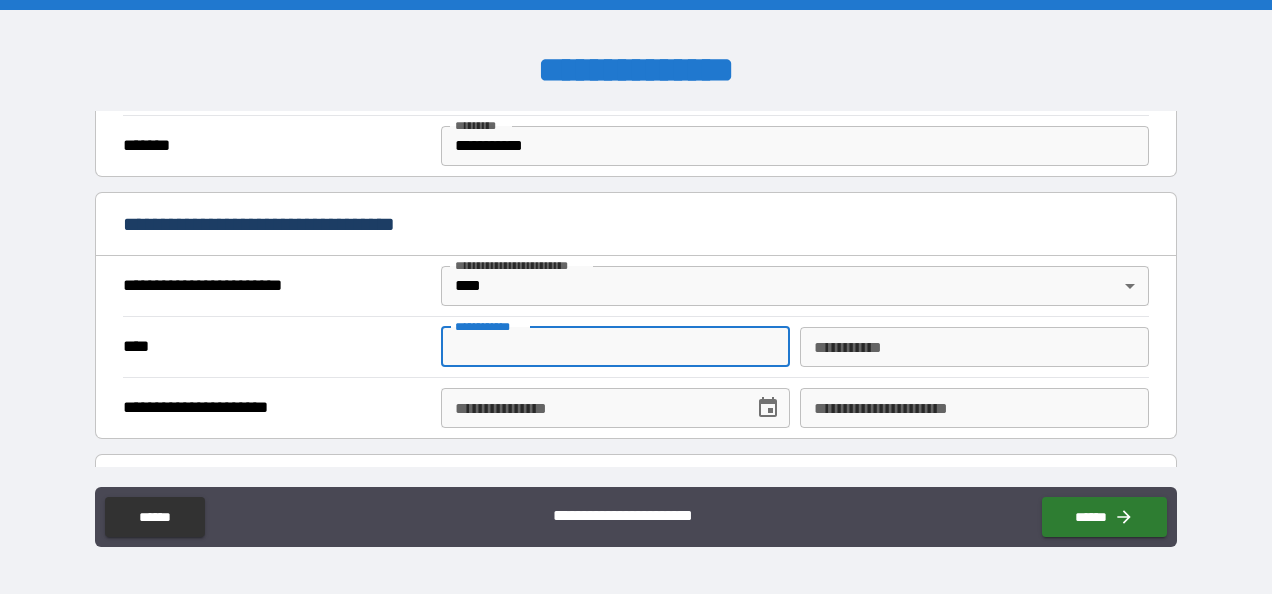 type on "*******" 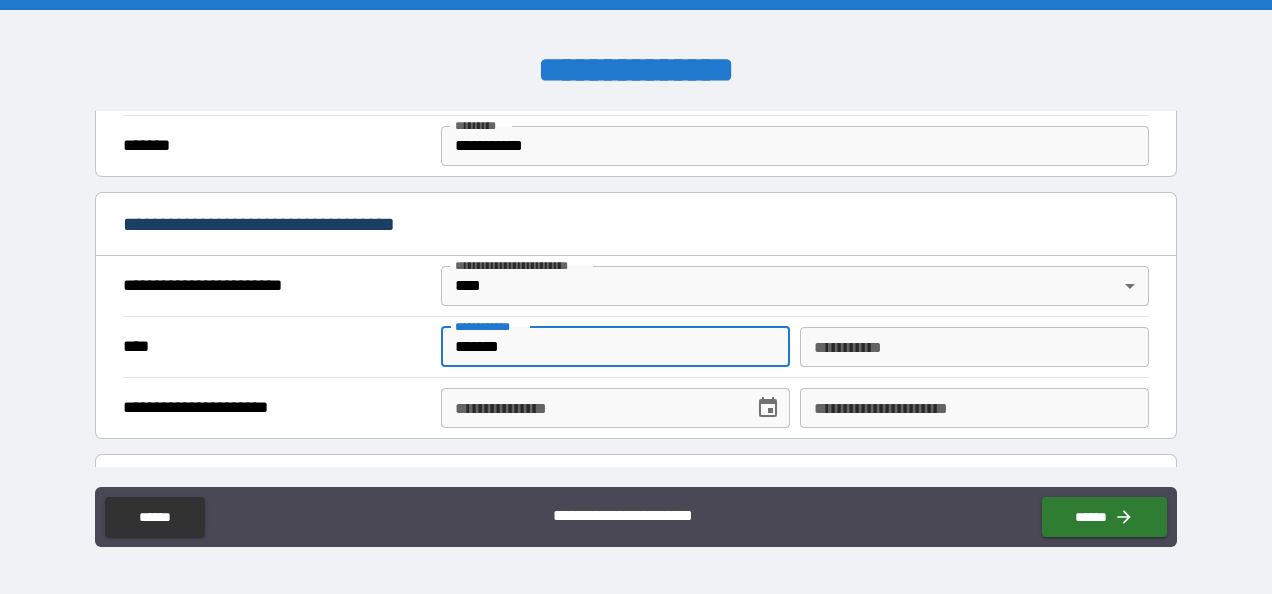 type on "**********" 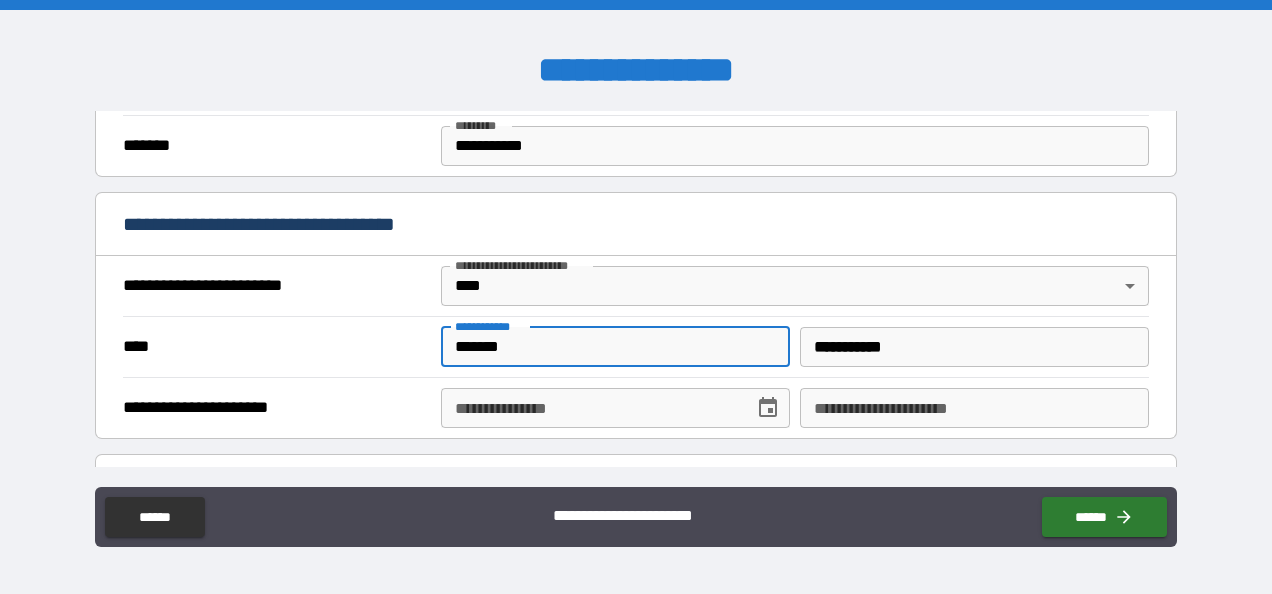 type on "**********" 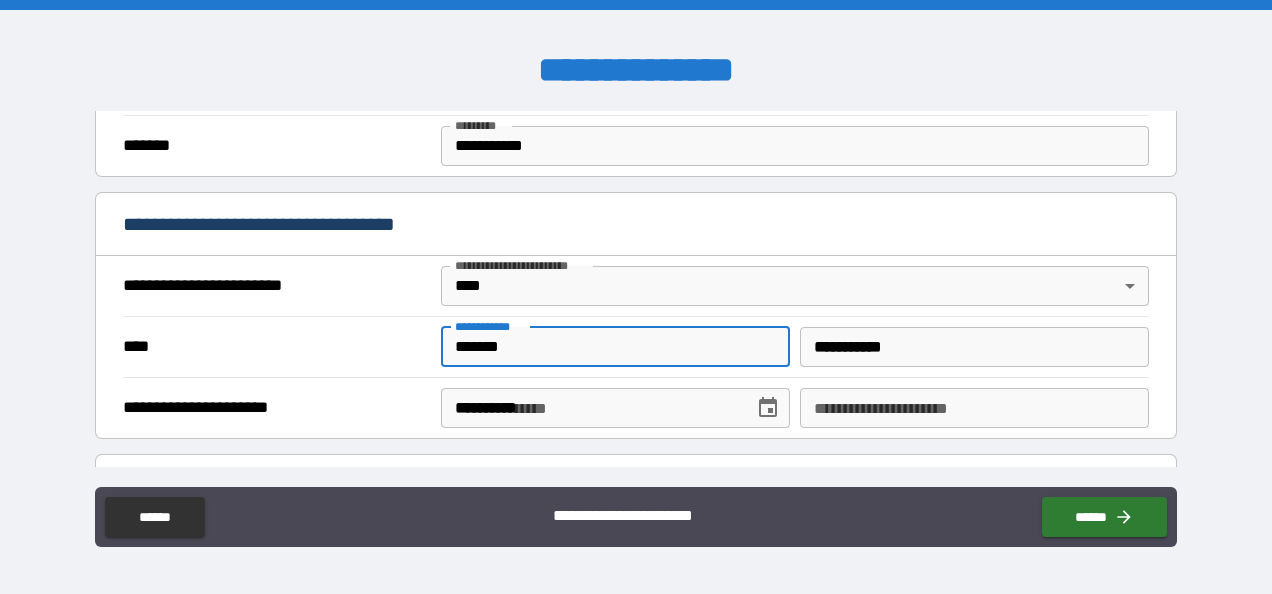 type on "*********" 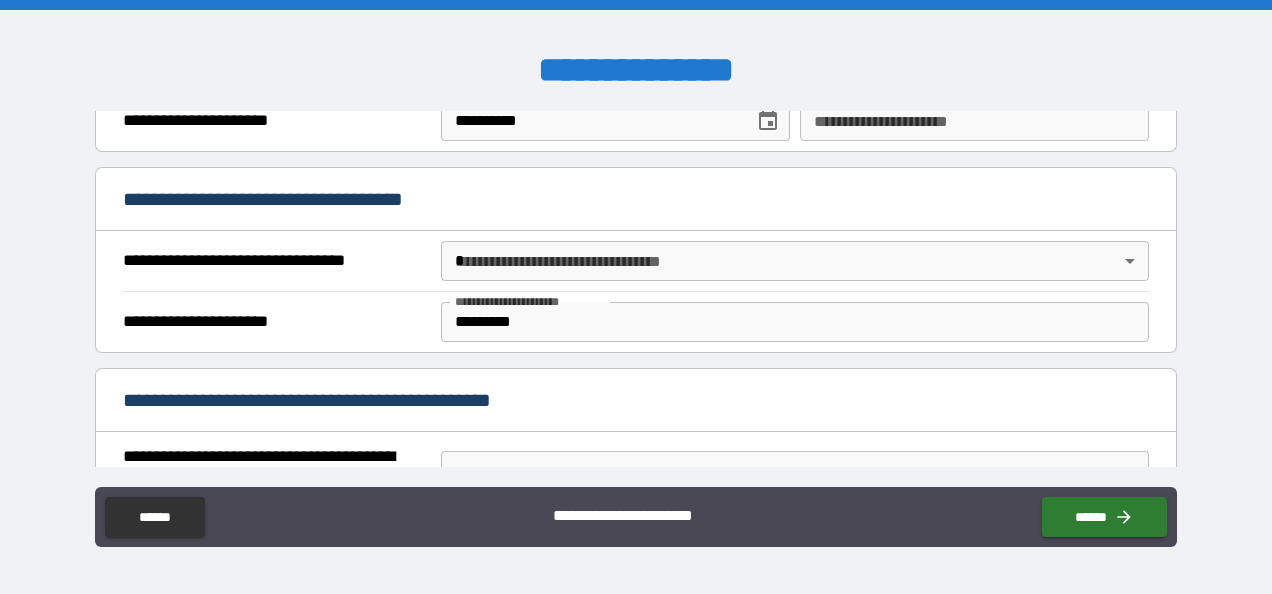 scroll, scrollTop: 834, scrollLeft: 0, axis: vertical 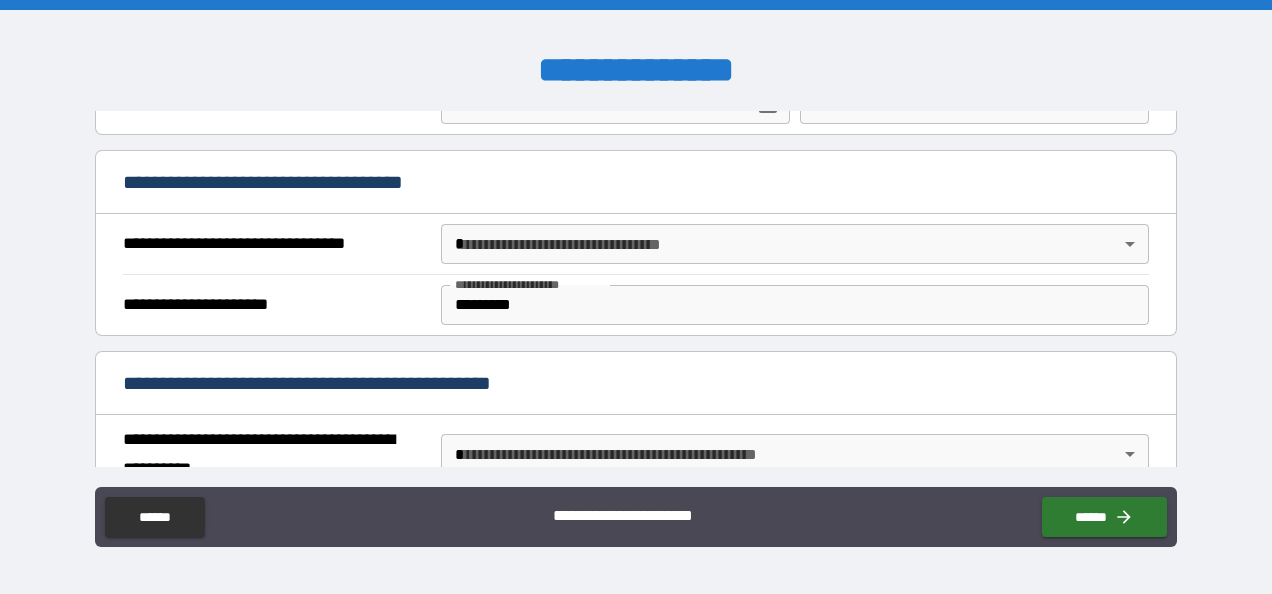 click on "**********" at bounding box center [636, 297] 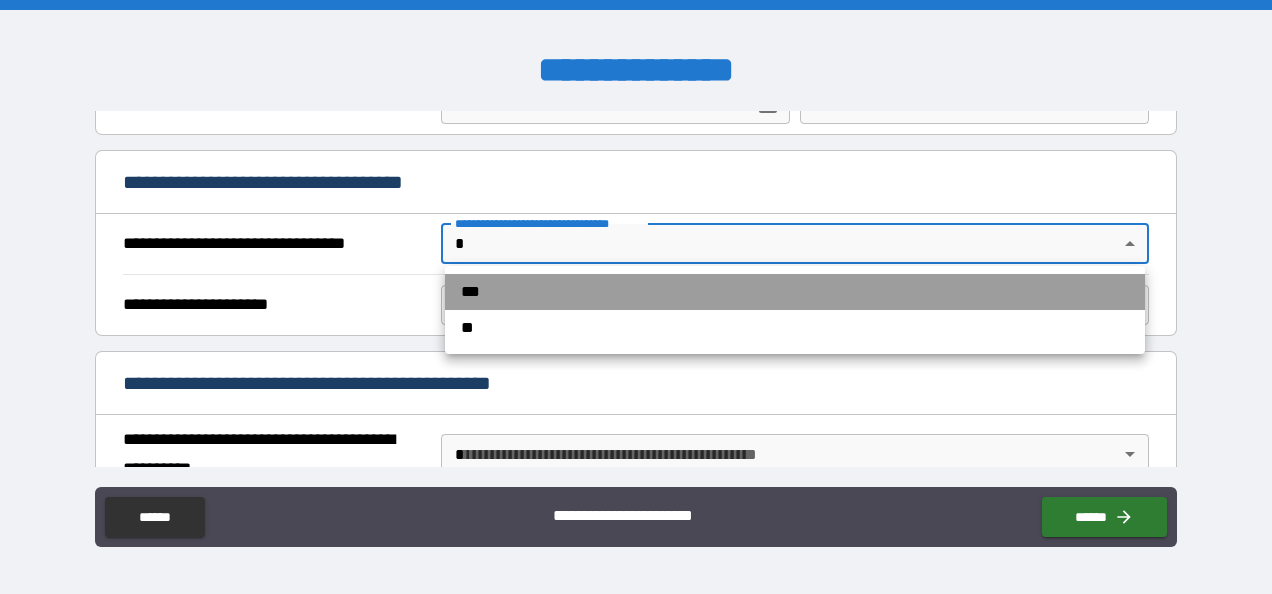click on "***" at bounding box center [795, 292] 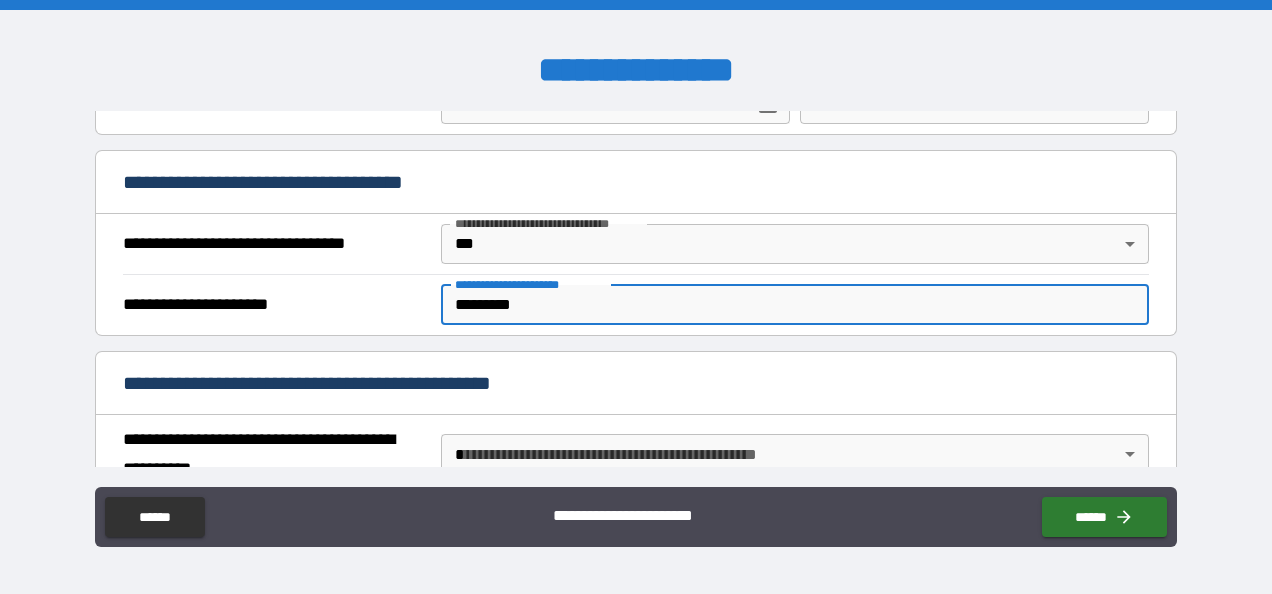 drag, startPoint x: 547, startPoint y: 299, endPoint x: 368, endPoint y: 286, distance: 179.47145 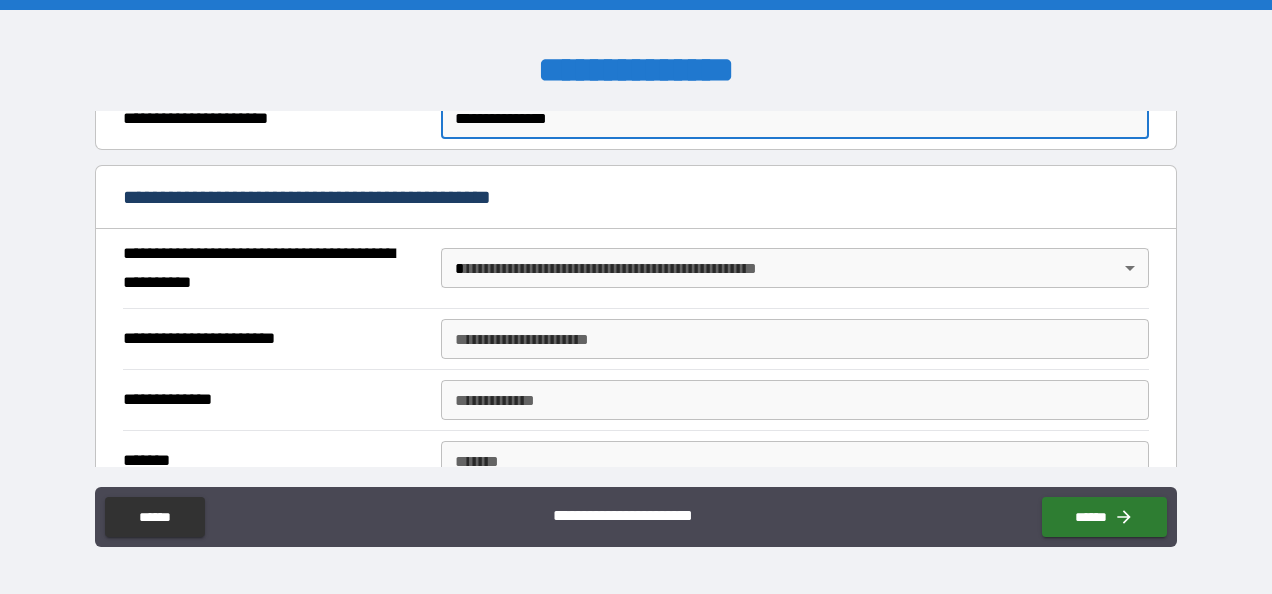 scroll, scrollTop: 1049, scrollLeft: 0, axis: vertical 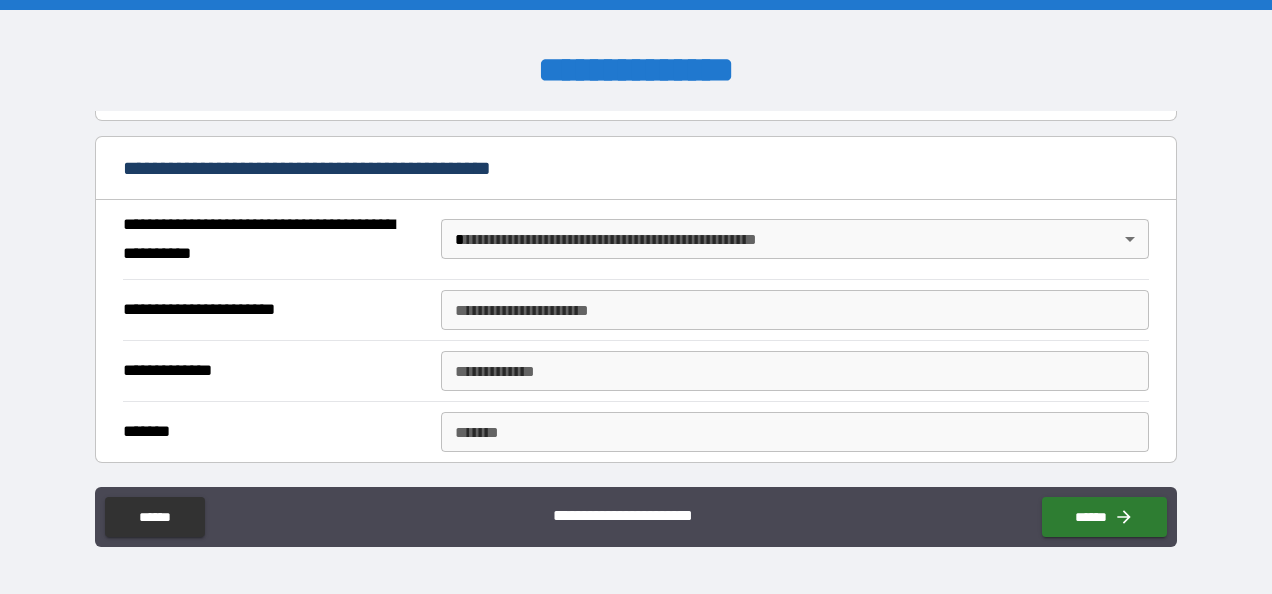 type on "**********" 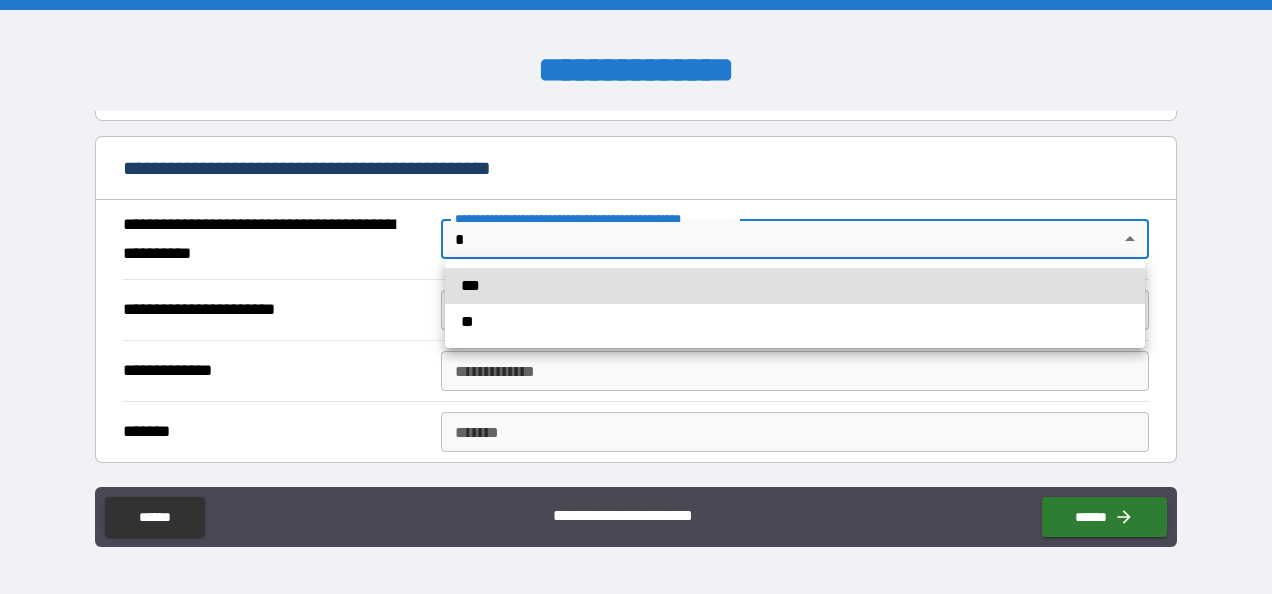 click on "**" at bounding box center [795, 322] 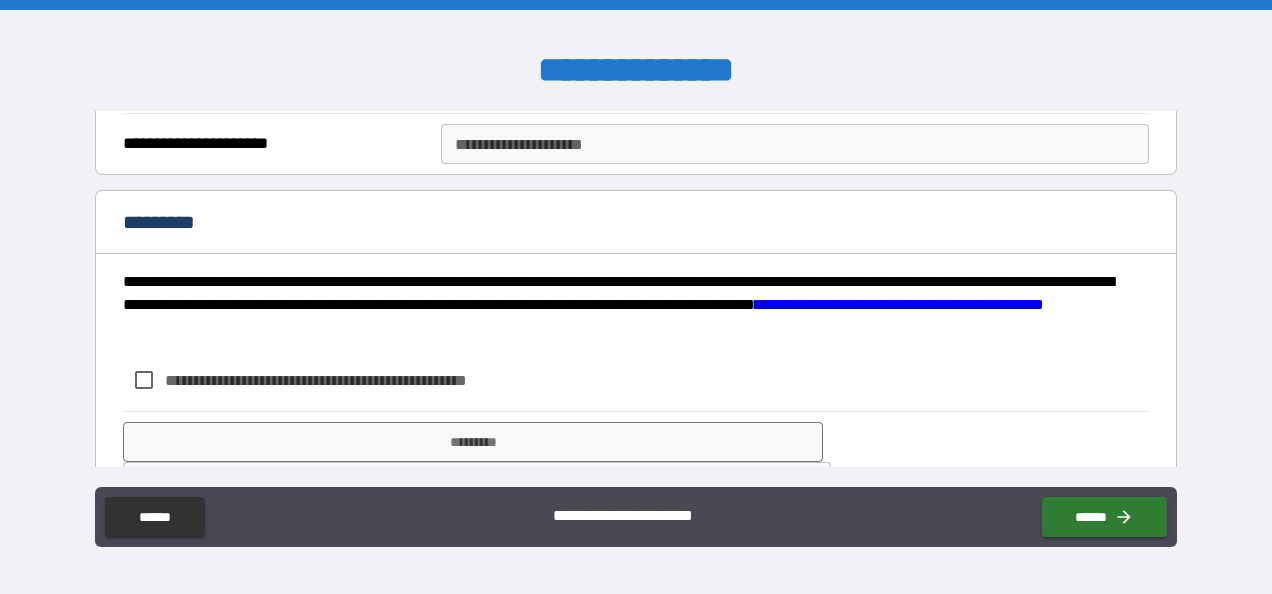 scroll, scrollTop: 1824, scrollLeft: 0, axis: vertical 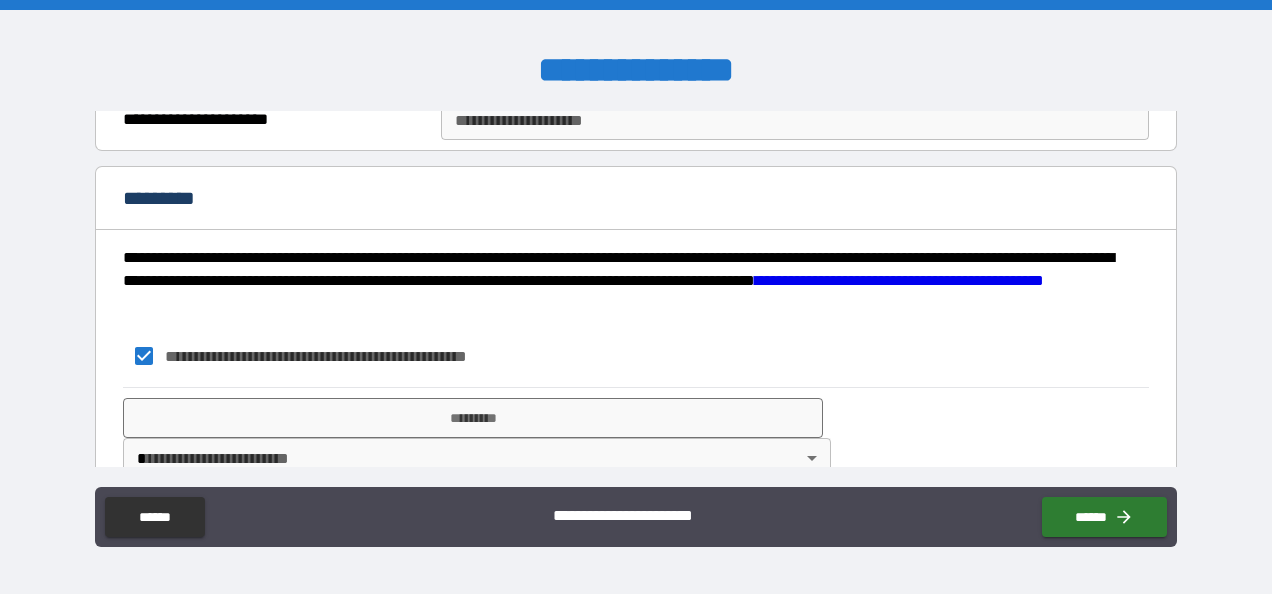 click on "**********" at bounding box center (636, 297) 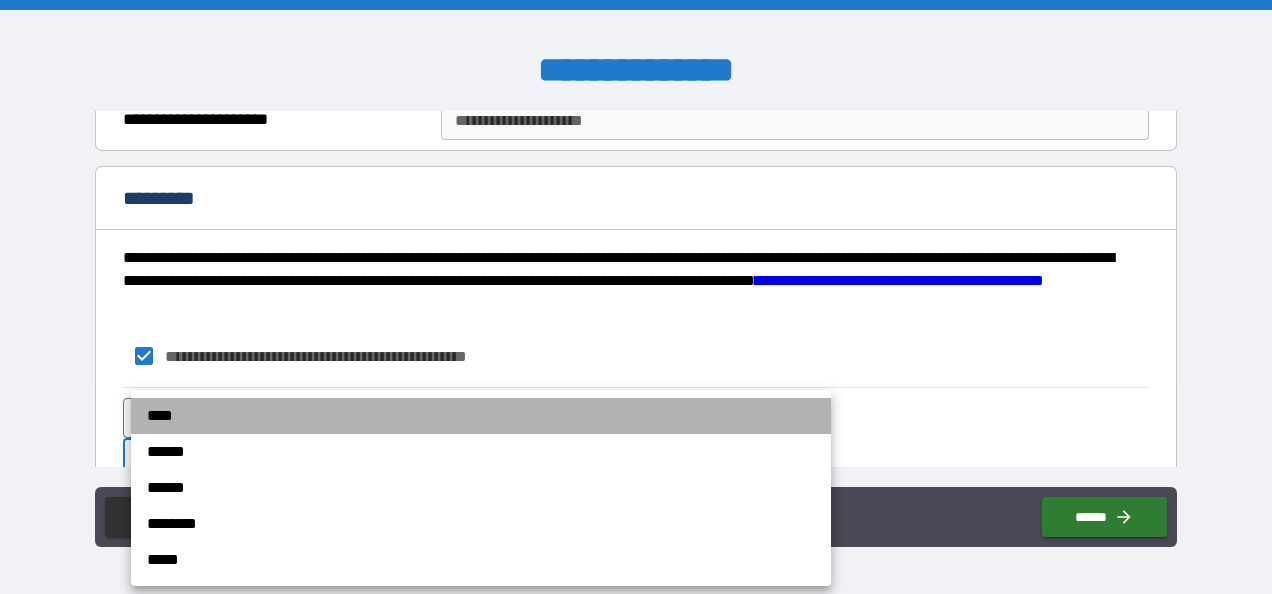 click on "****" at bounding box center [481, 416] 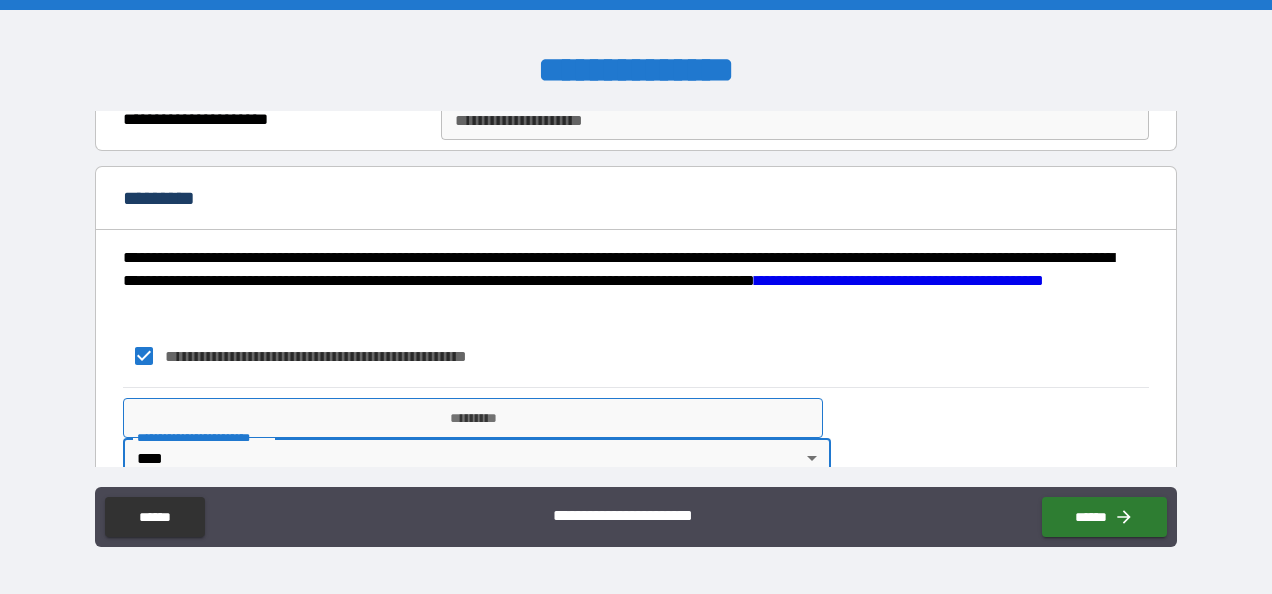click on "*********" at bounding box center (473, 418) 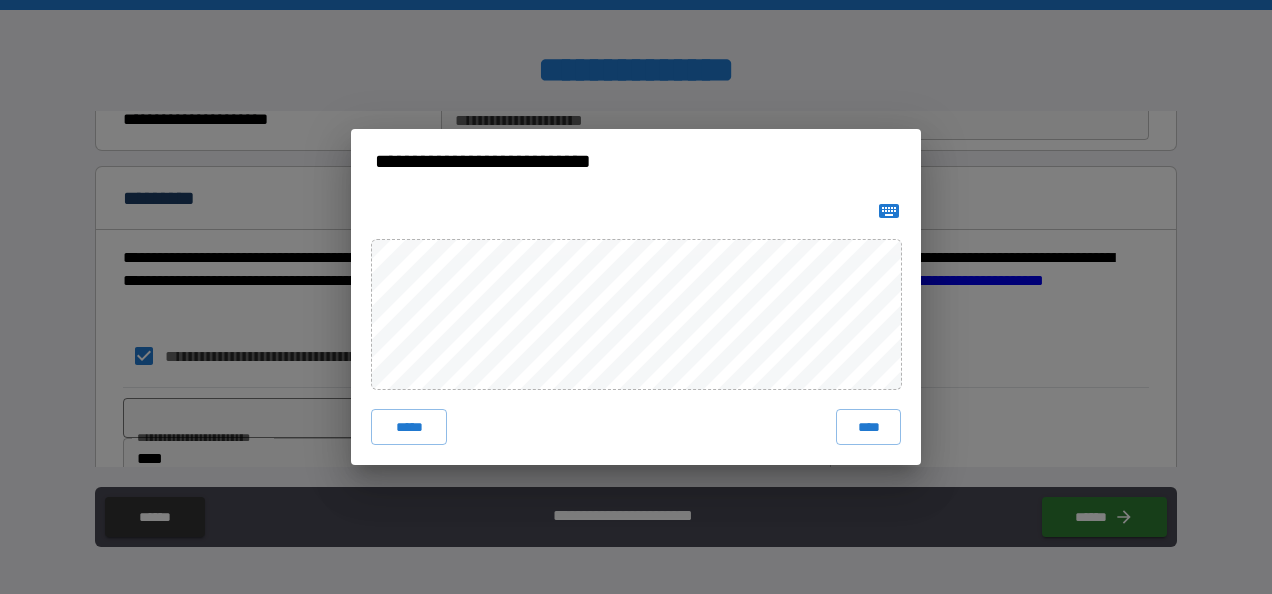 click 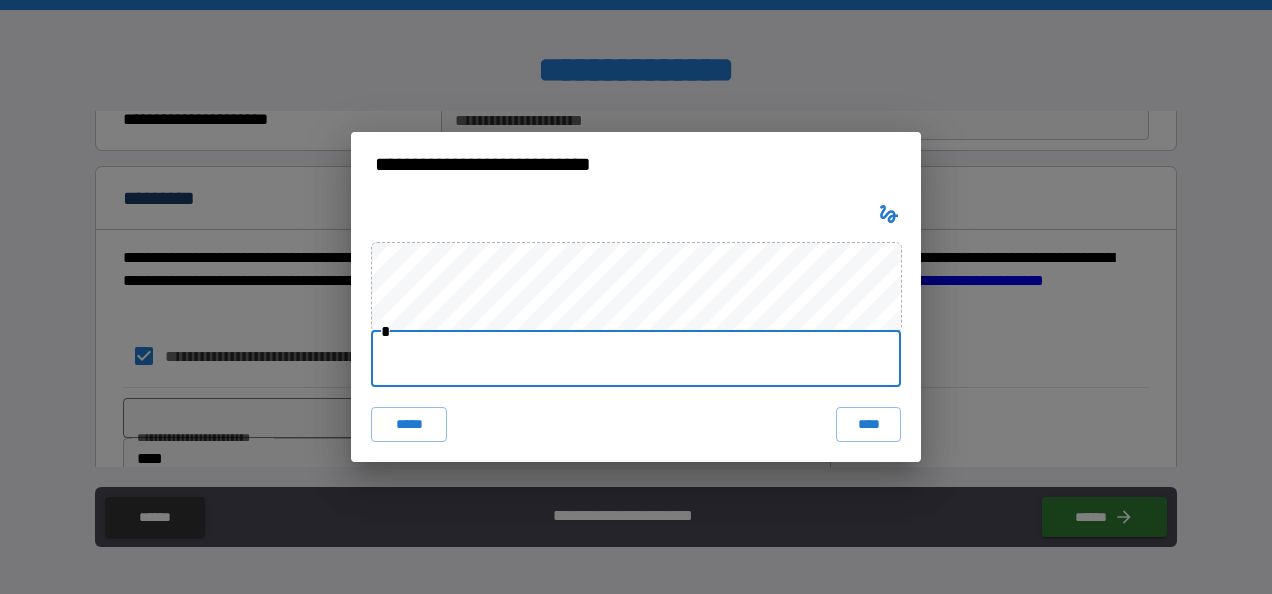 click at bounding box center [636, 359] 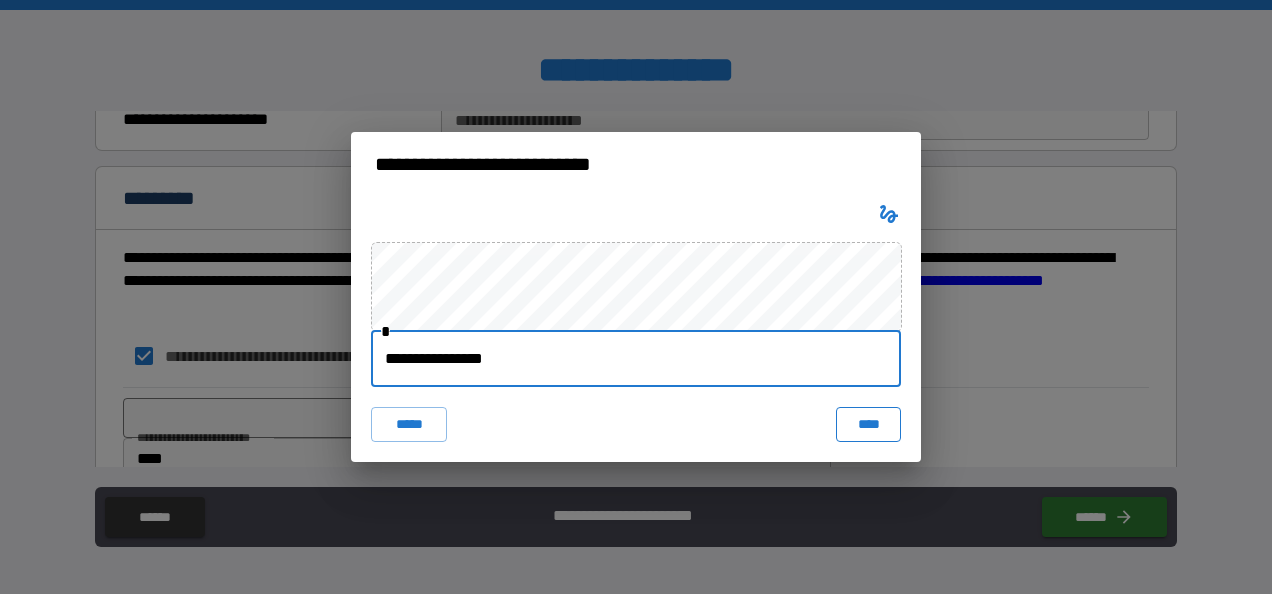 type on "**********" 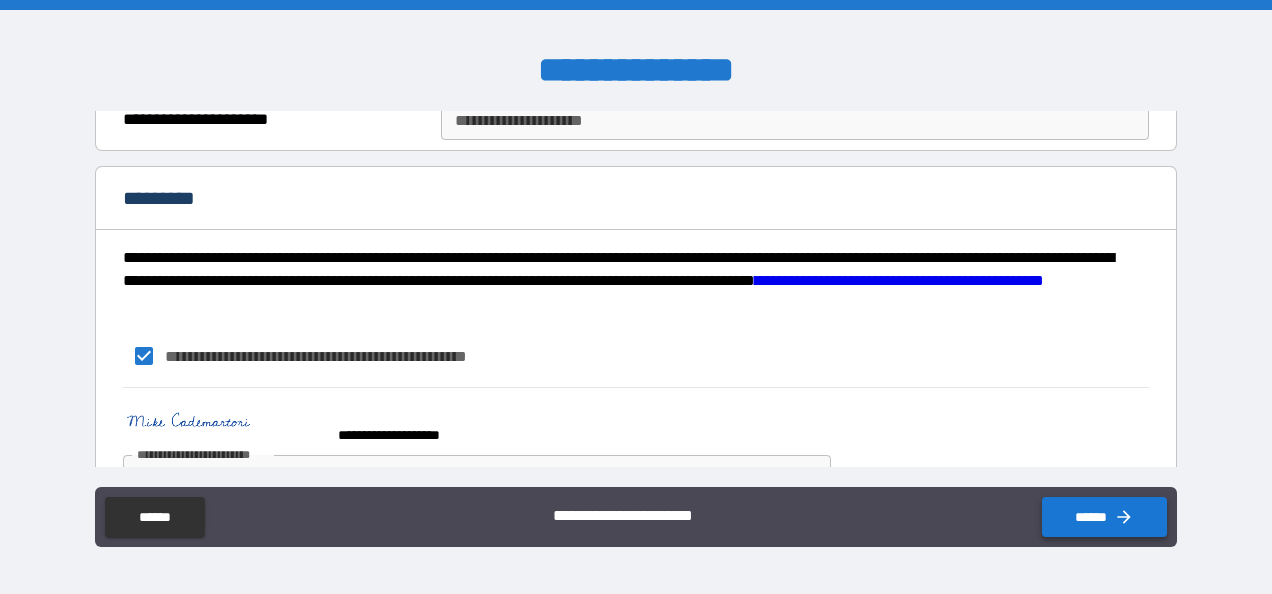 click on "******" at bounding box center [1104, 517] 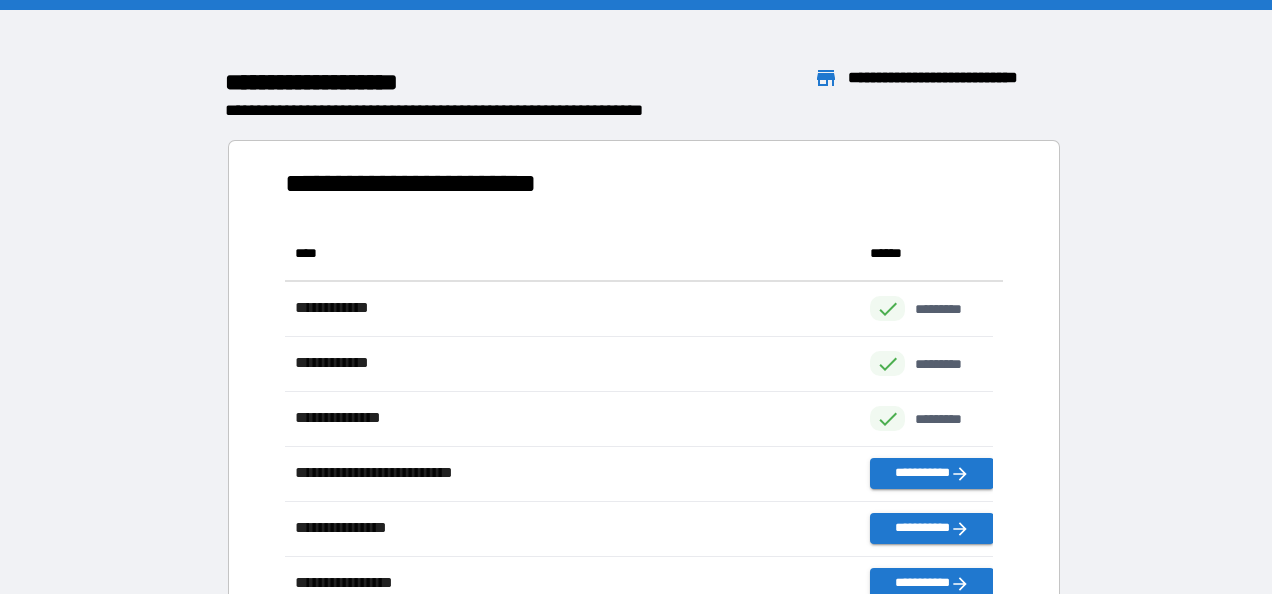 scroll, scrollTop: 480, scrollLeft: 692, axis: both 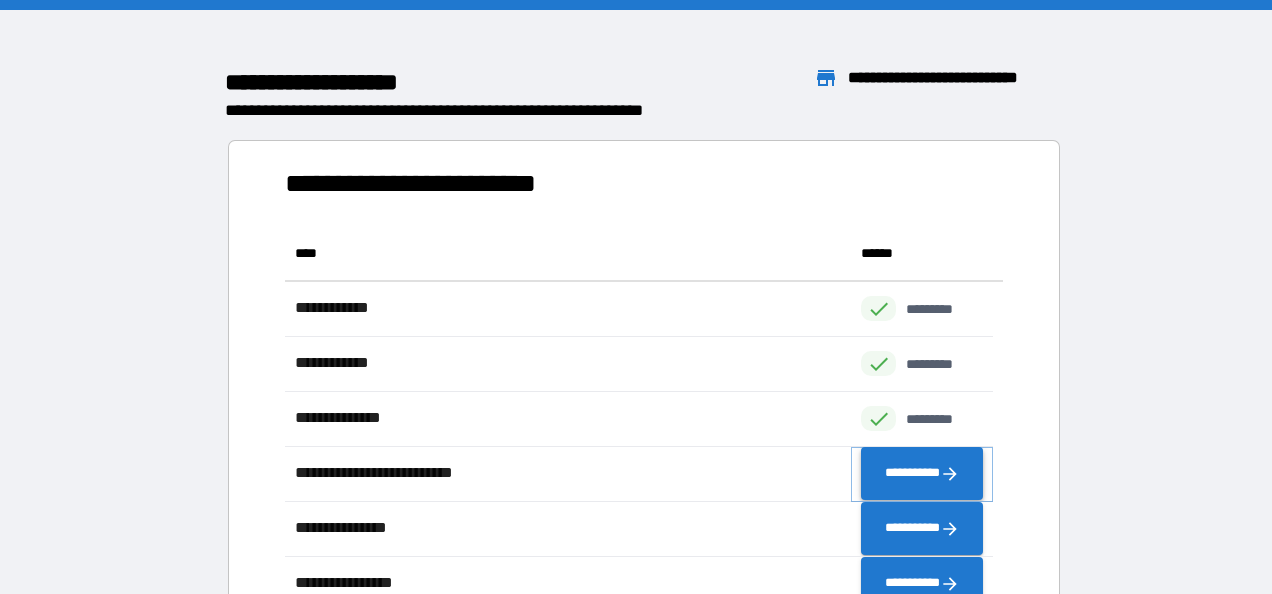 click 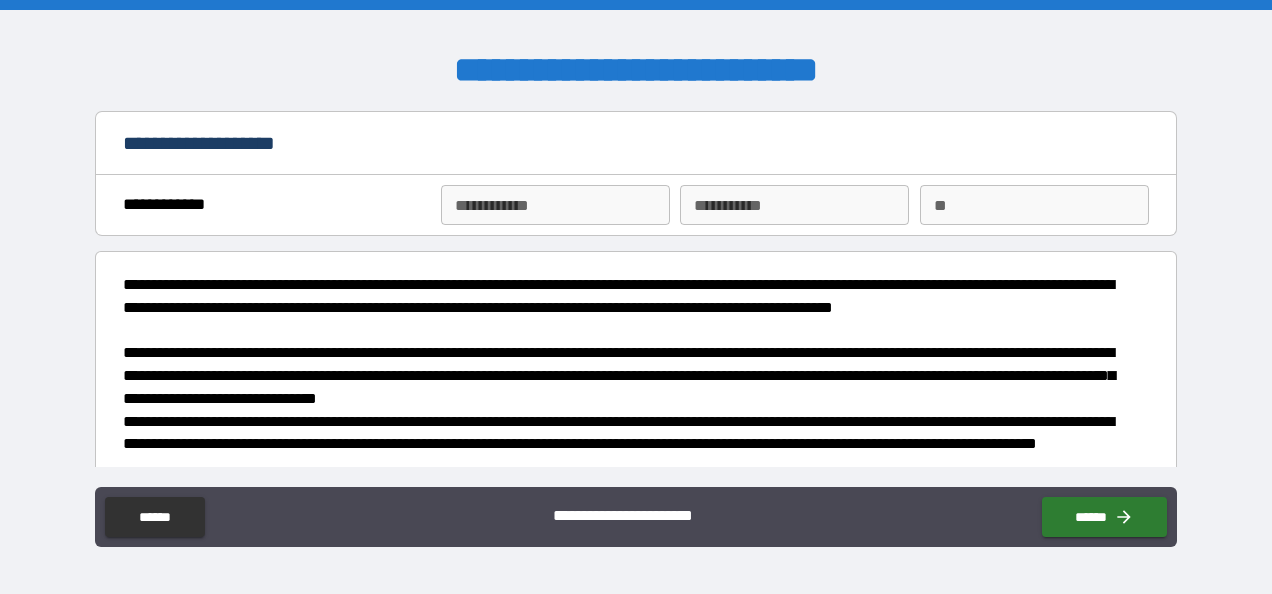 click on "**********" at bounding box center [555, 205] 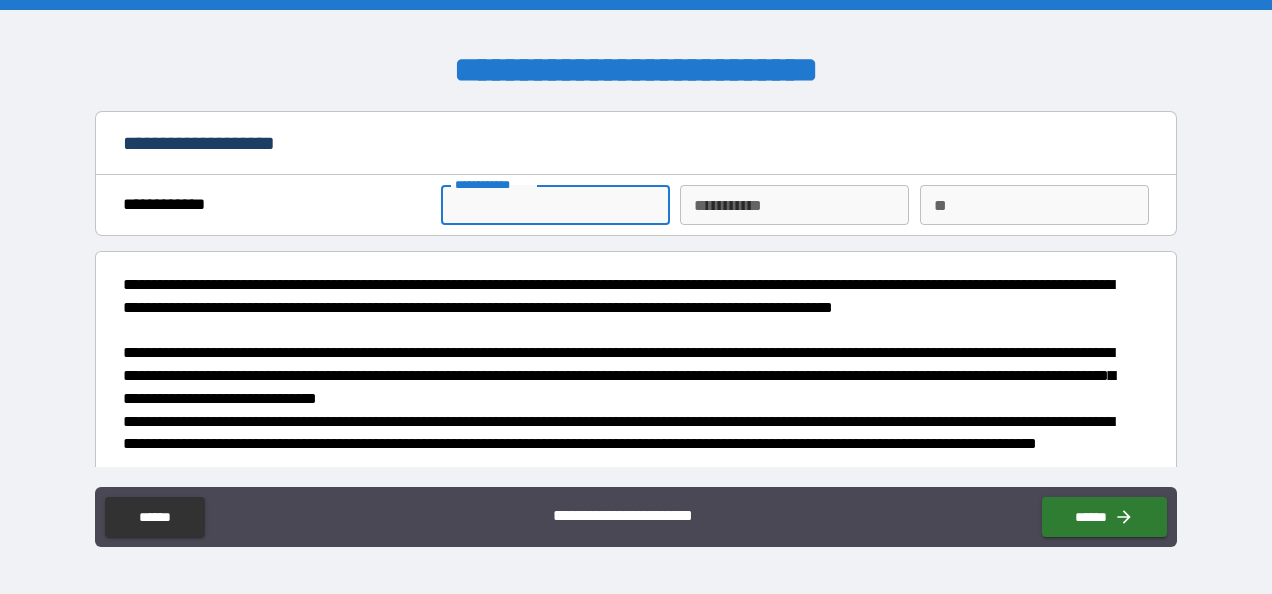 type on "*******" 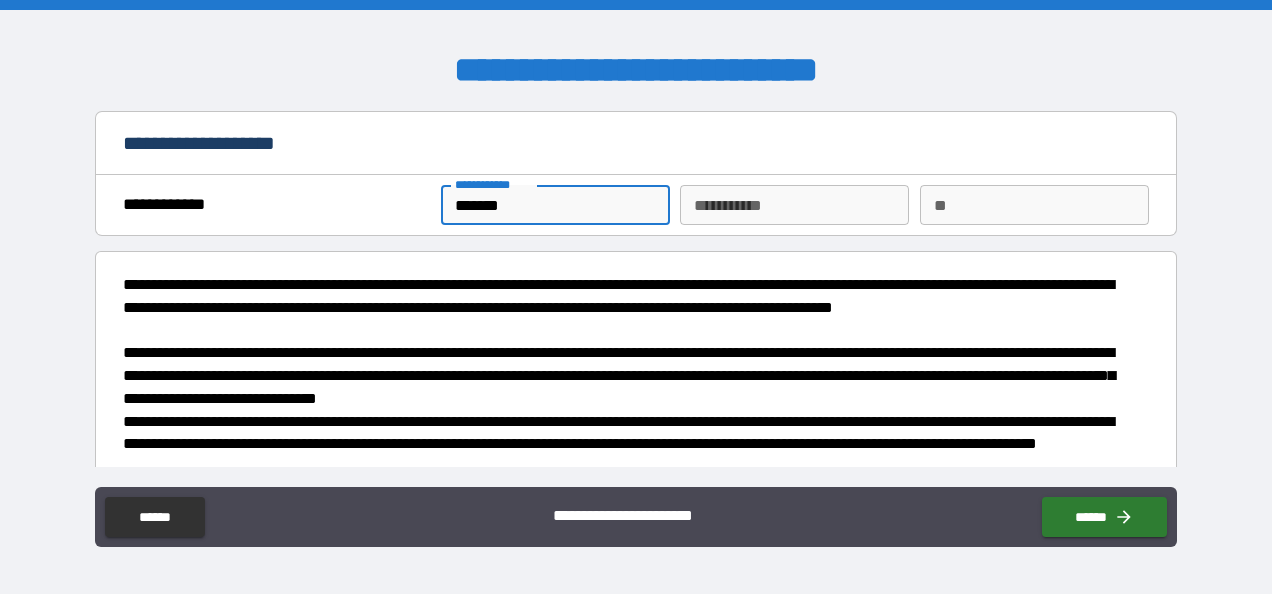 type on "**********" 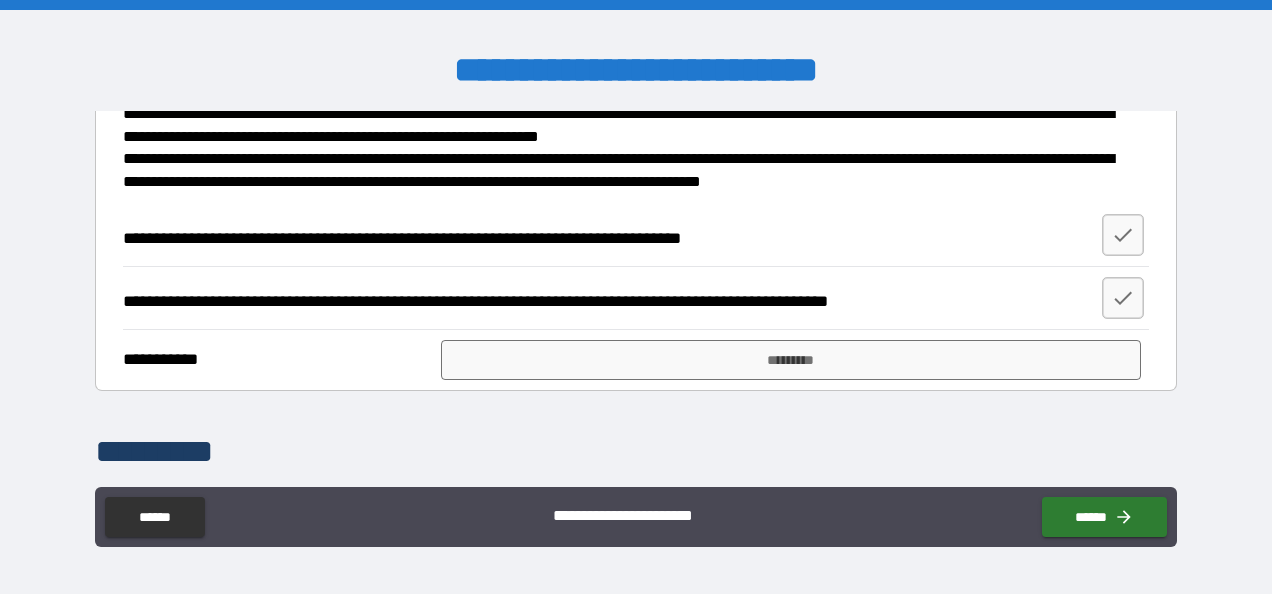 scroll, scrollTop: 581, scrollLeft: 0, axis: vertical 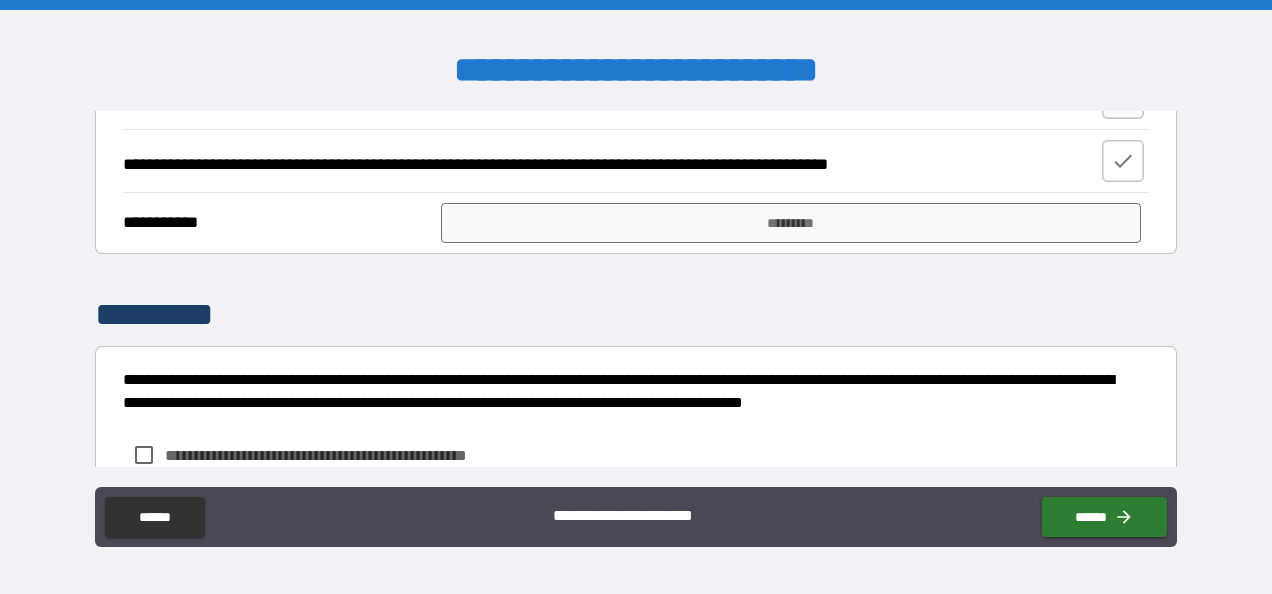 click 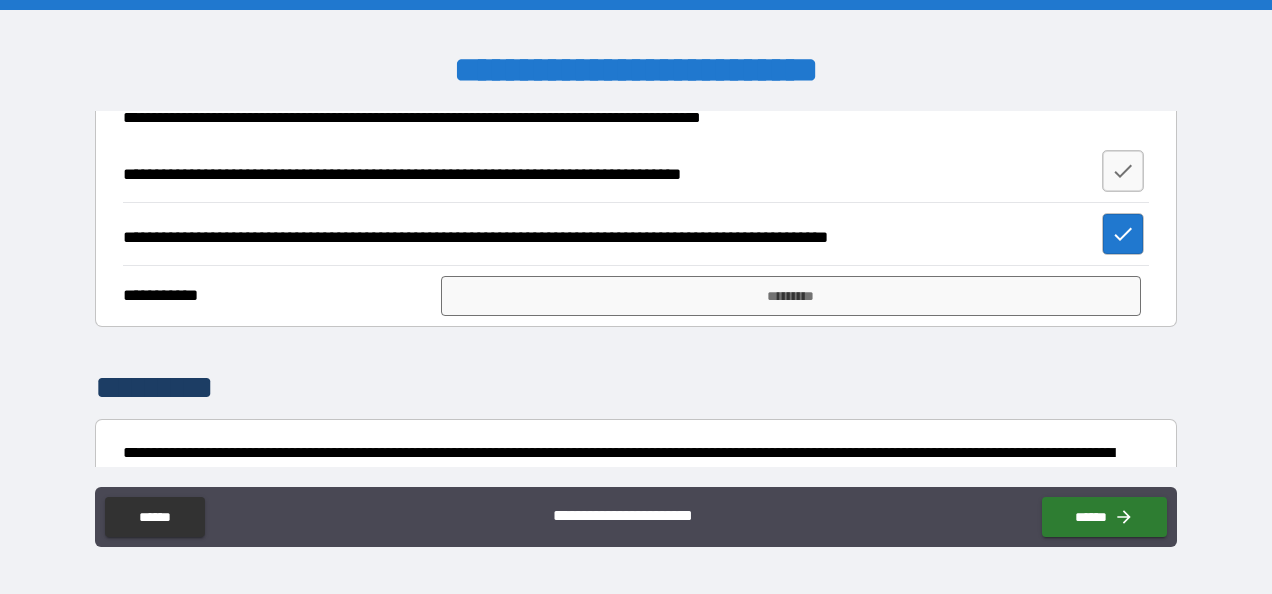 scroll, scrollTop: 438, scrollLeft: 0, axis: vertical 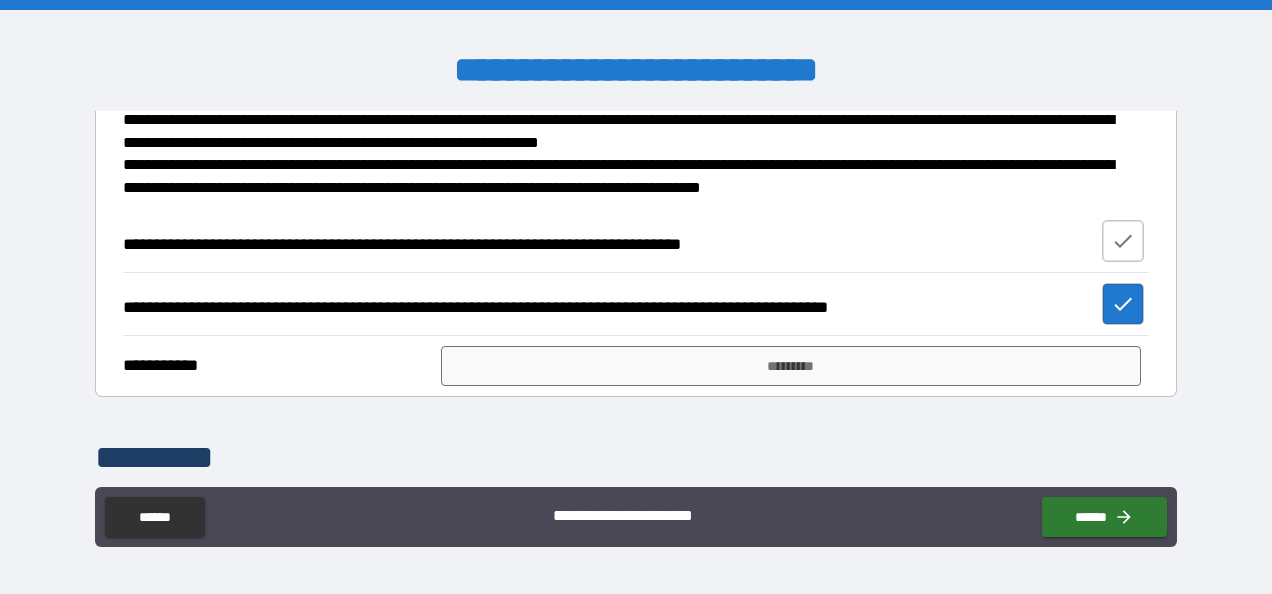 click 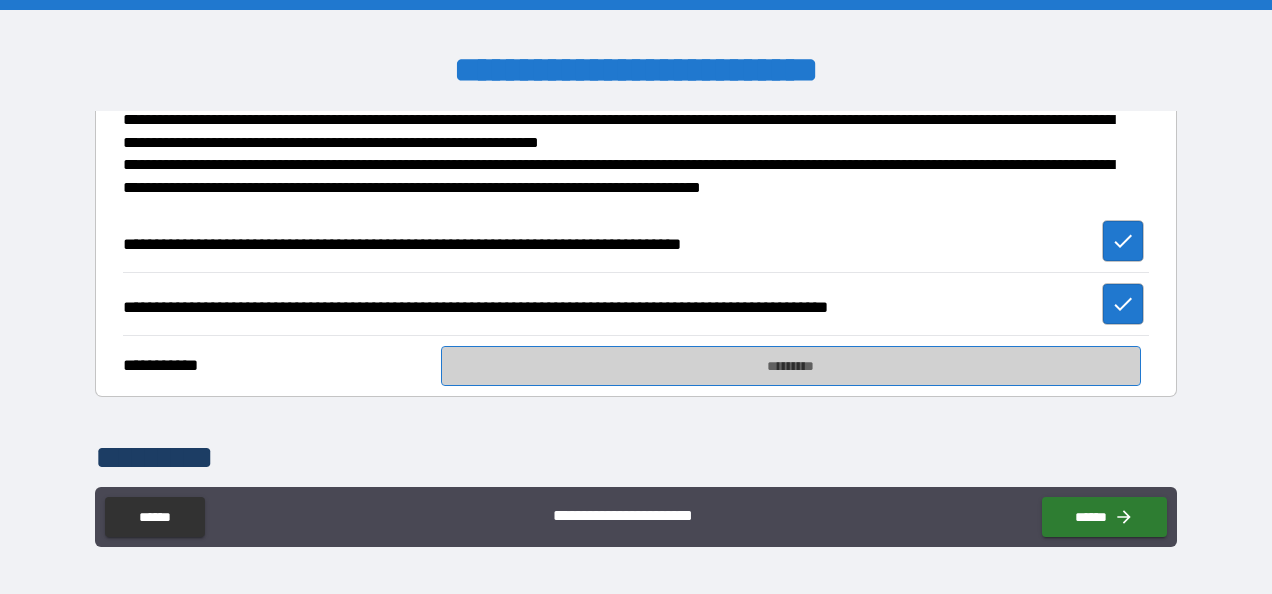 click on "*********" at bounding box center (791, 366) 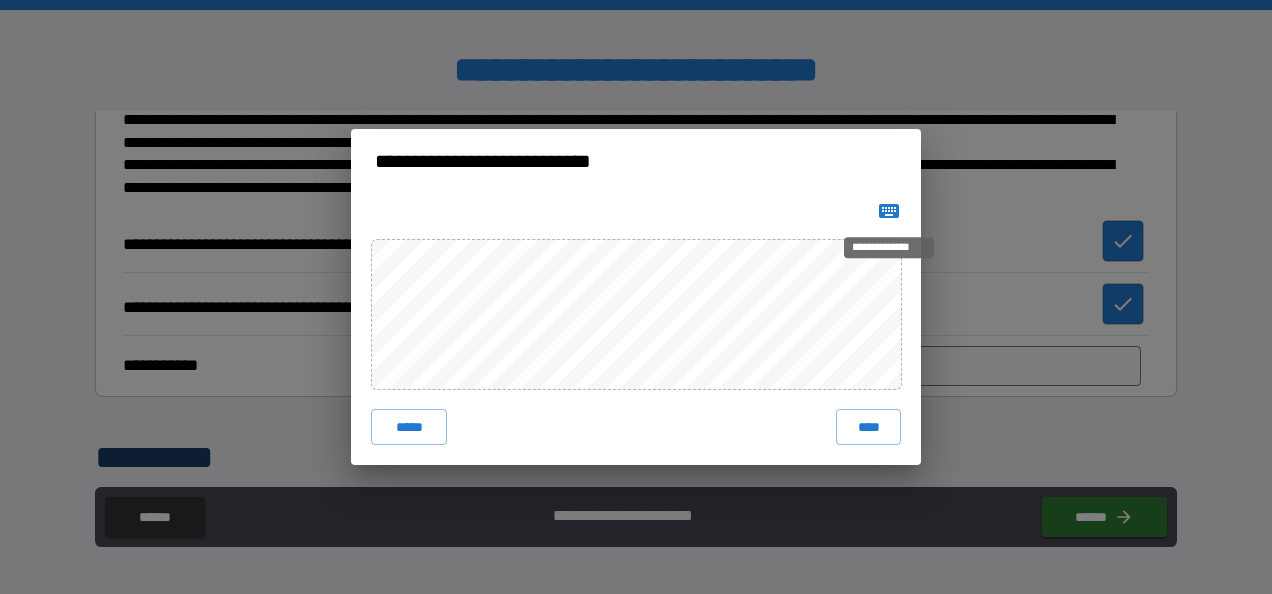 click 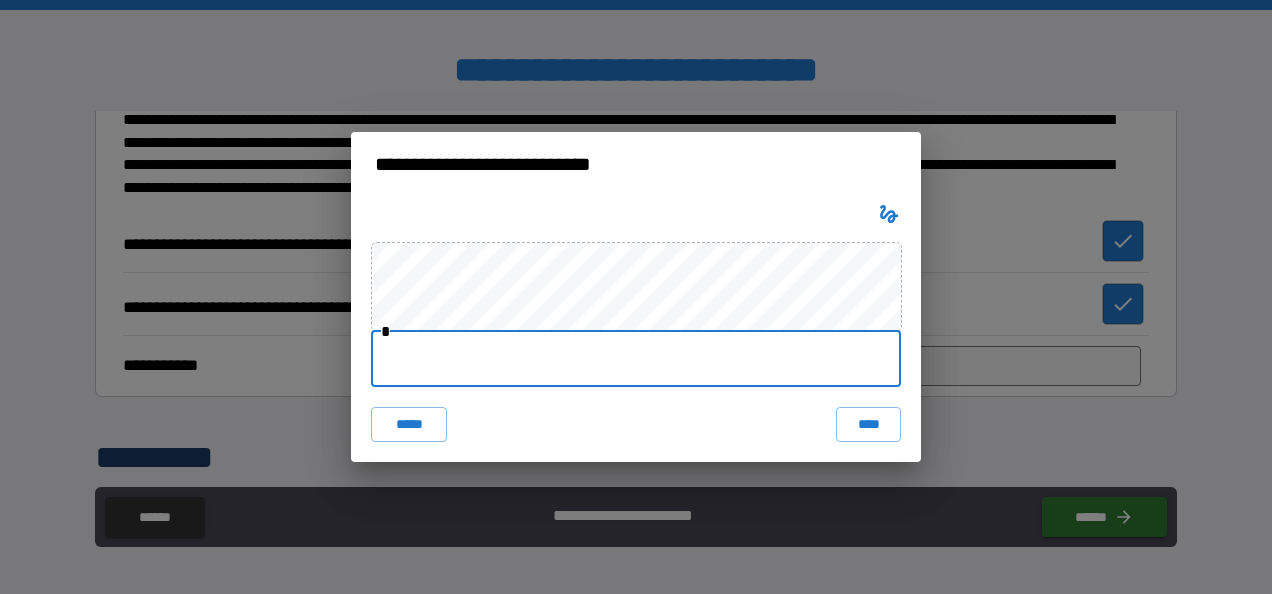 click at bounding box center (636, 359) 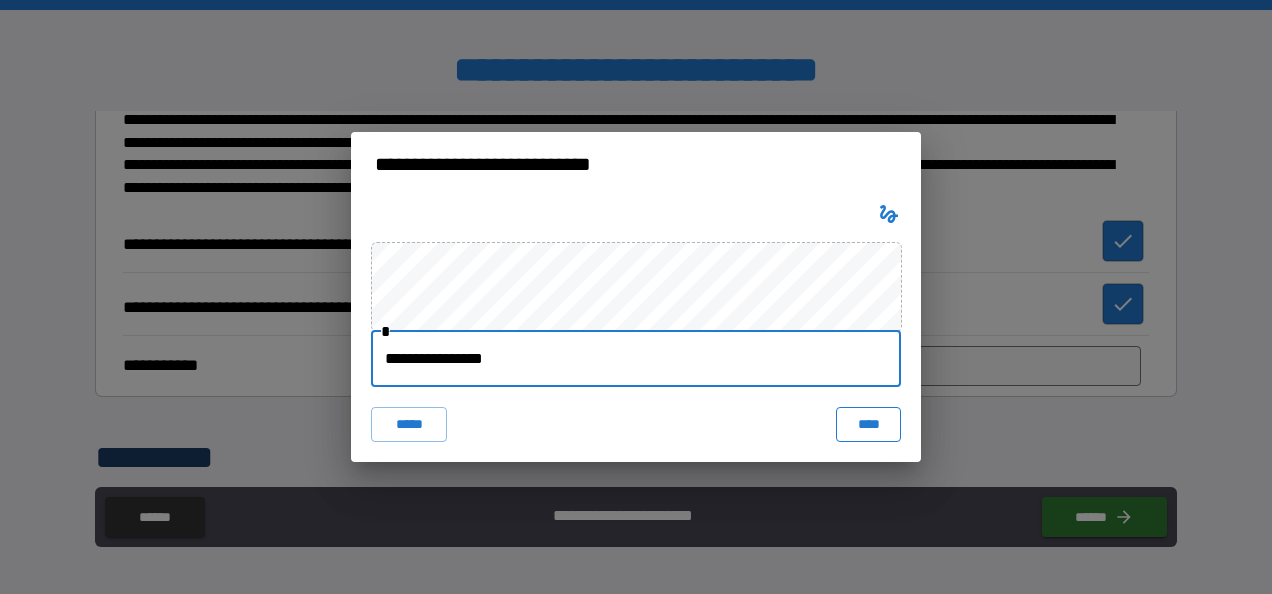 type on "**********" 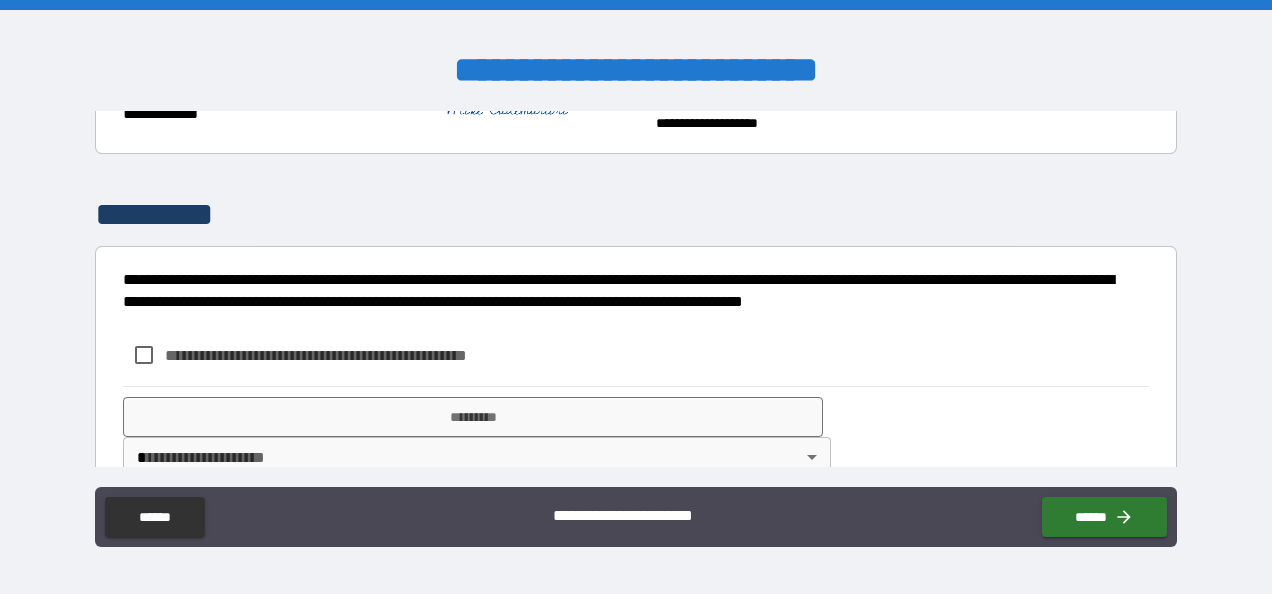 scroll, scrollTop: 732, scrollLeft: 0, axis: vertical 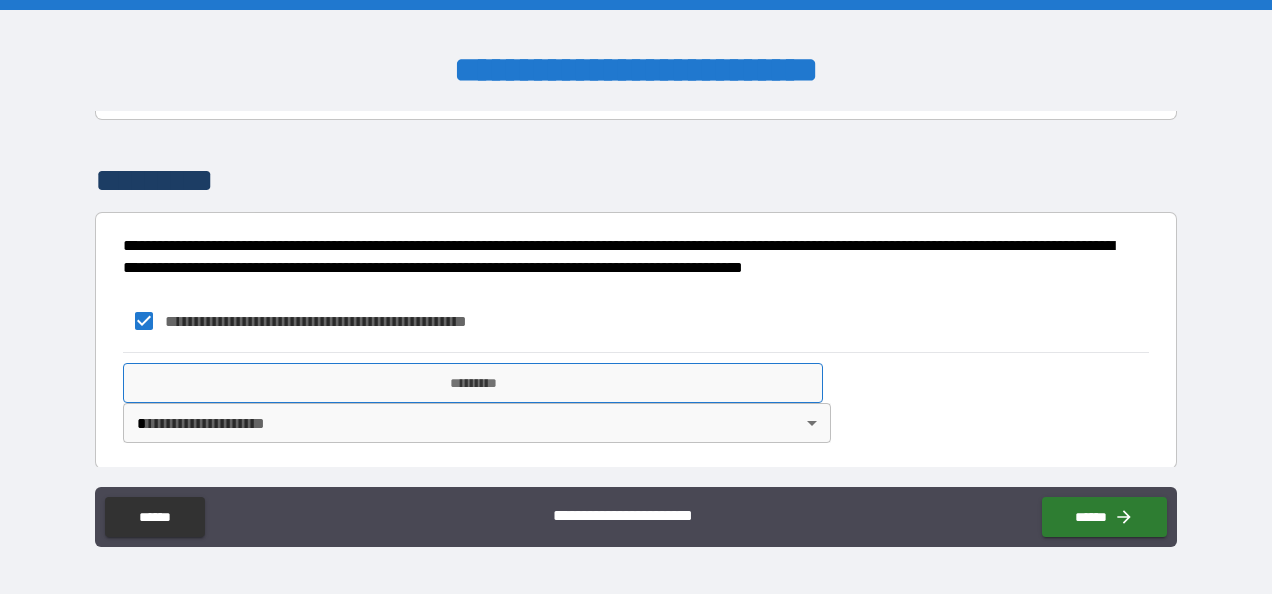 click on "*********" at bounding box center (473, 383) 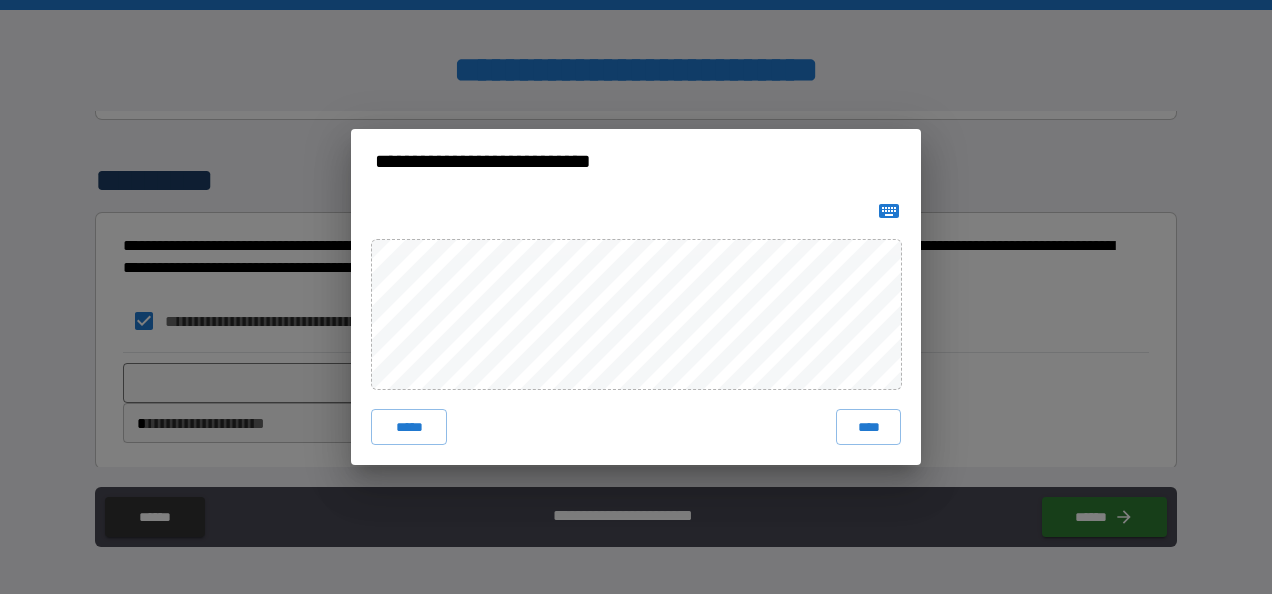 click on "**********" at bounding box center (636, 297) 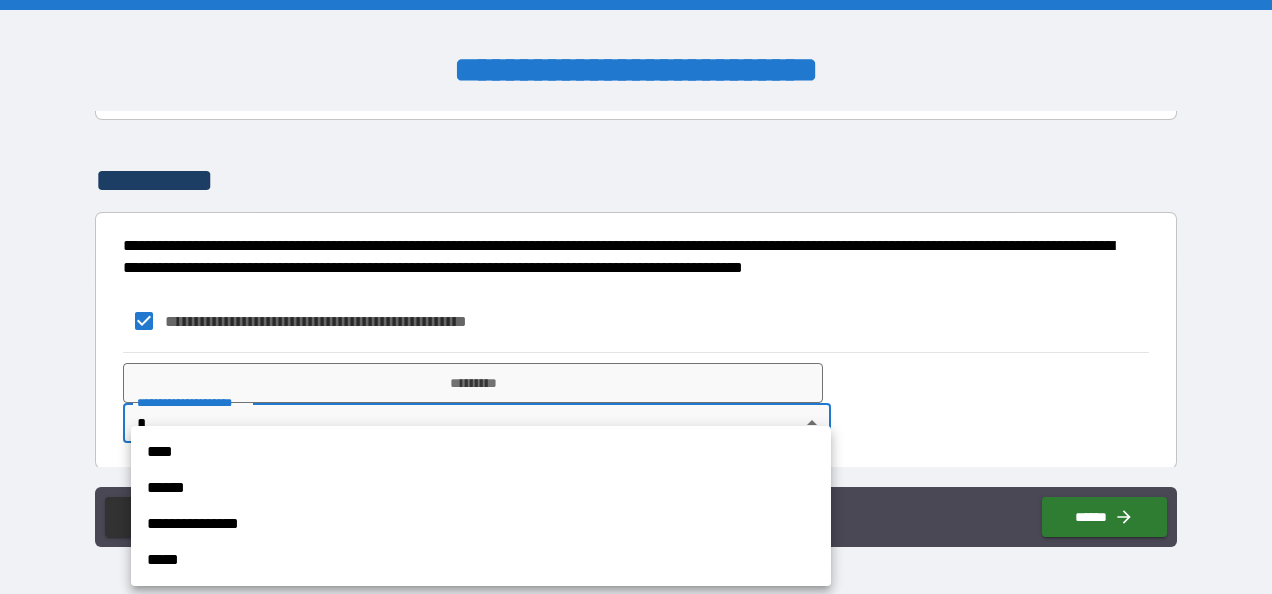 click on "**********" at bounding box center [636, 297] 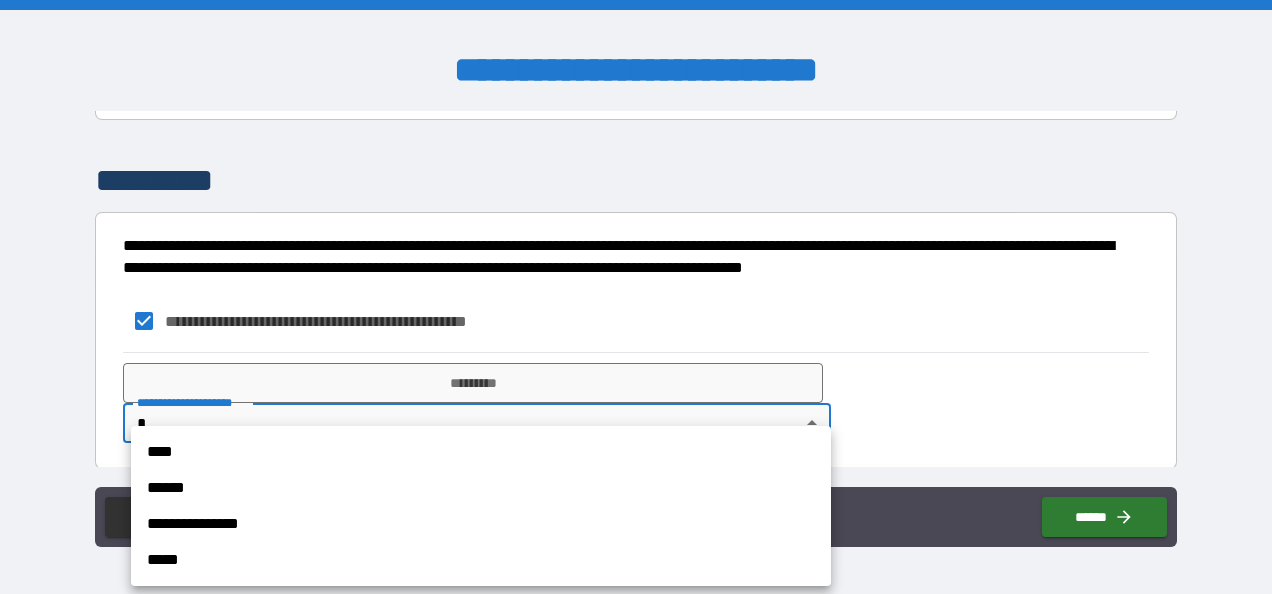 click on "****" at bounding box center (481, 452) 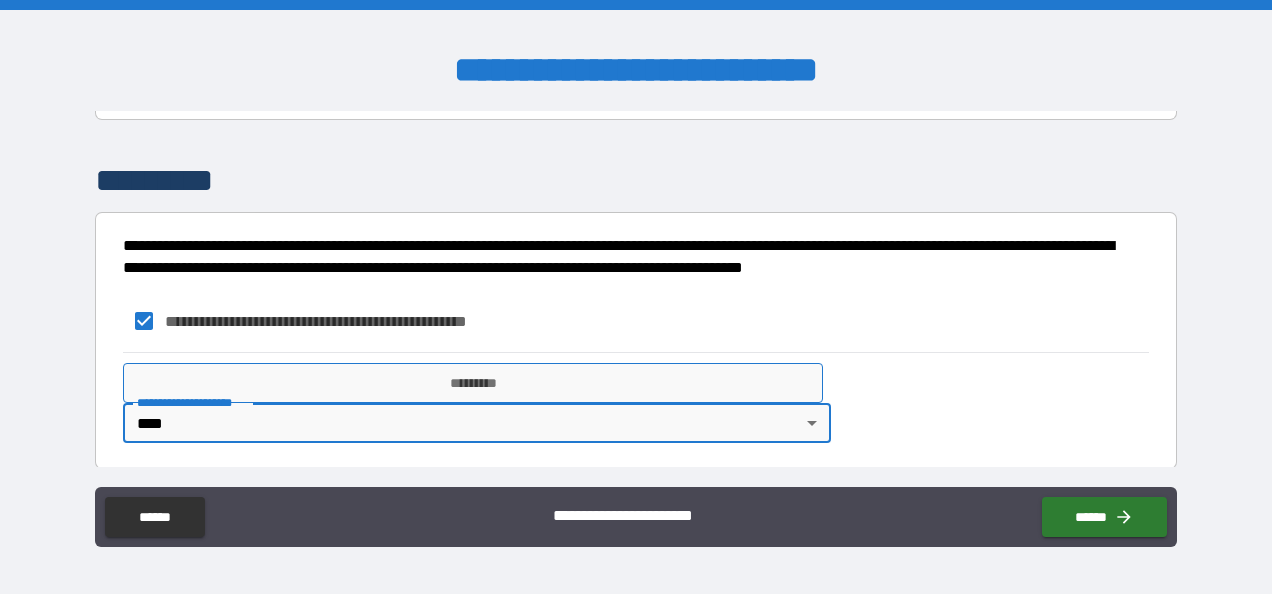 click on "*********" at bounding box center (473, 383) 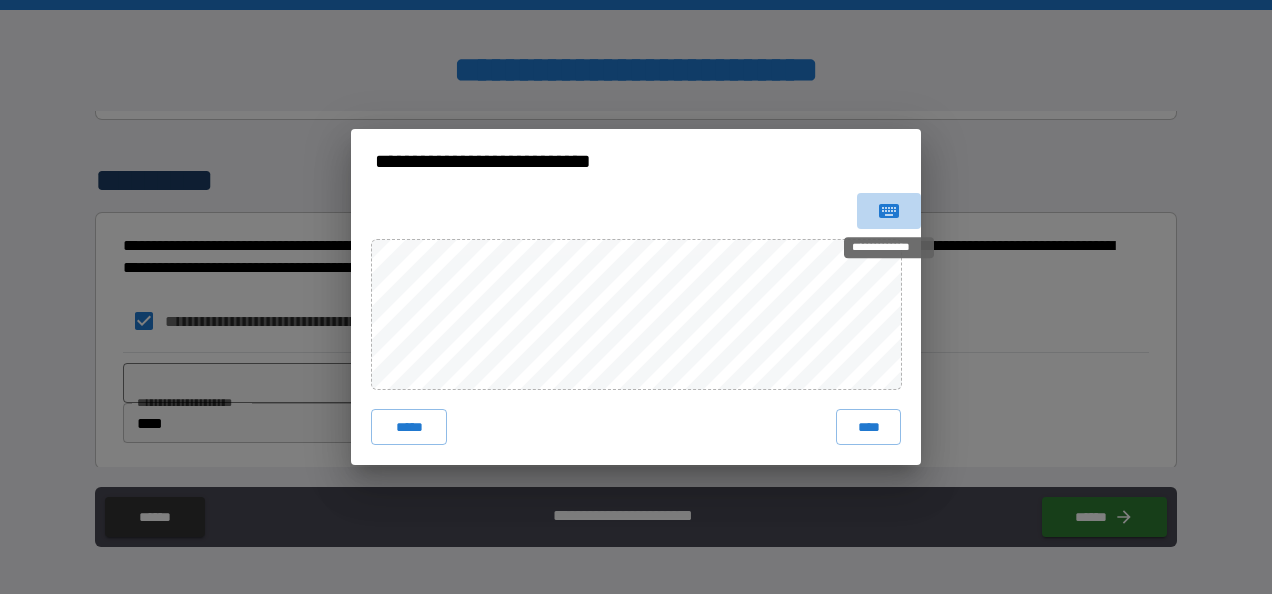 click 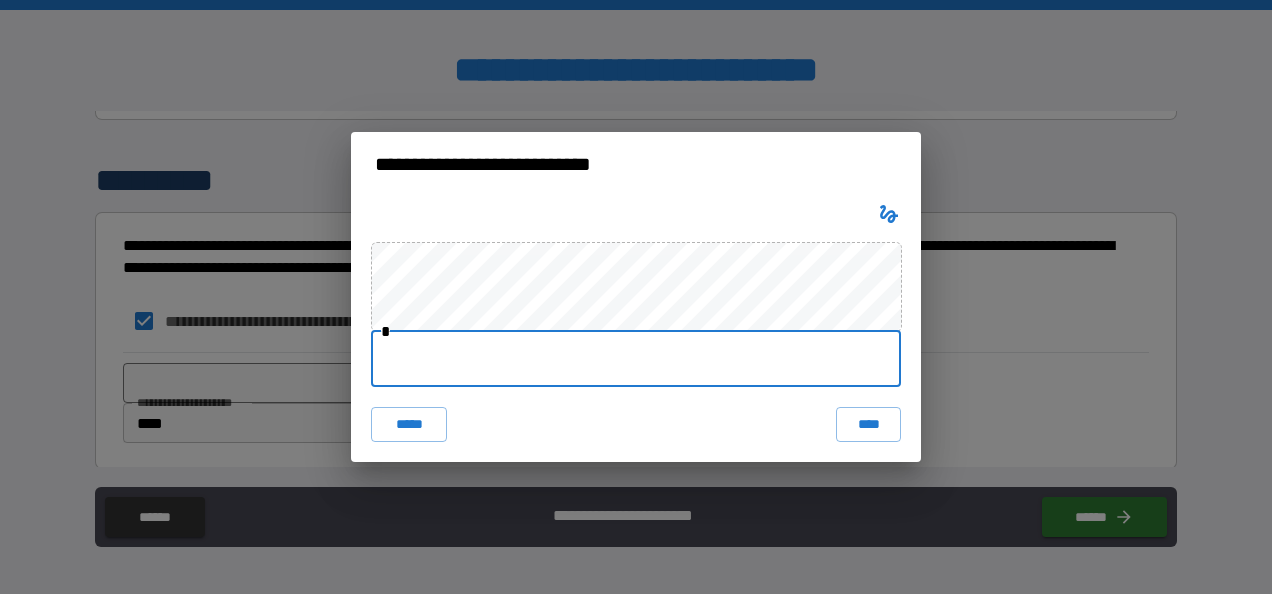 click at bounding box center (636, 359) 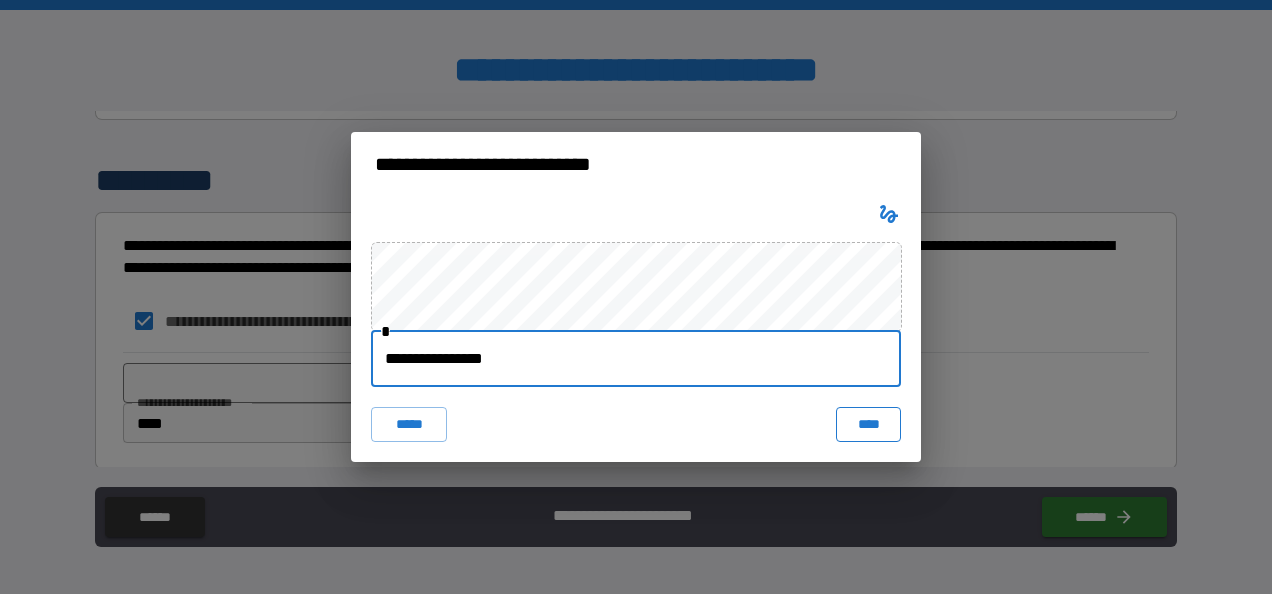 type on "**********" 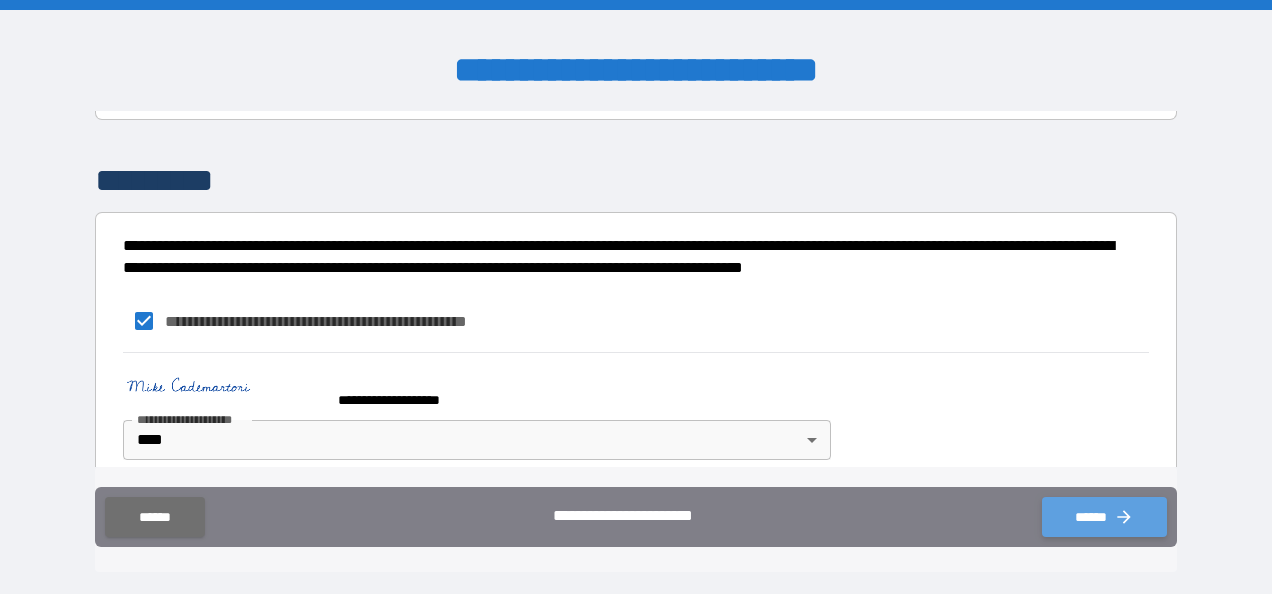 click on "******" at bounding box center (1104, 517) 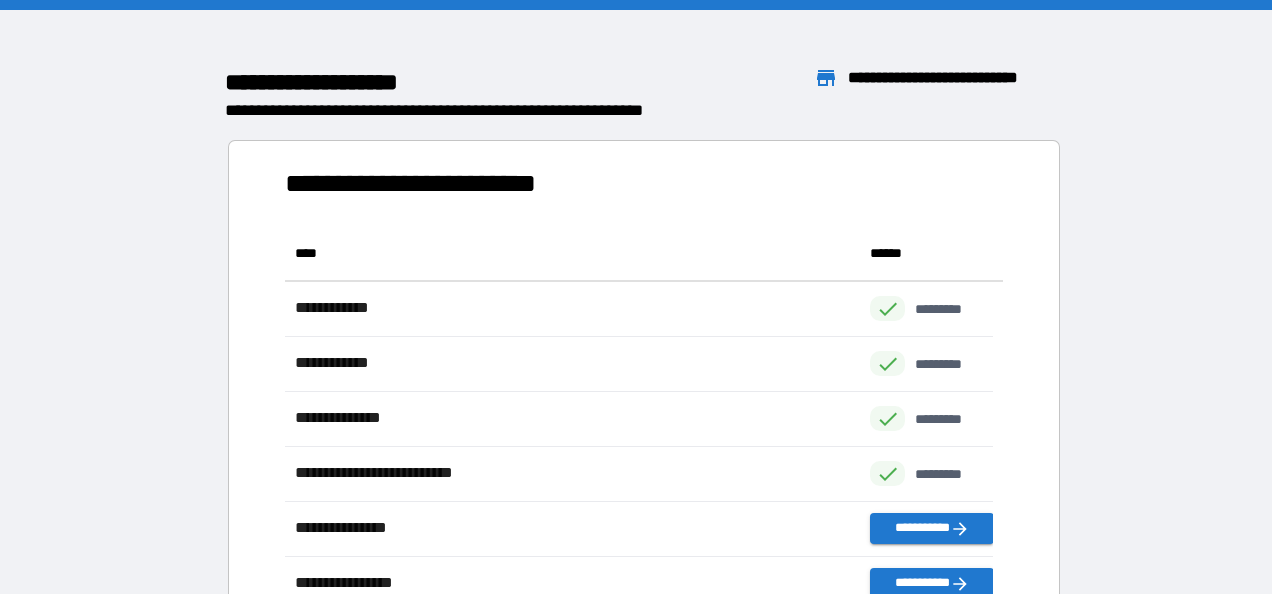 scroll, scrollTop: 480, scrollLeft: 692, axis: both 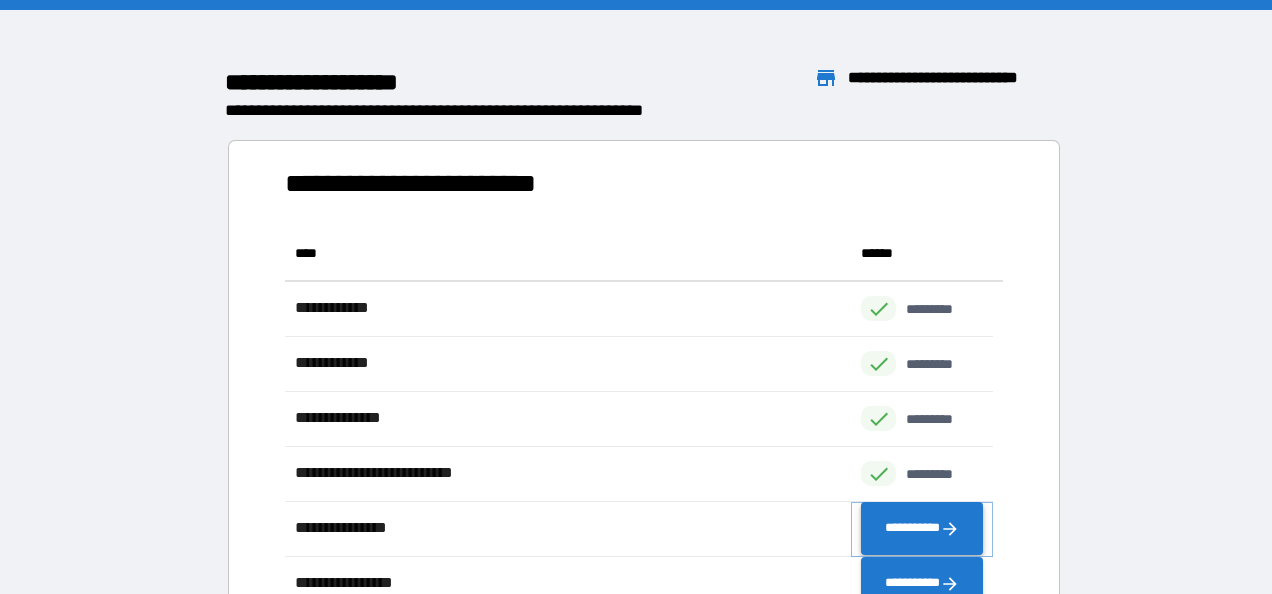 click on "**********" at bounding box center [922, 529] 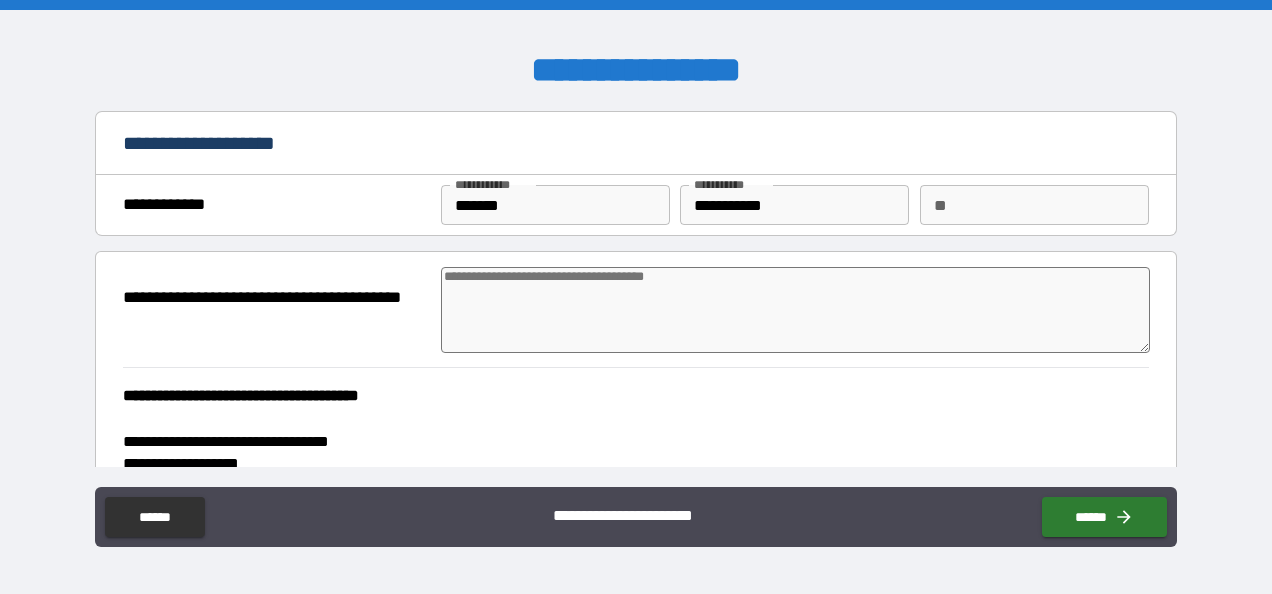 type on "*" 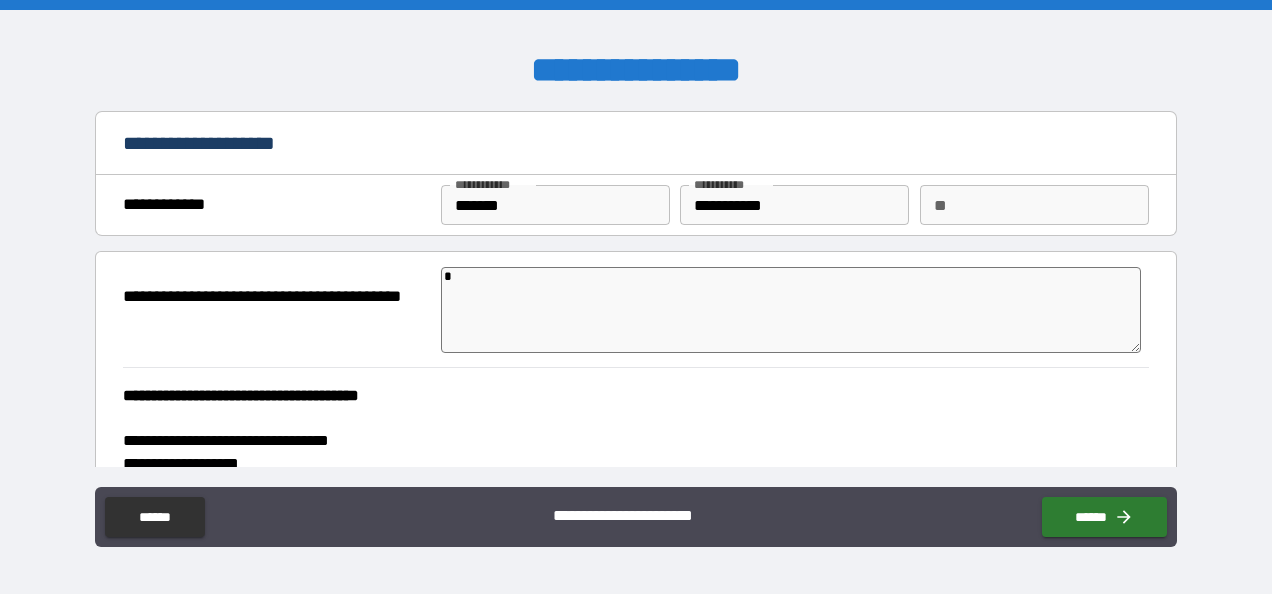 type on "*" 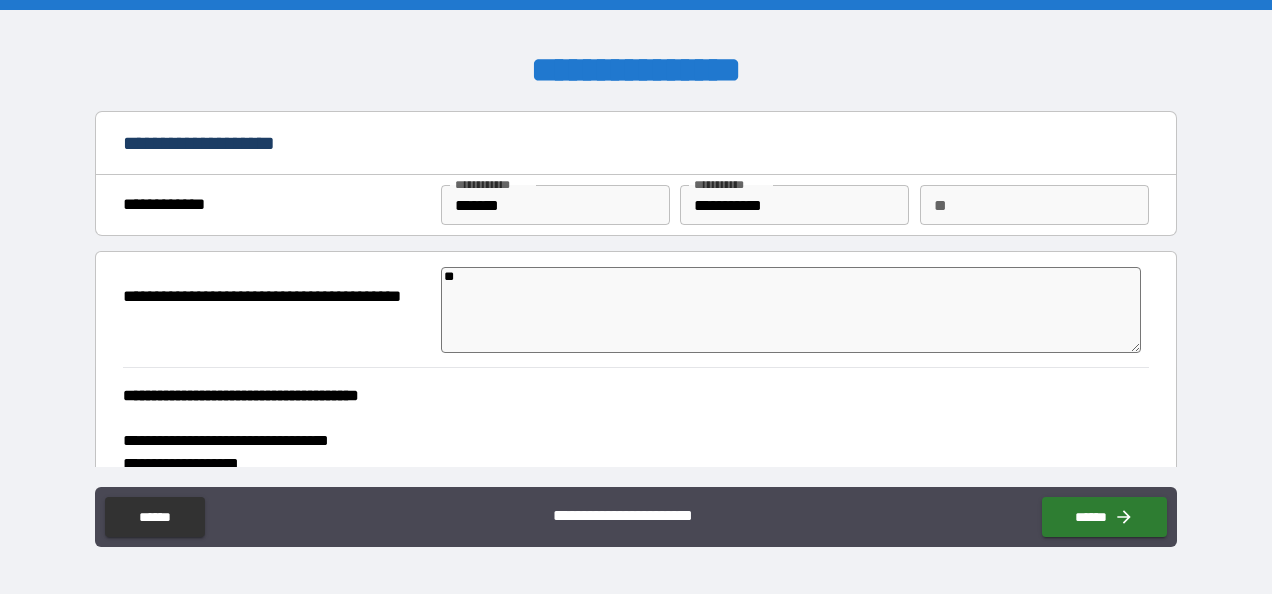 type on "***" 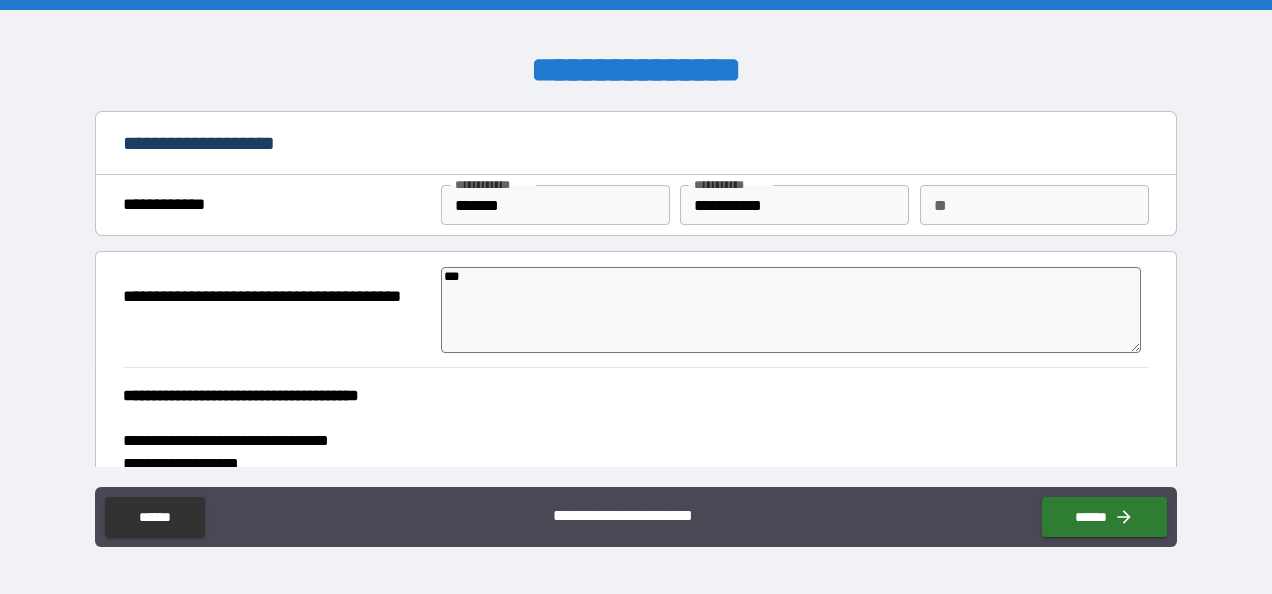 type on "***" 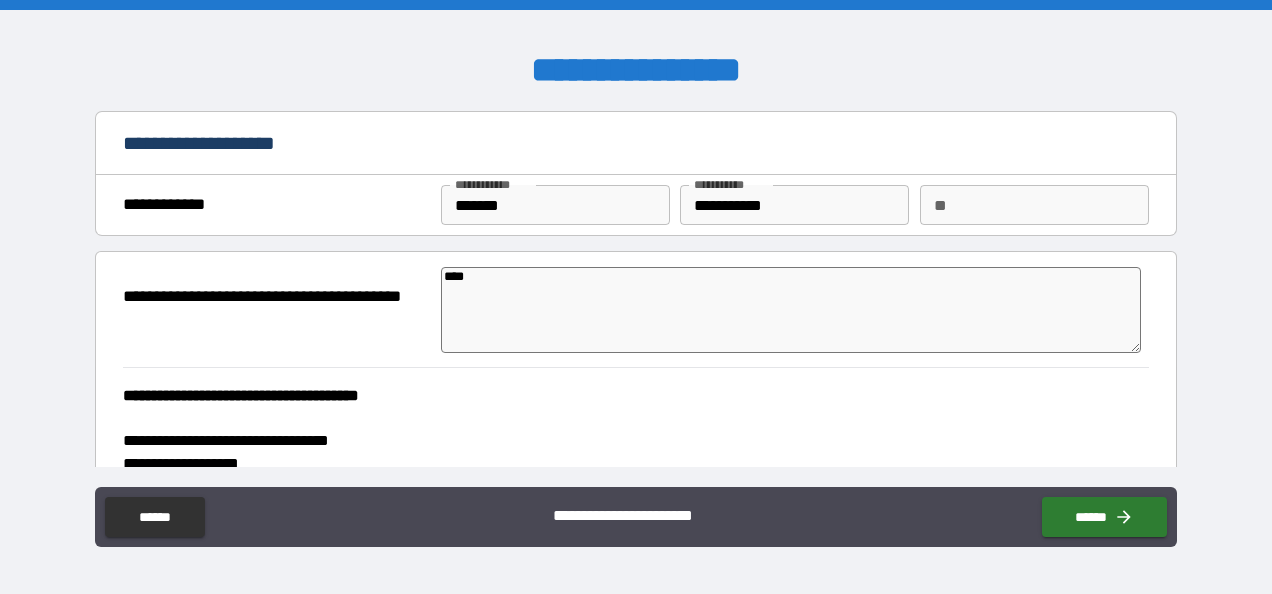 type on "*****" 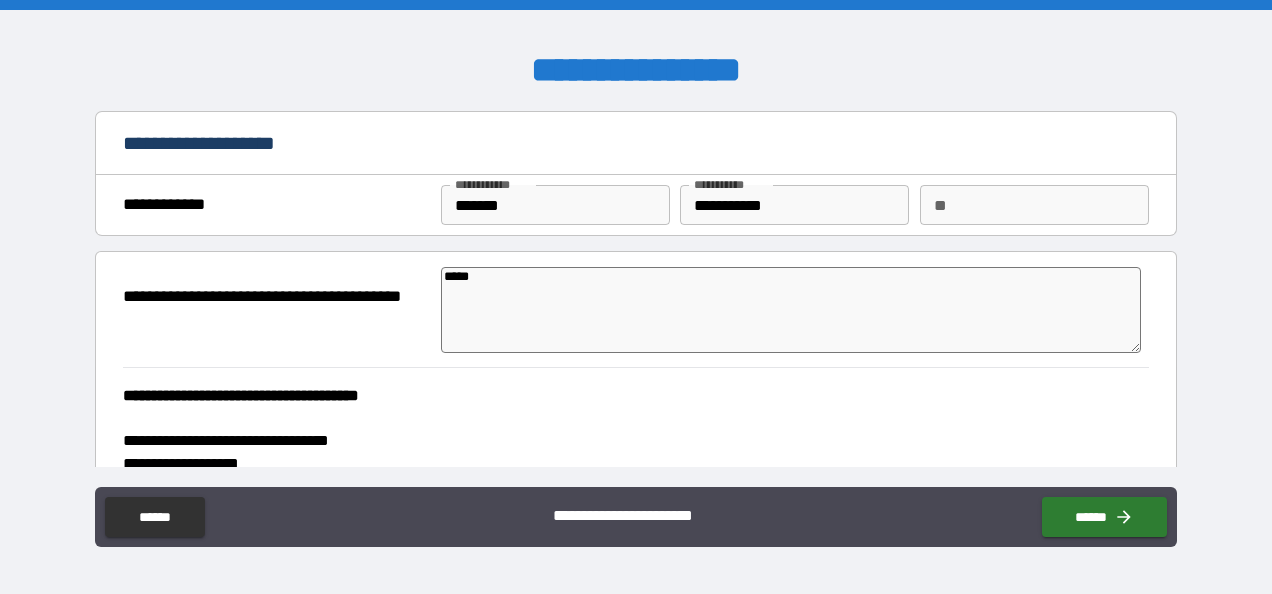 type on "******" 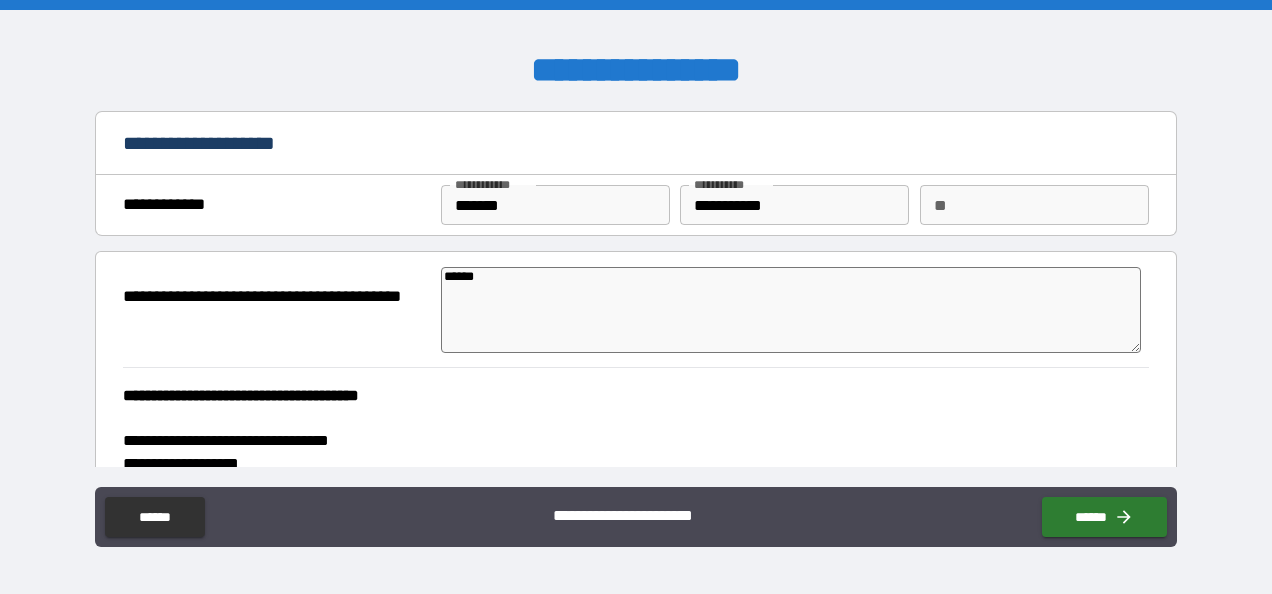 type on "*******" 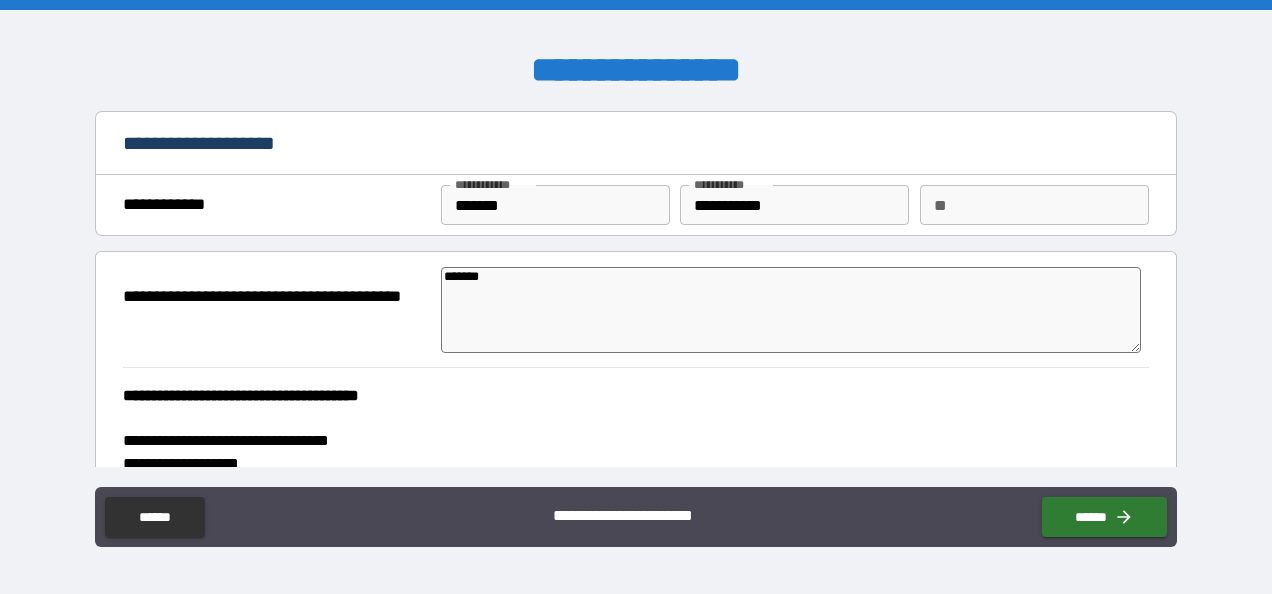 type on "********" 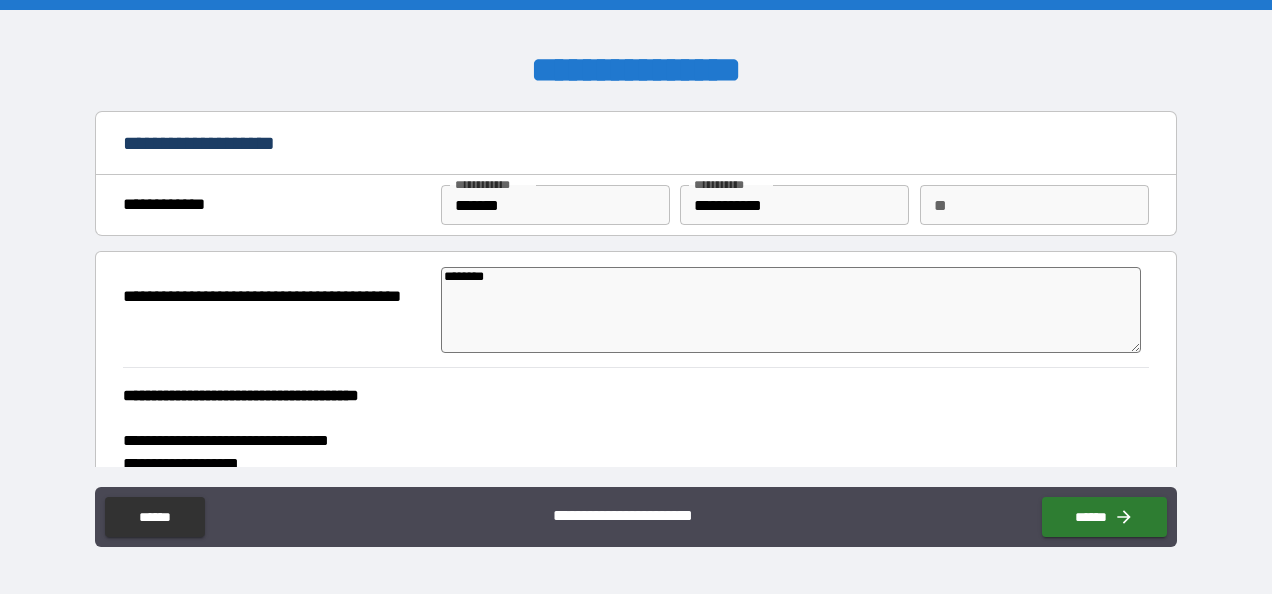 type on "*" 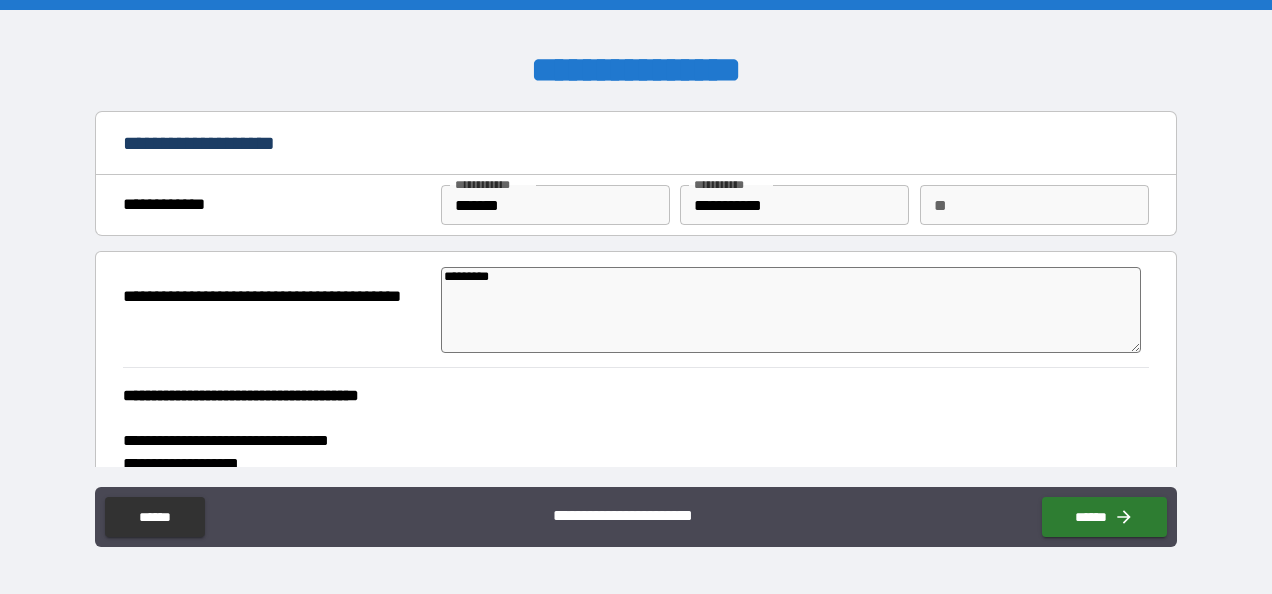 type on "*" 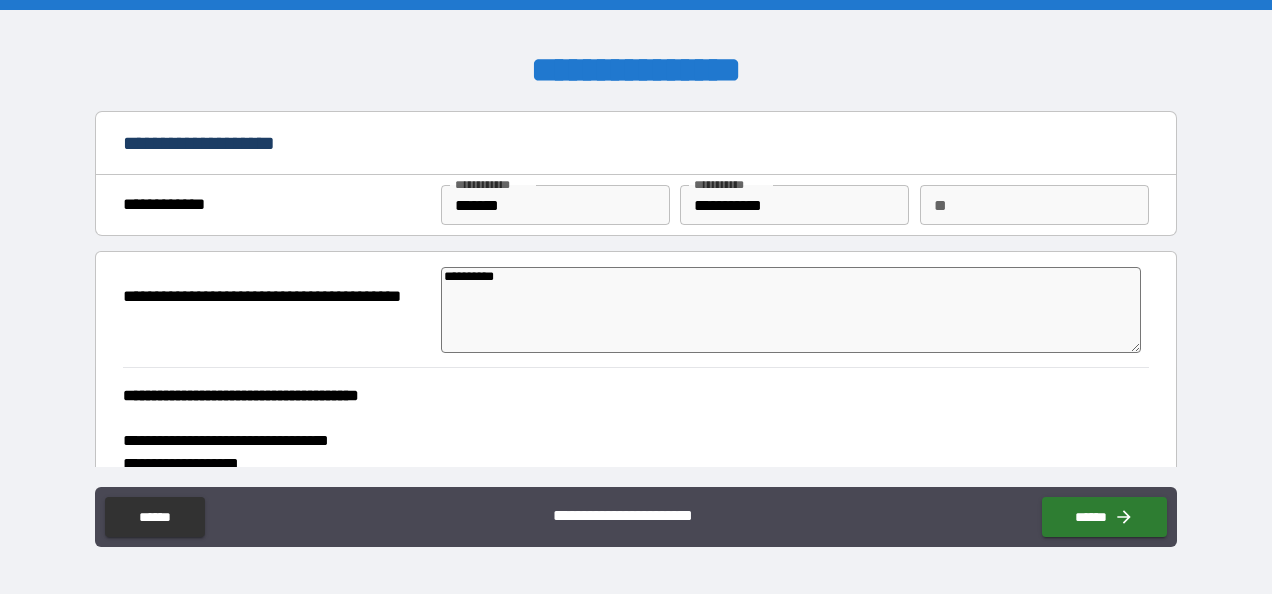 type on "**********" 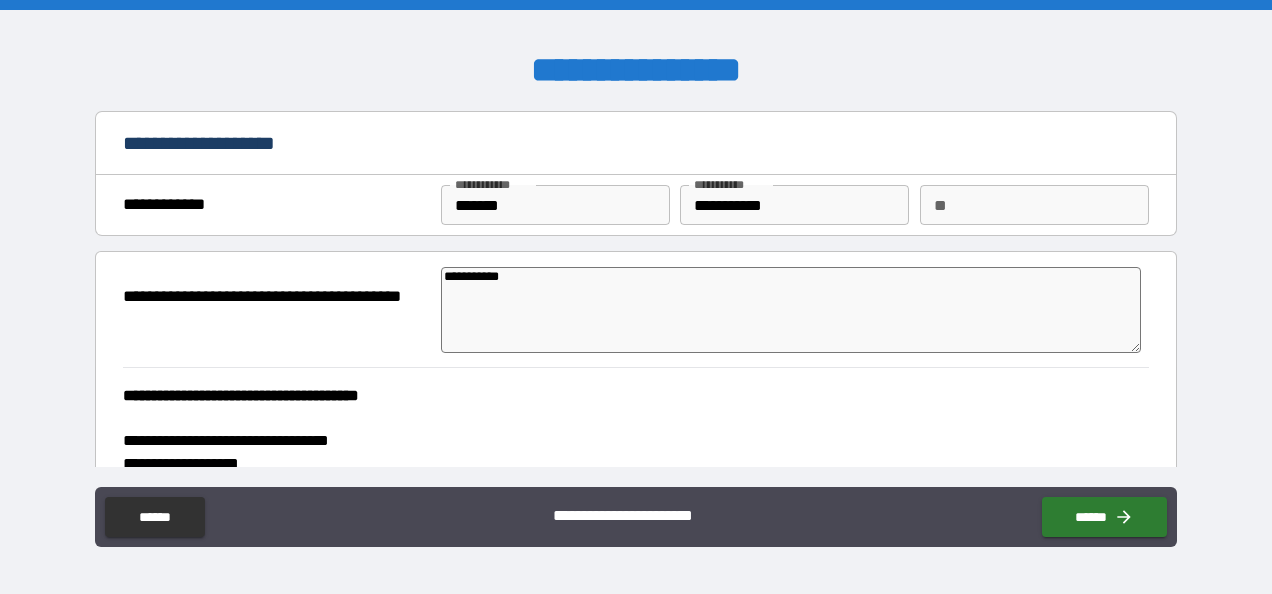 type on "**********" 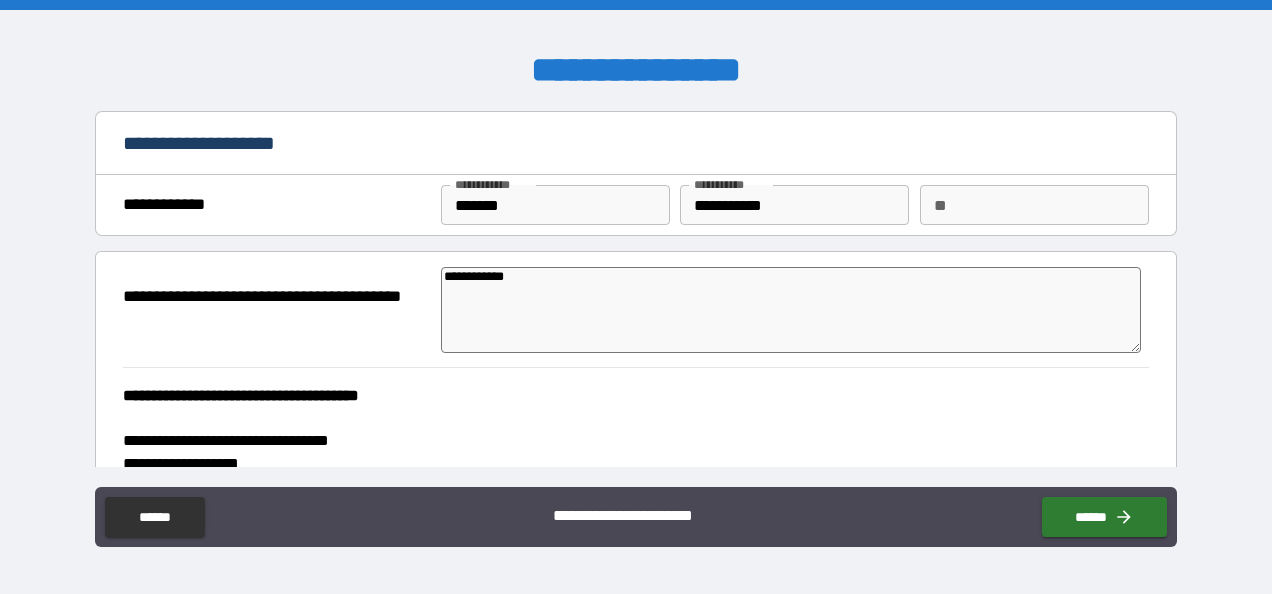 type on "*" 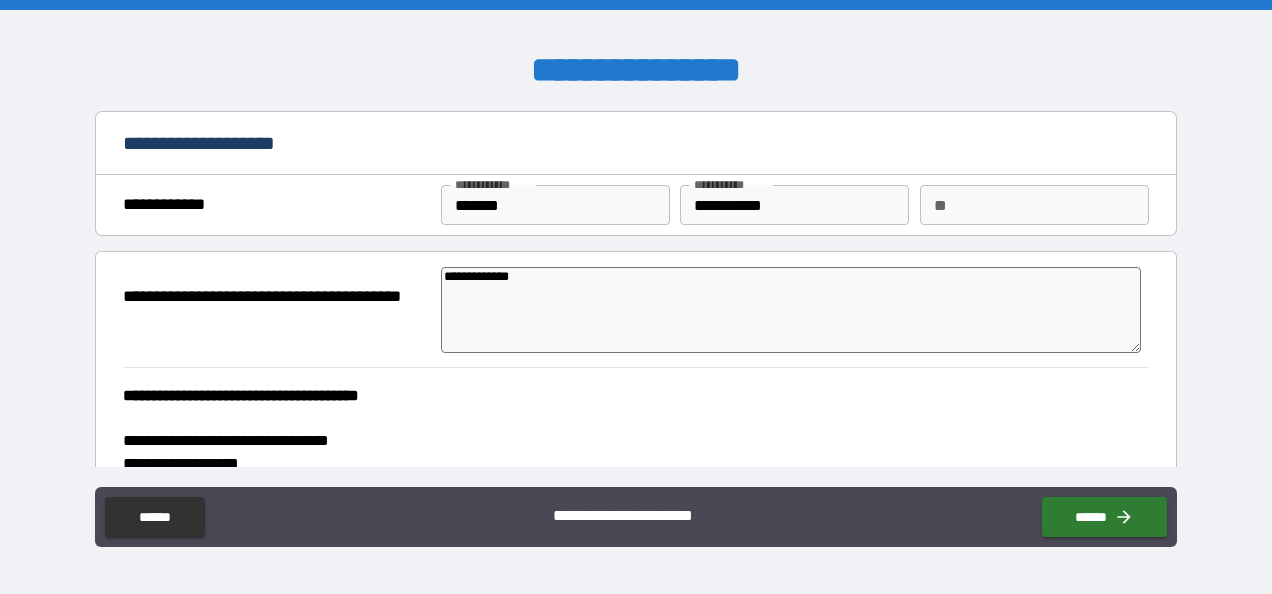 type on "*" 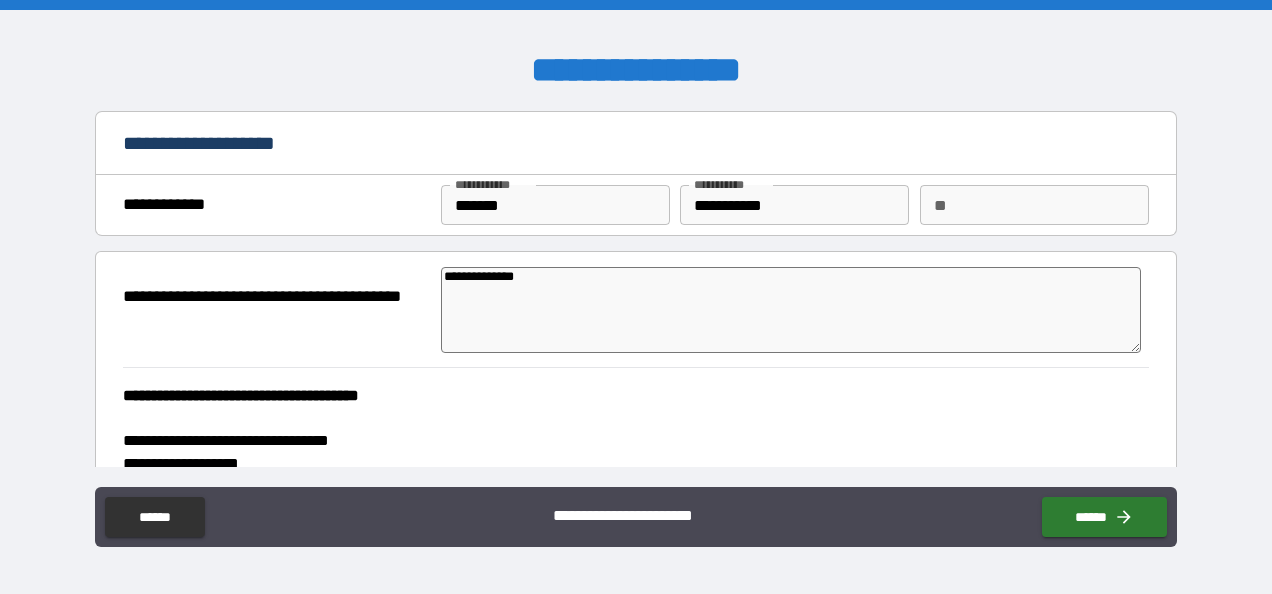 type on "**********" 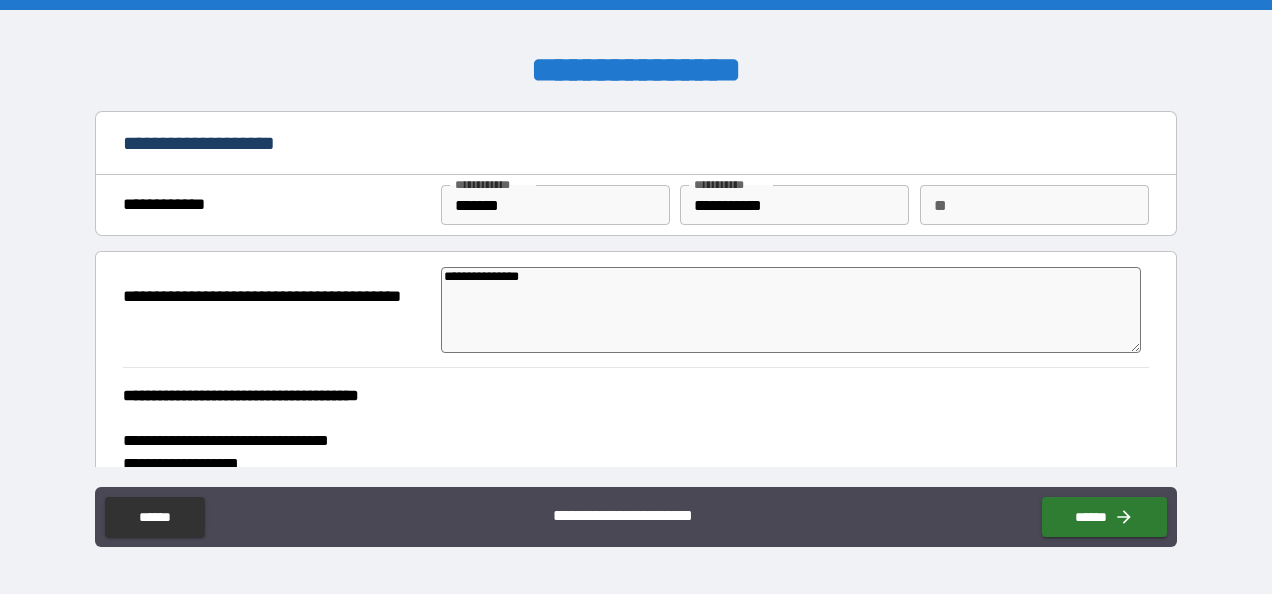 type on "**********" 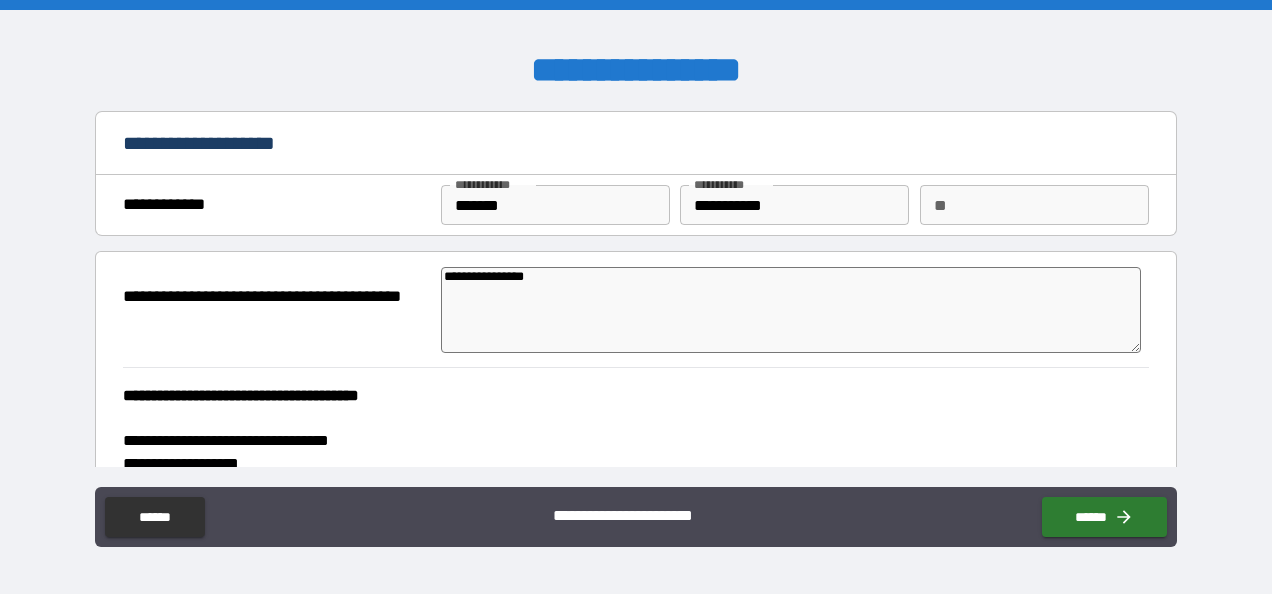 type on "*" 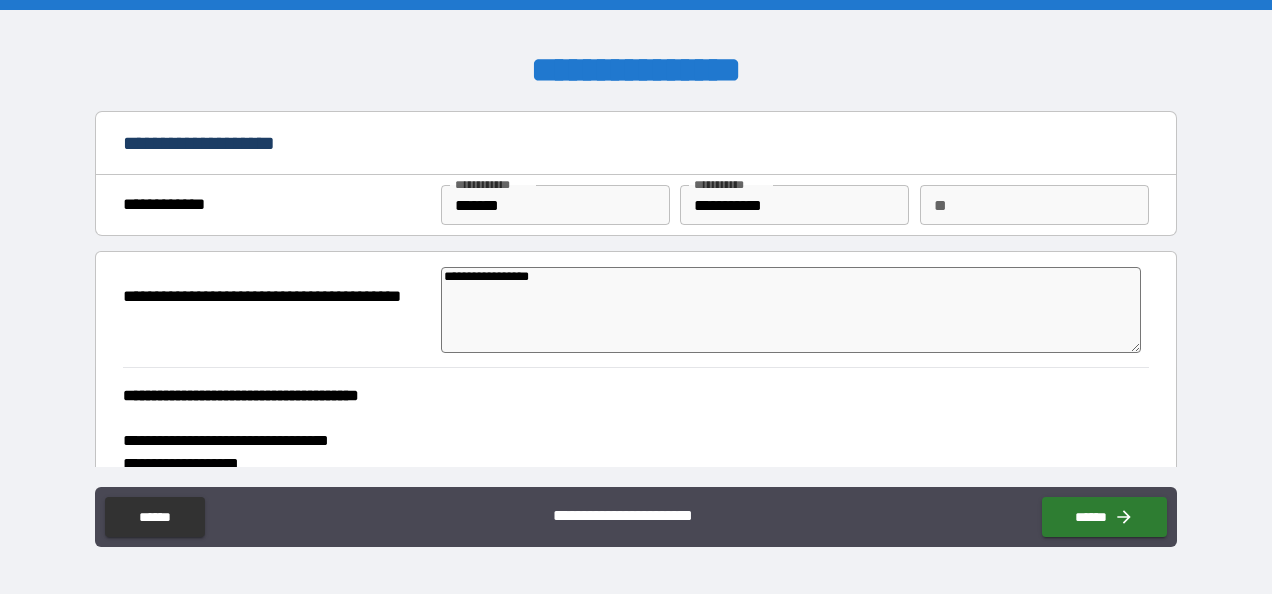 type on "*" 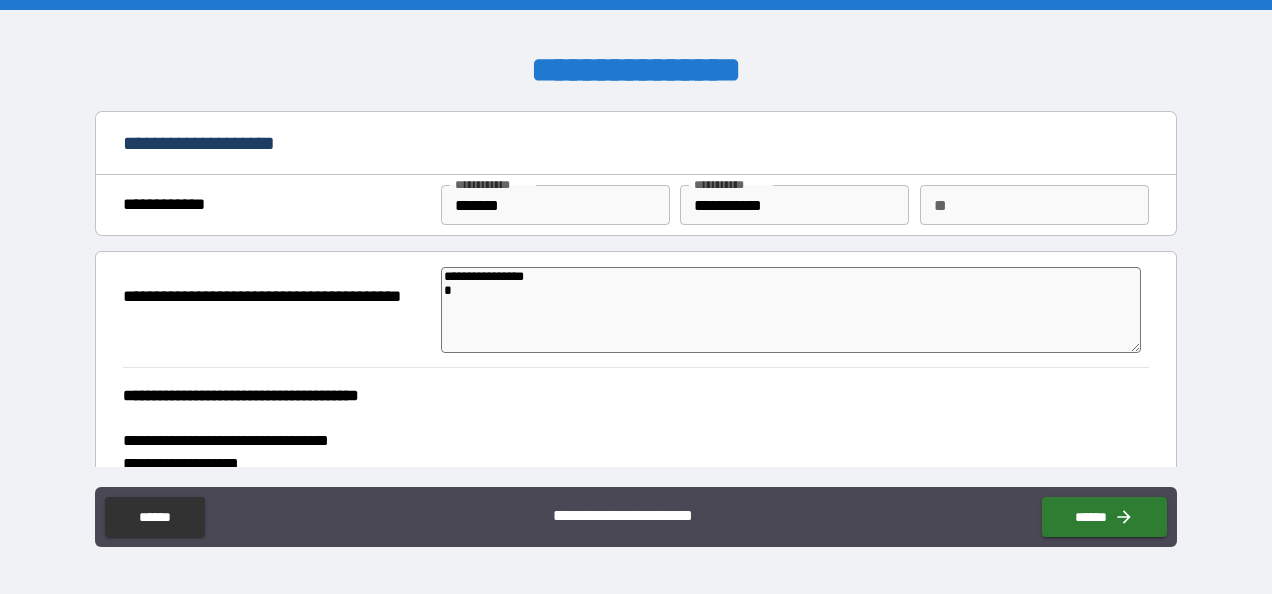 type on "*" 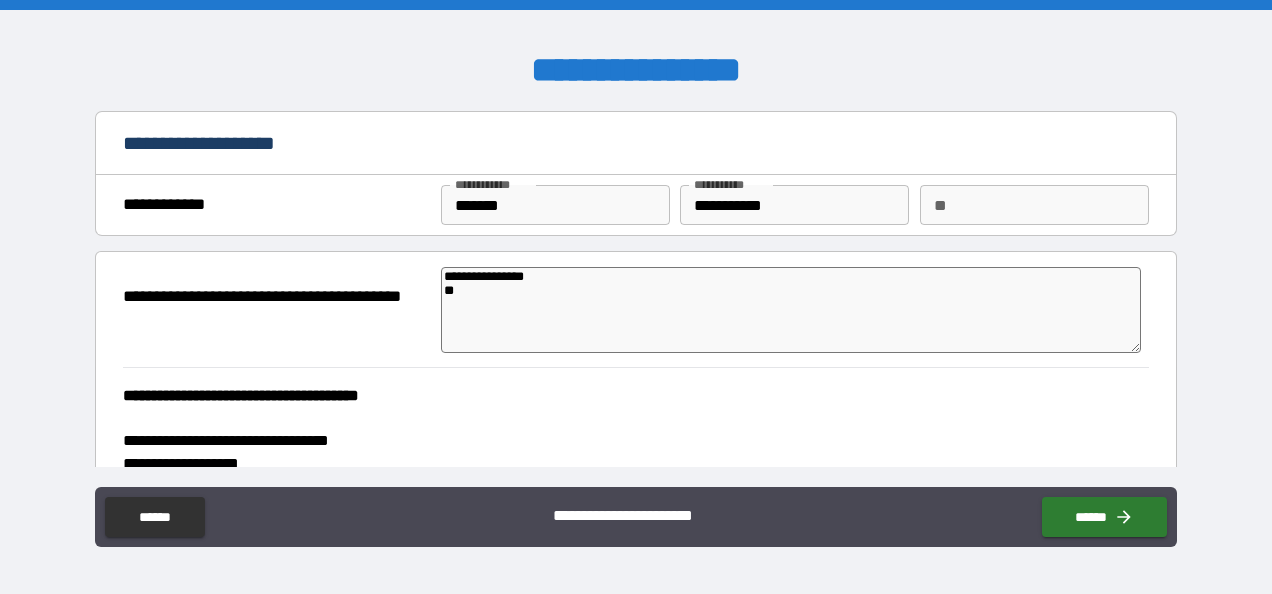 type on "*" 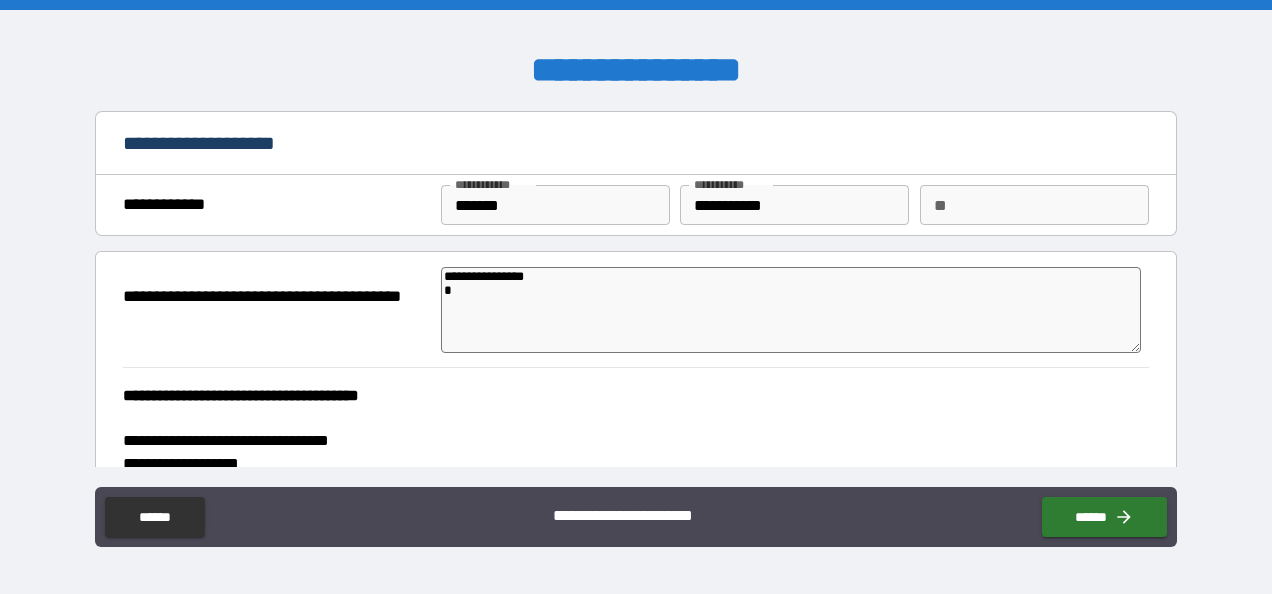 type on "*" 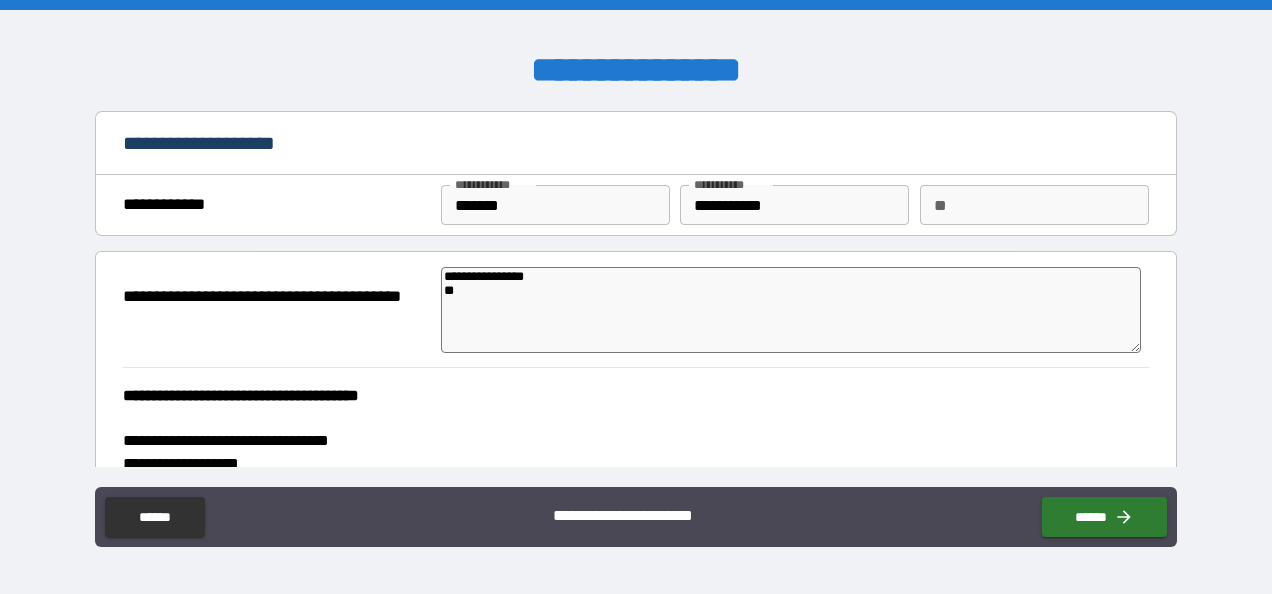 type on "**********" 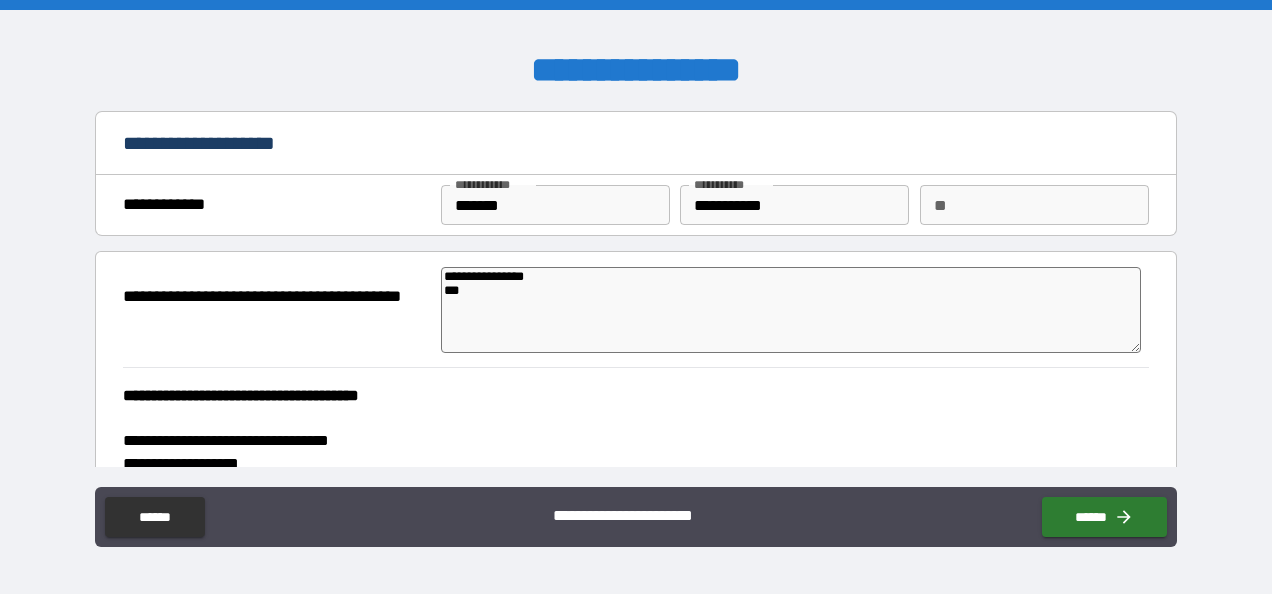 type on "*" 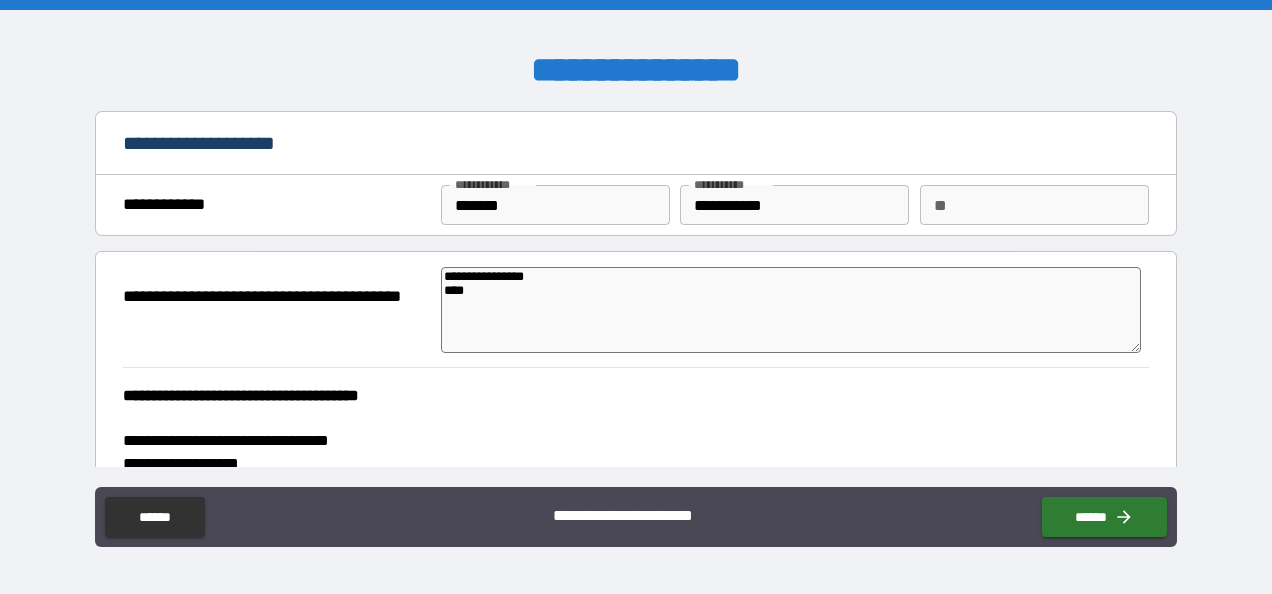 type on "**********" 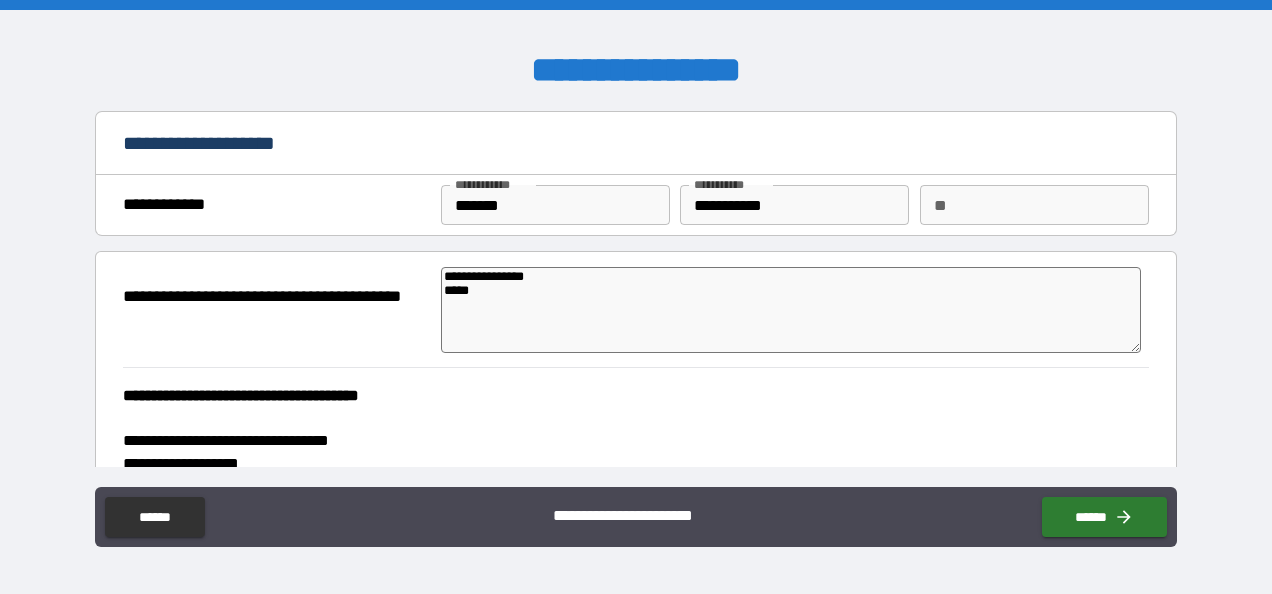 type on "*" 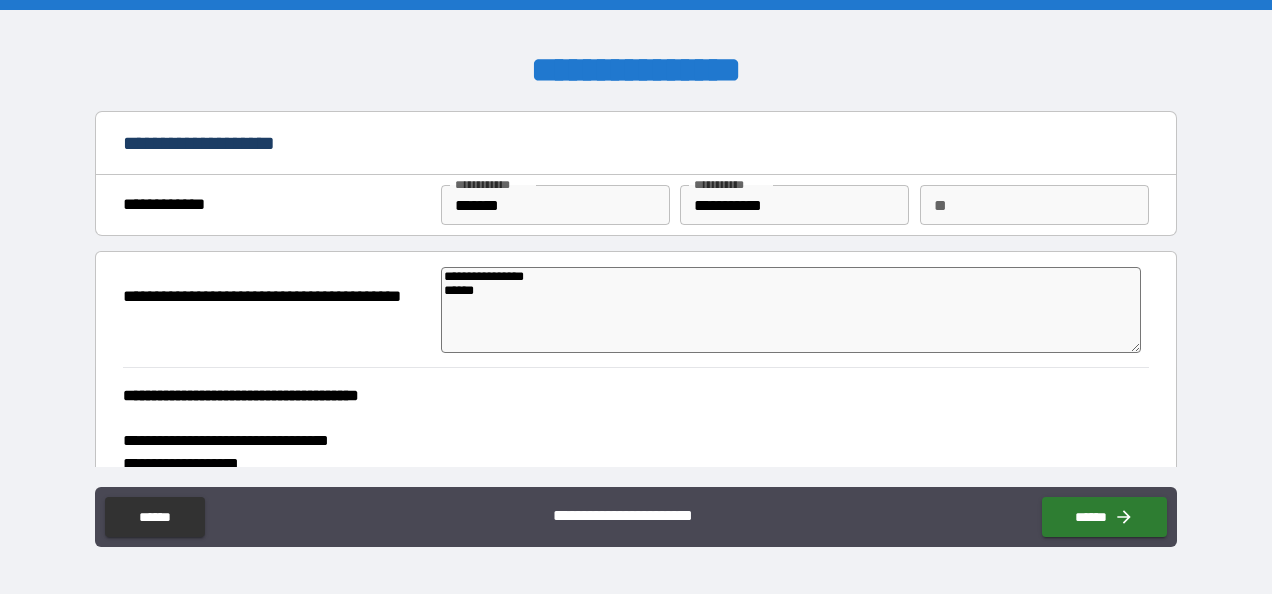 type on "*" 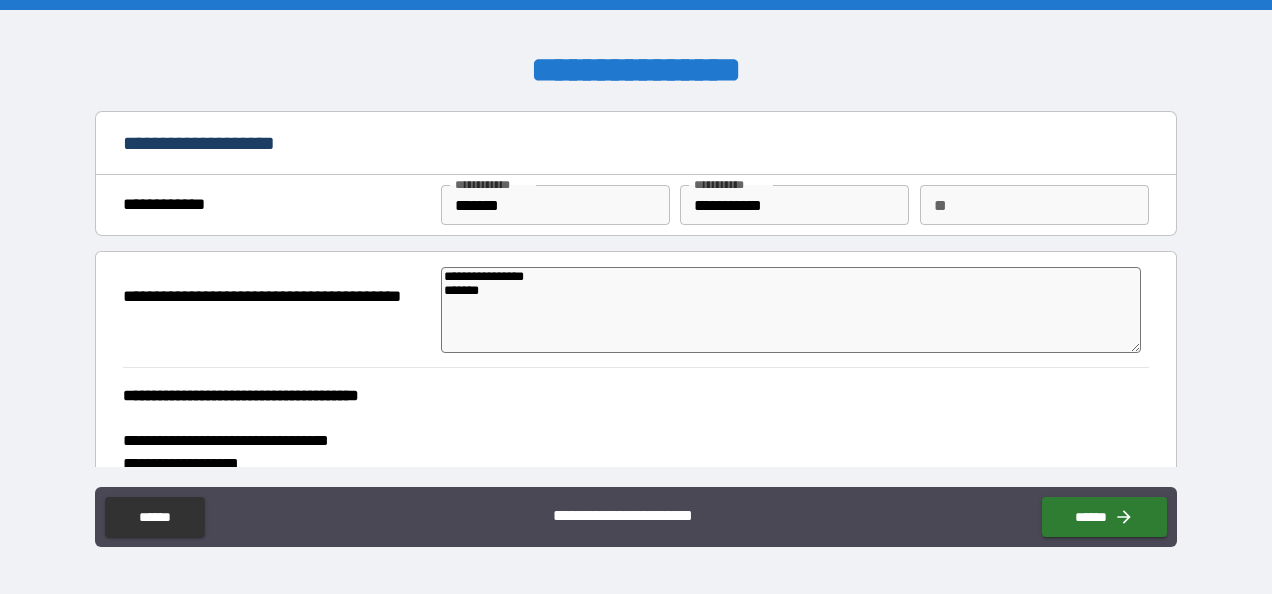 type on "*" 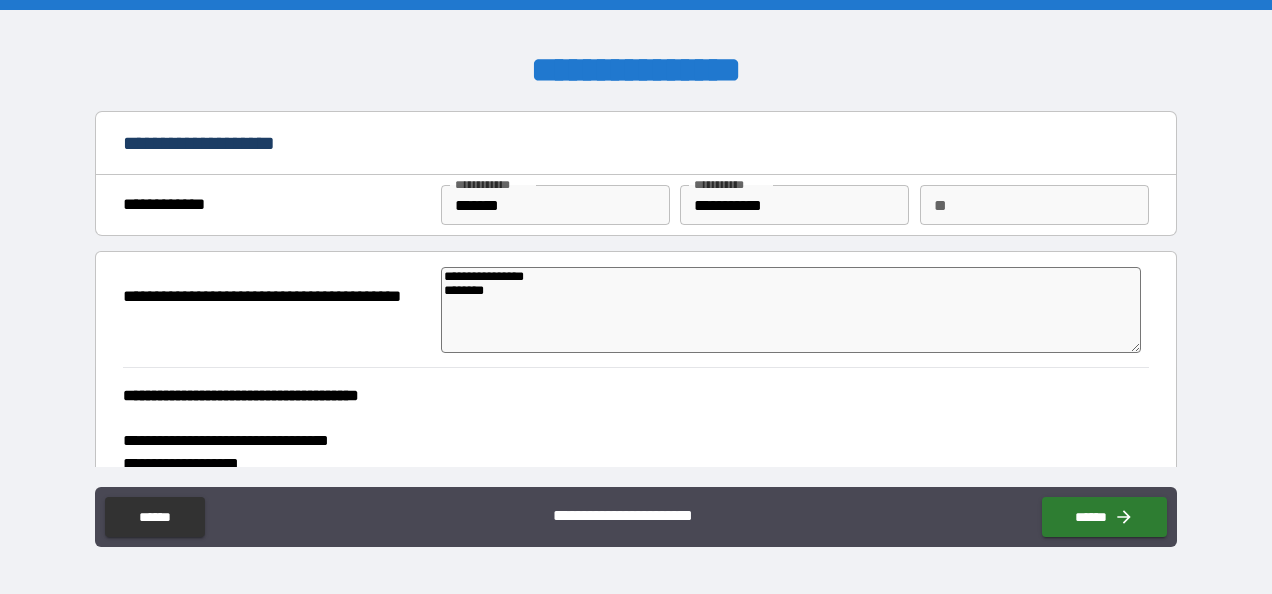 type on "*" 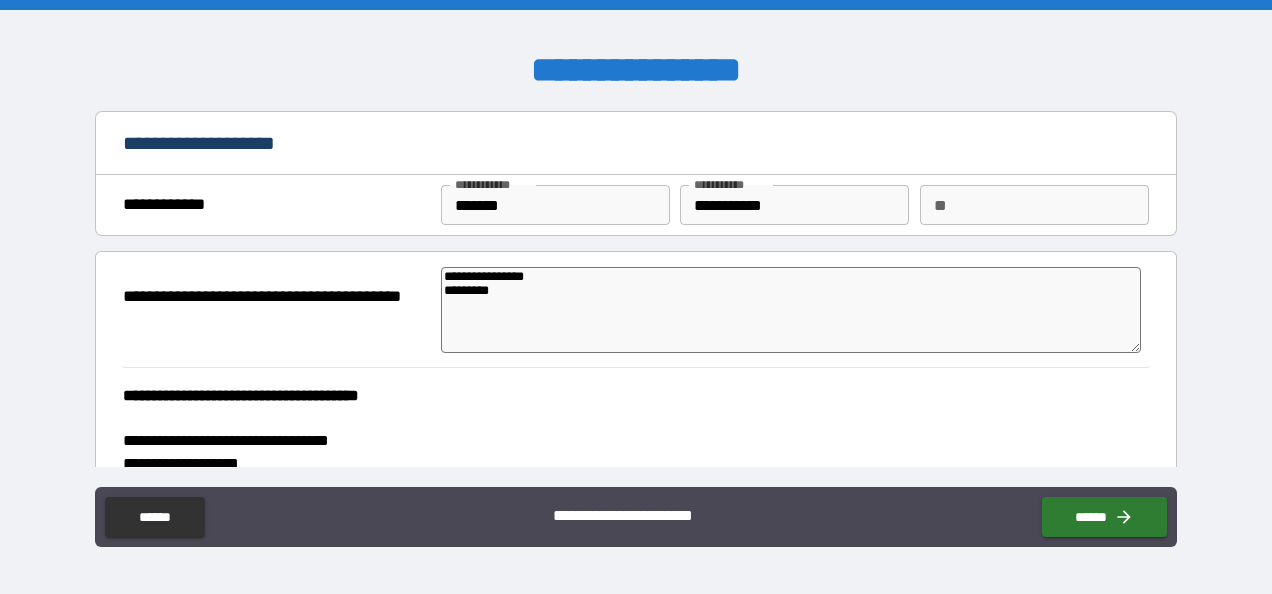 type on "*" 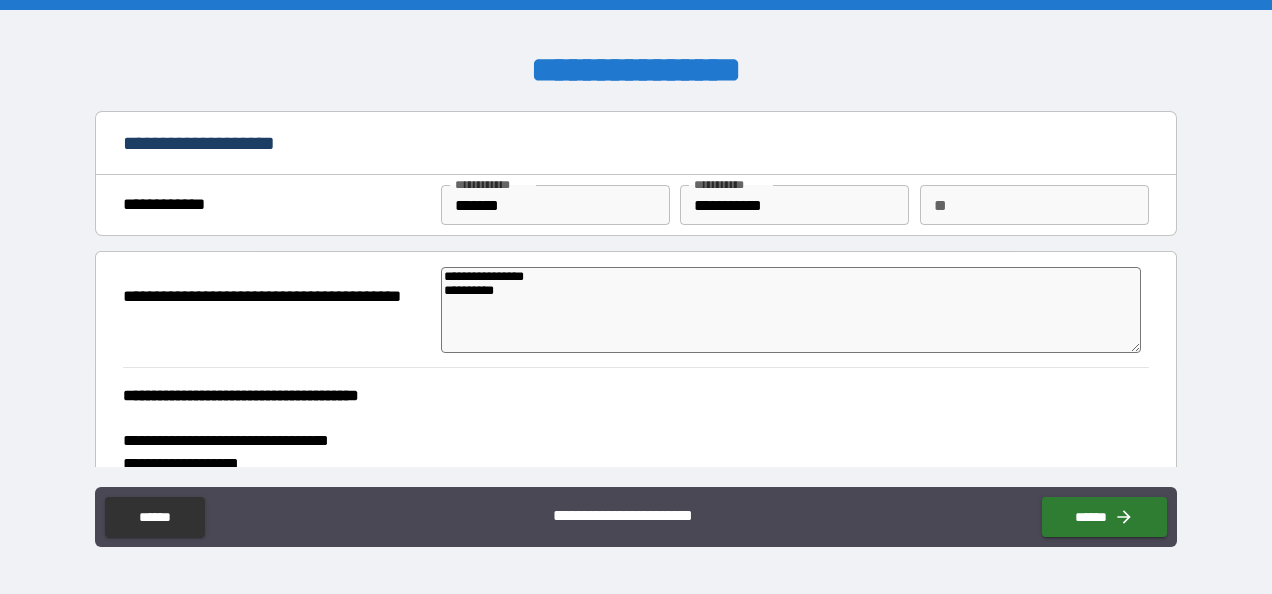 type on "**********" 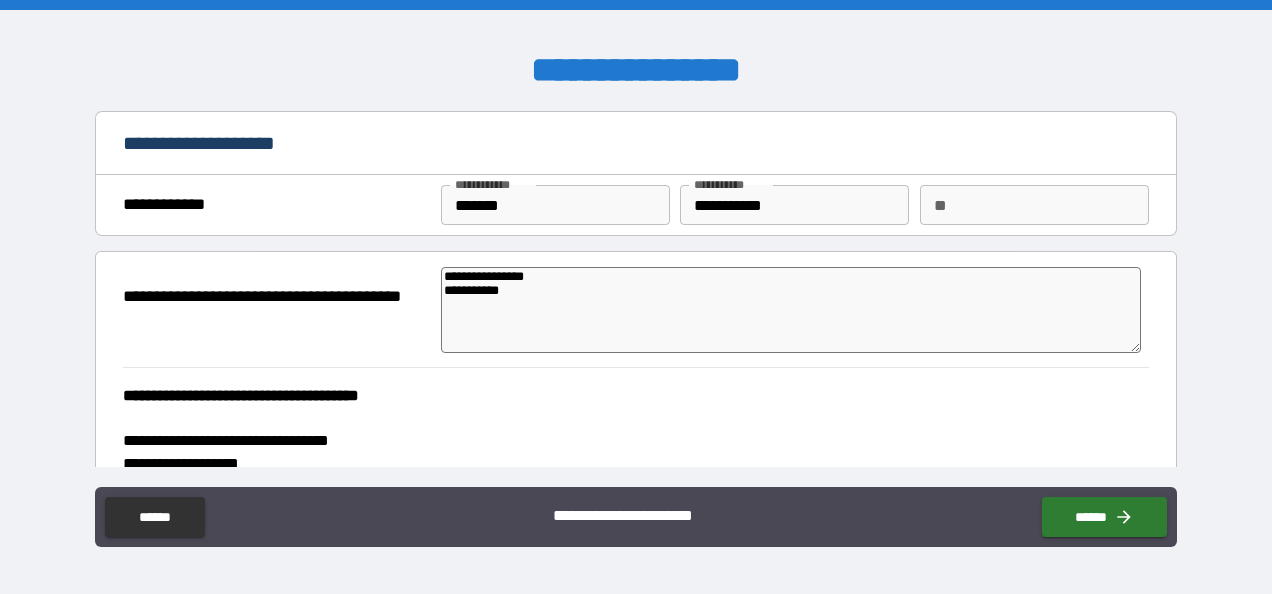 type on "**********" 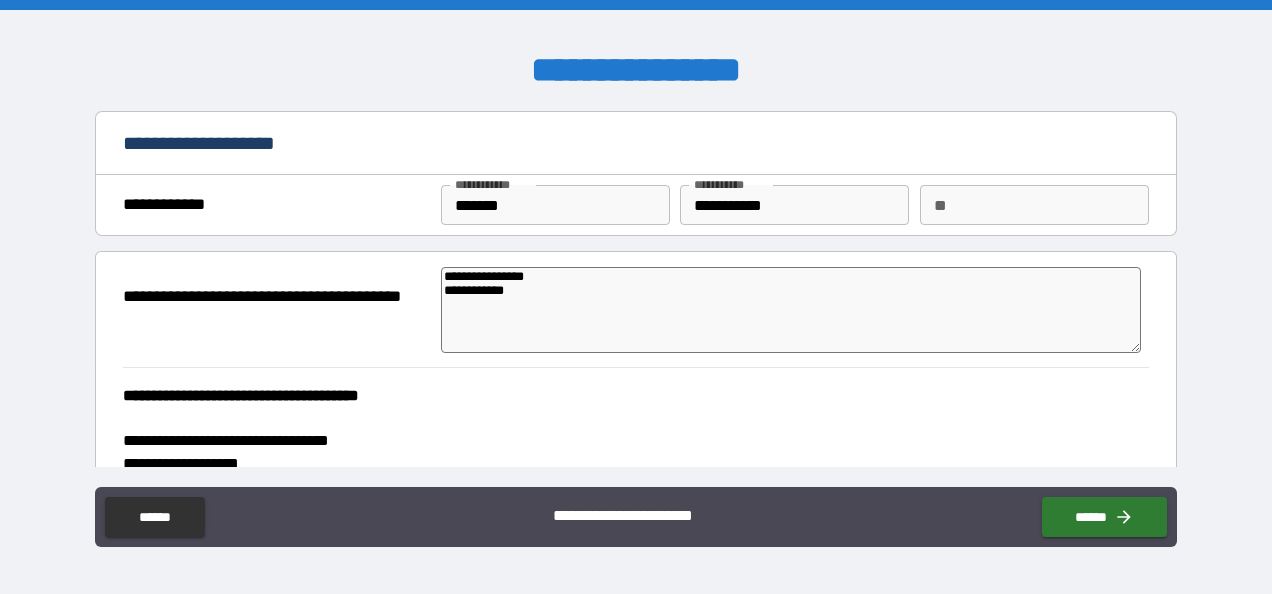 type on "**********" 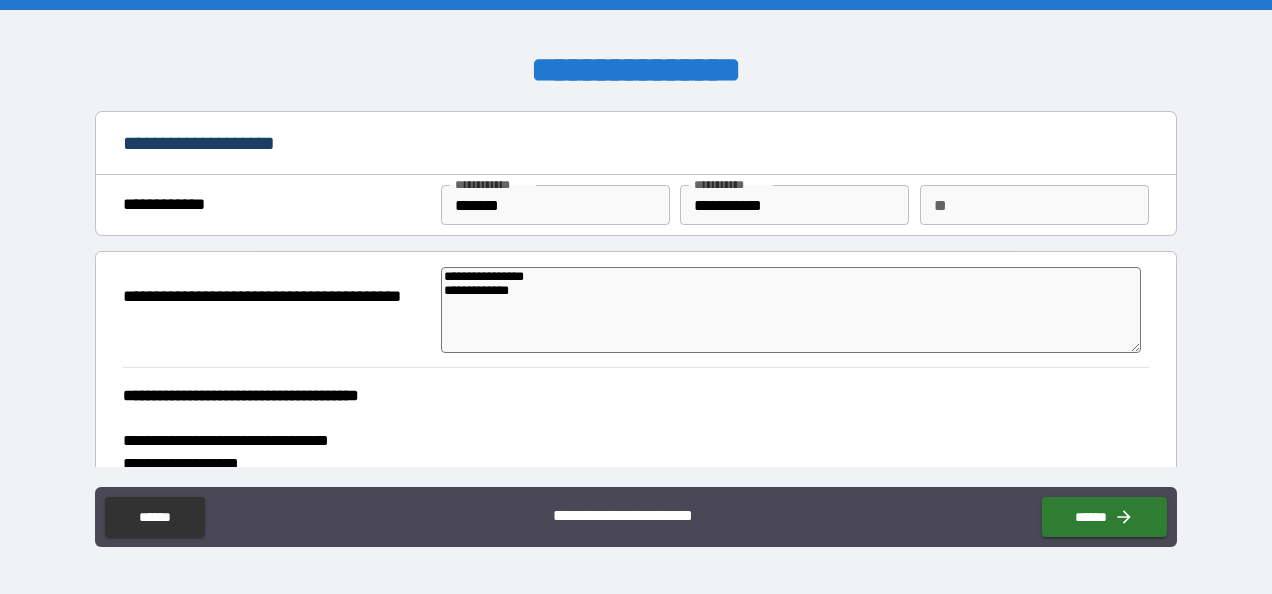 type on "*" 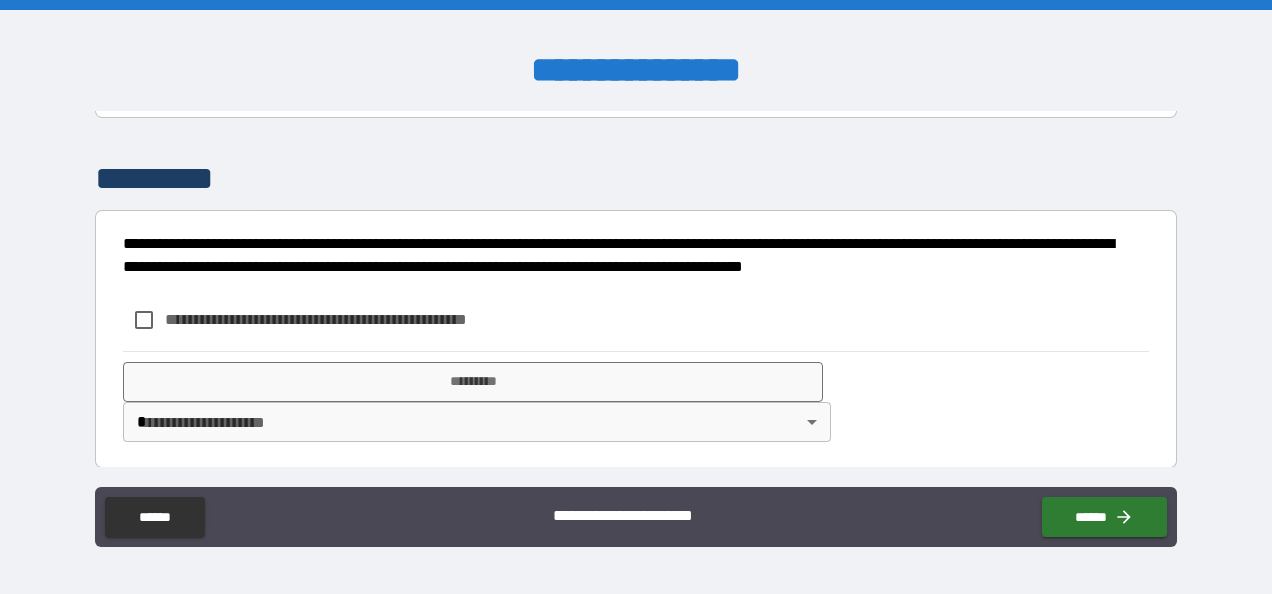 scroll, scrollTop: 484, scrollLeft: 0, axis: vertical 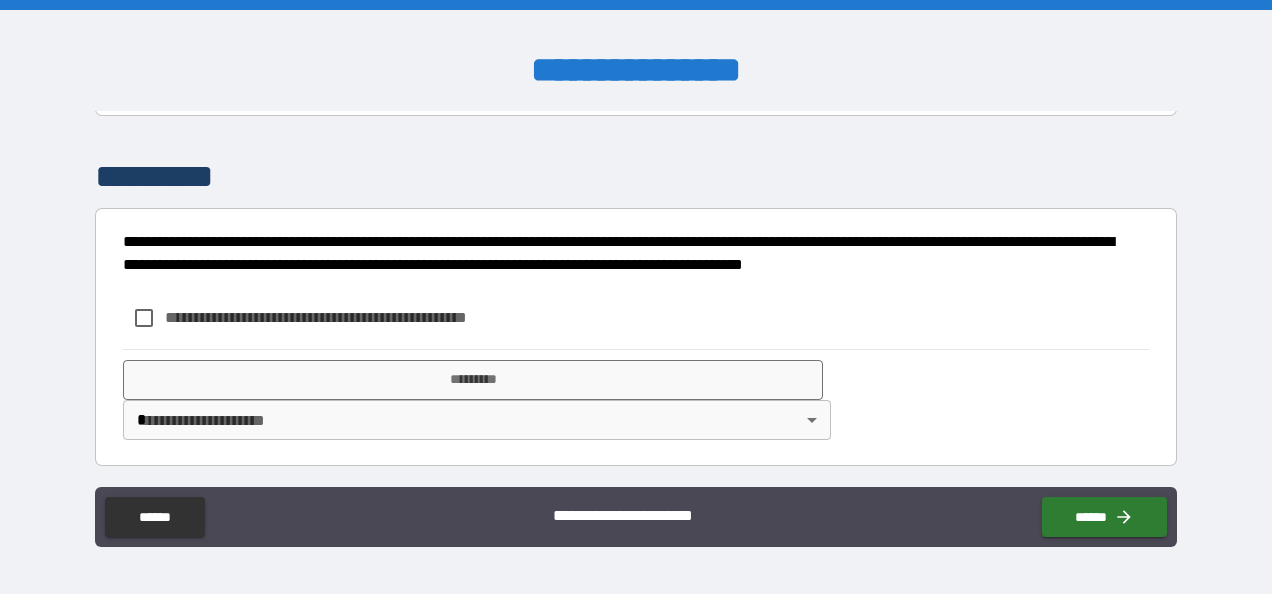 type on "**********" 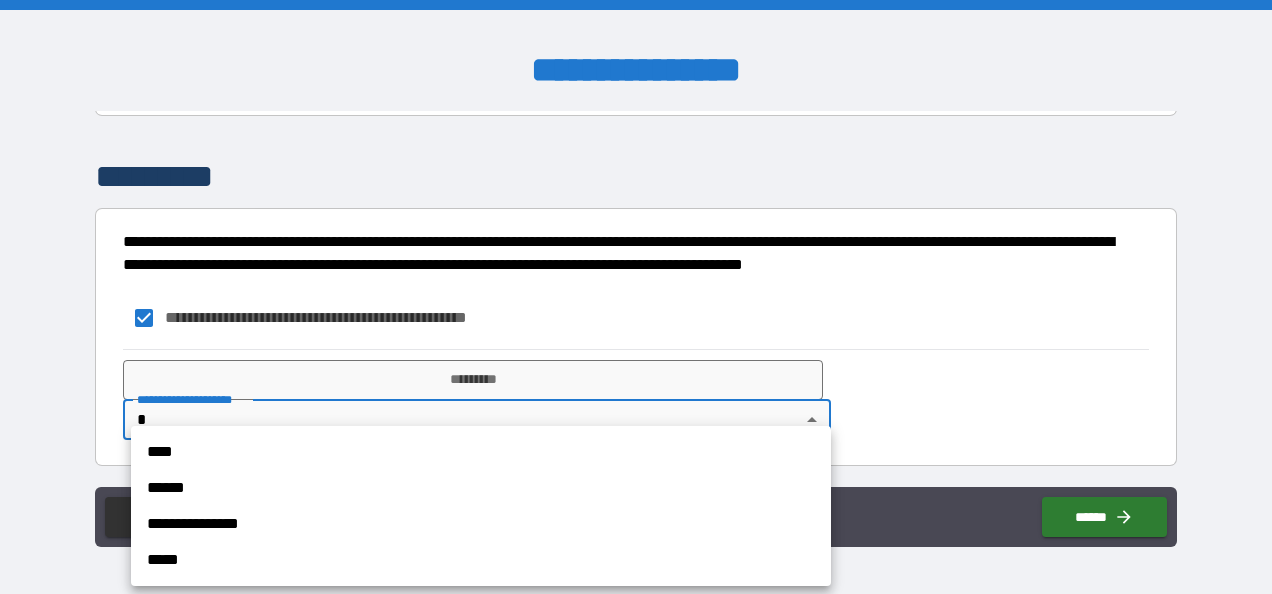 click on "**********" at bounding box center [636, 297] 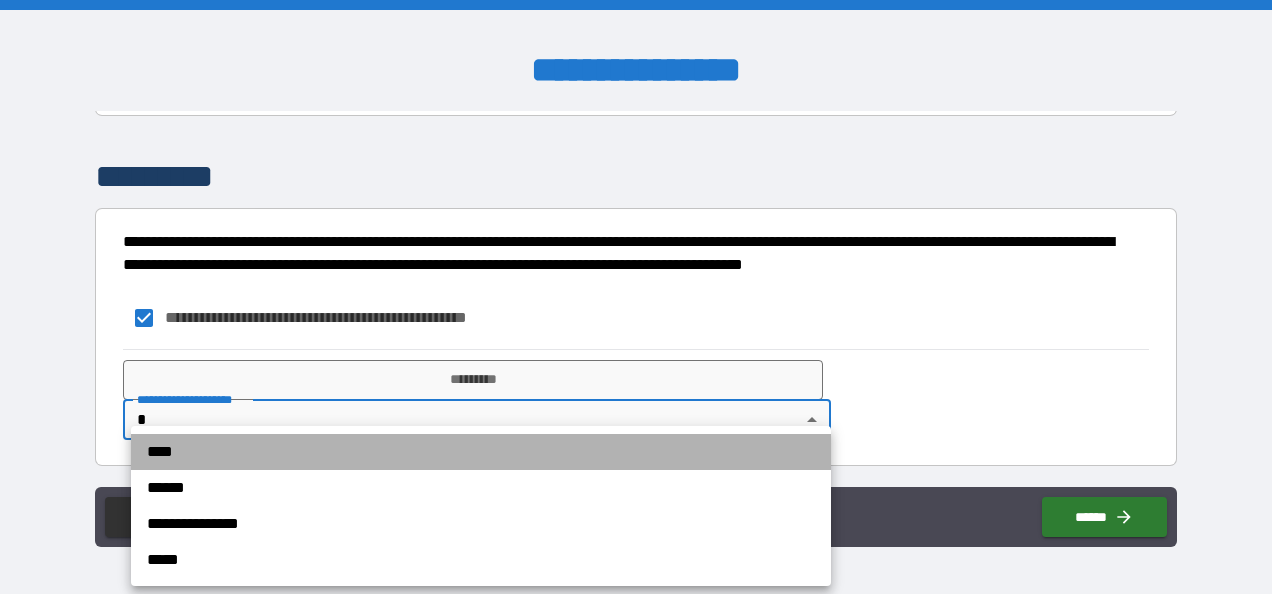 click on "****" at bounding box center (481, 452) 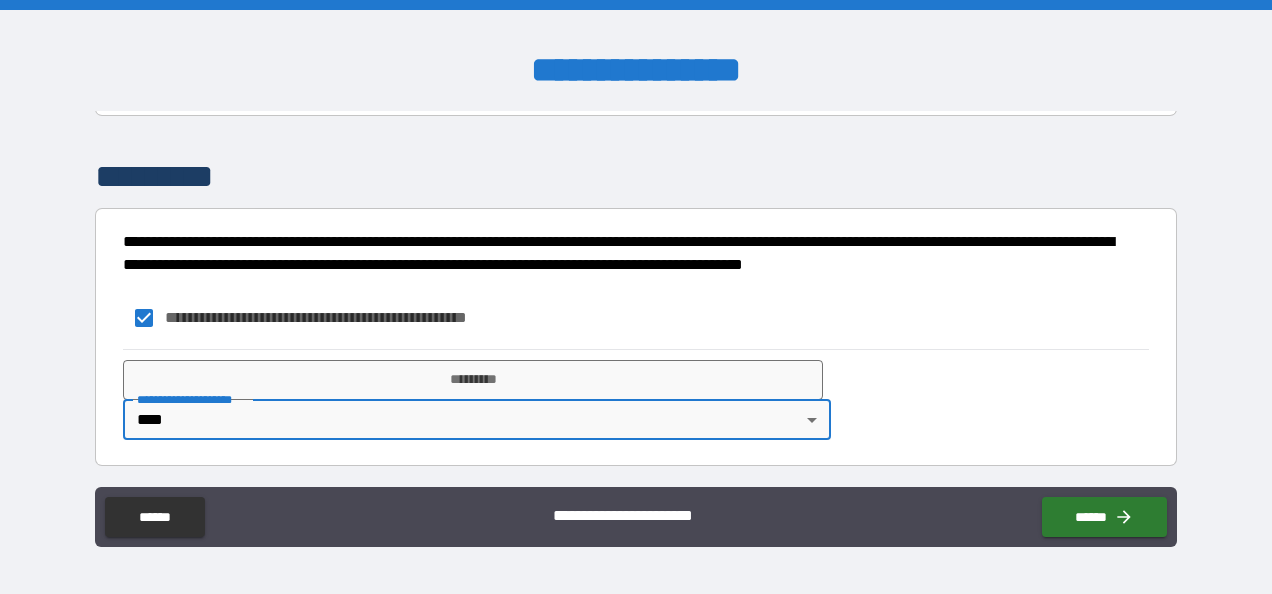 type on "*" 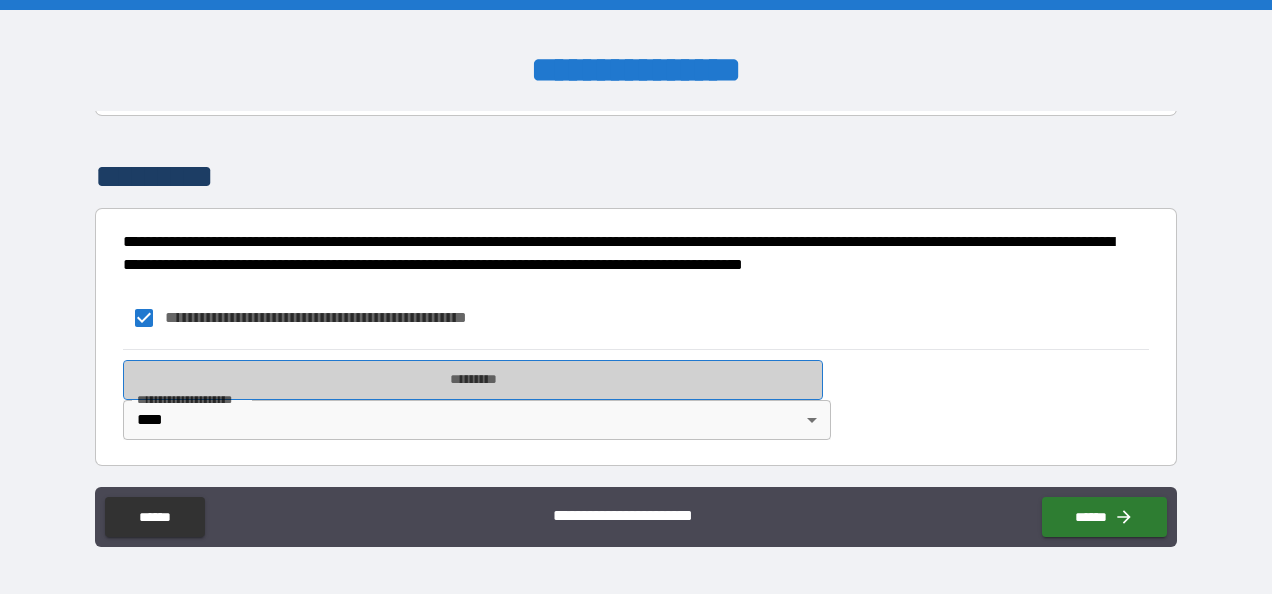 click on "*********" at bounding box center [473, 380] 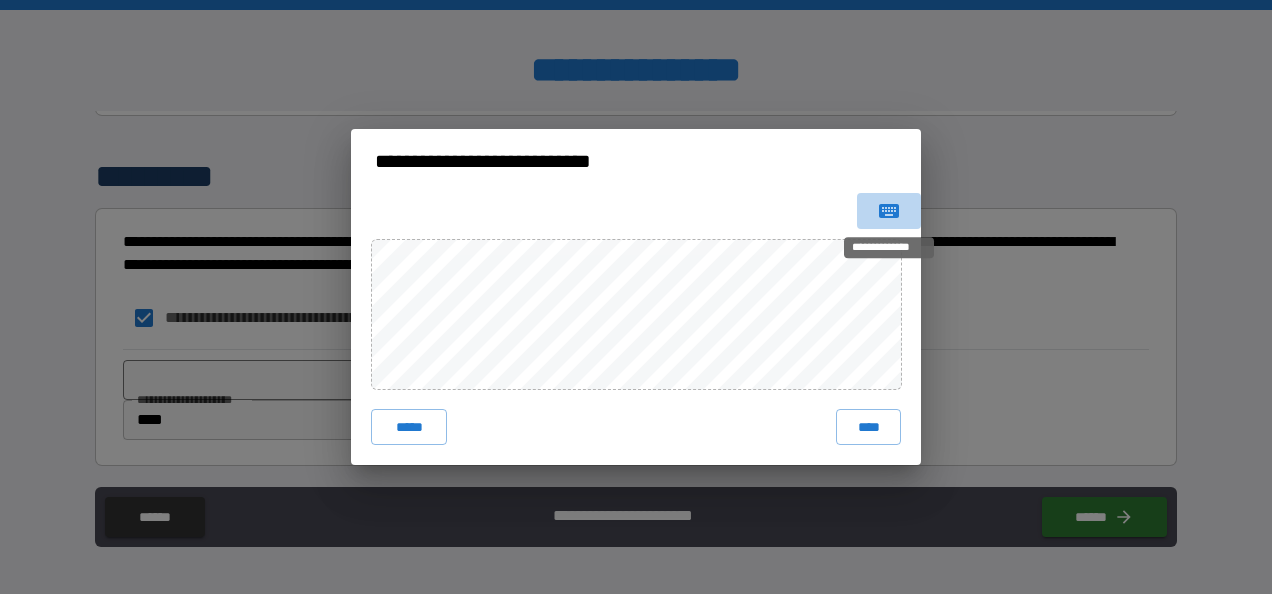 click 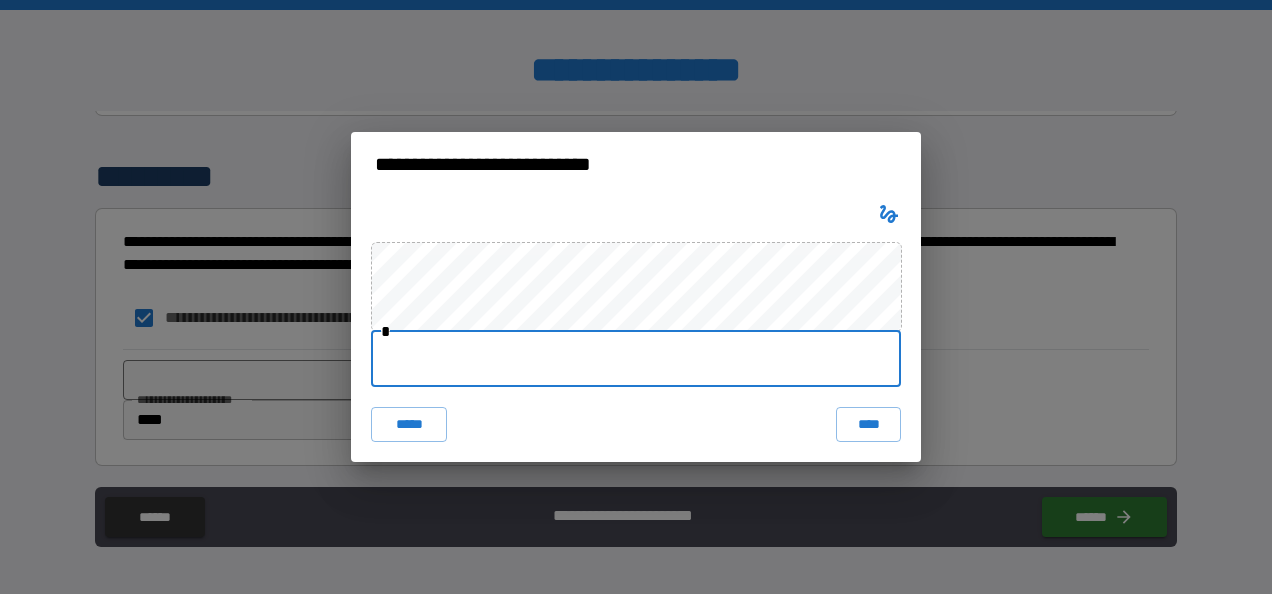 click at bounding box center (636, 359) 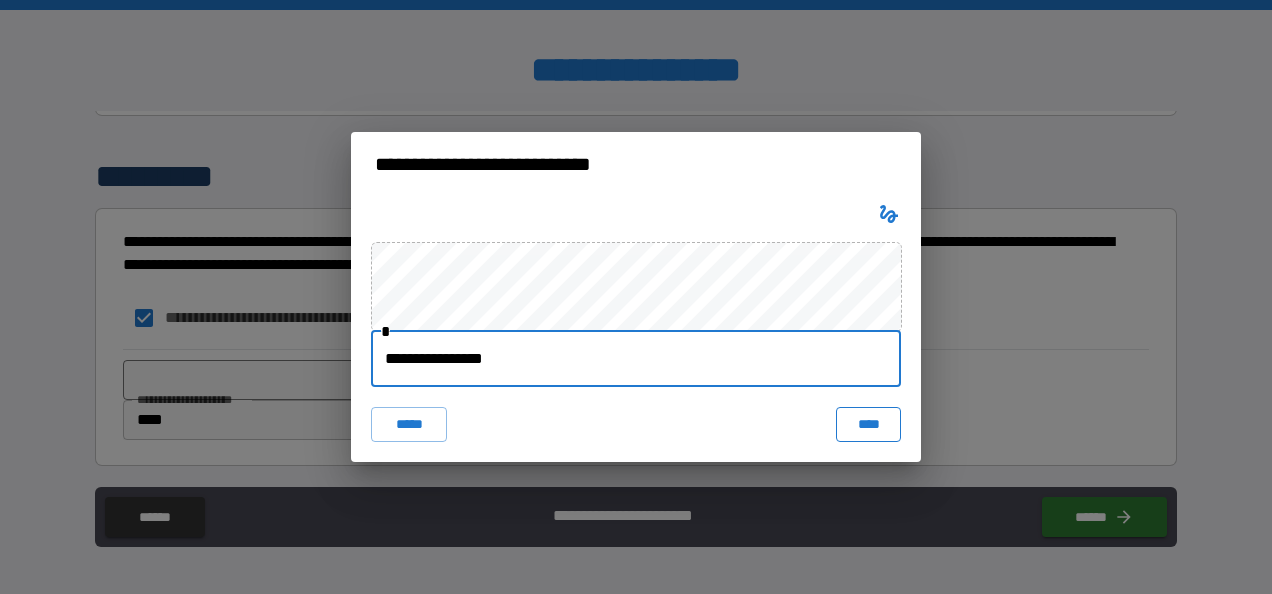 type on "**********" 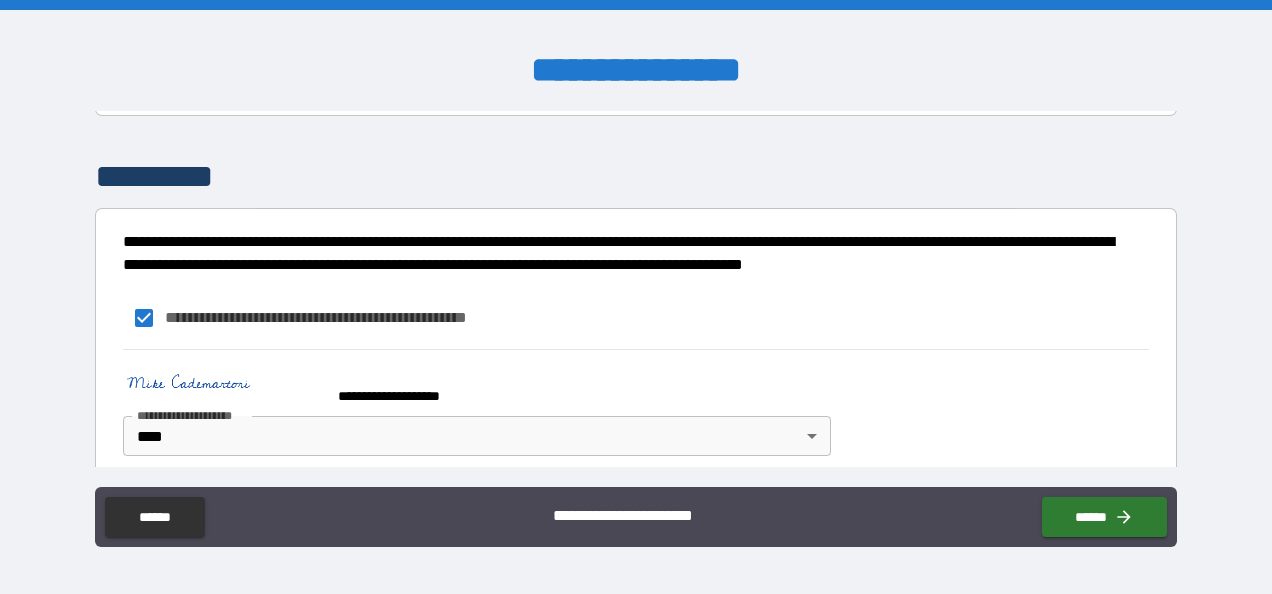 type on "*" 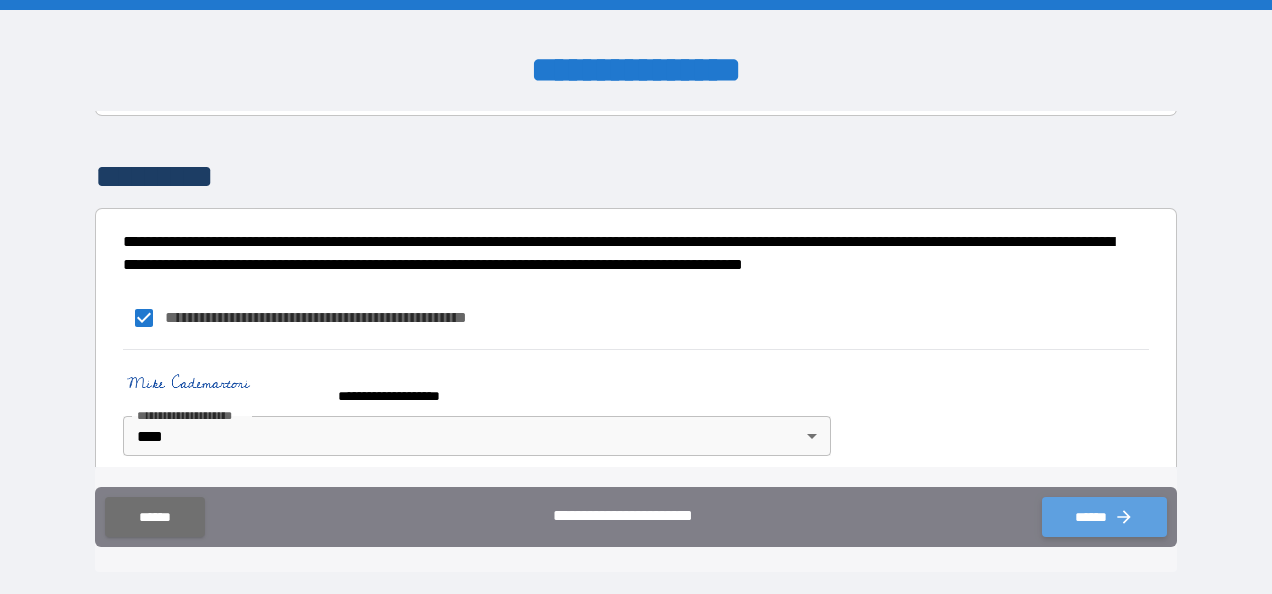 click on "******" at bounding box center (1104, 517) 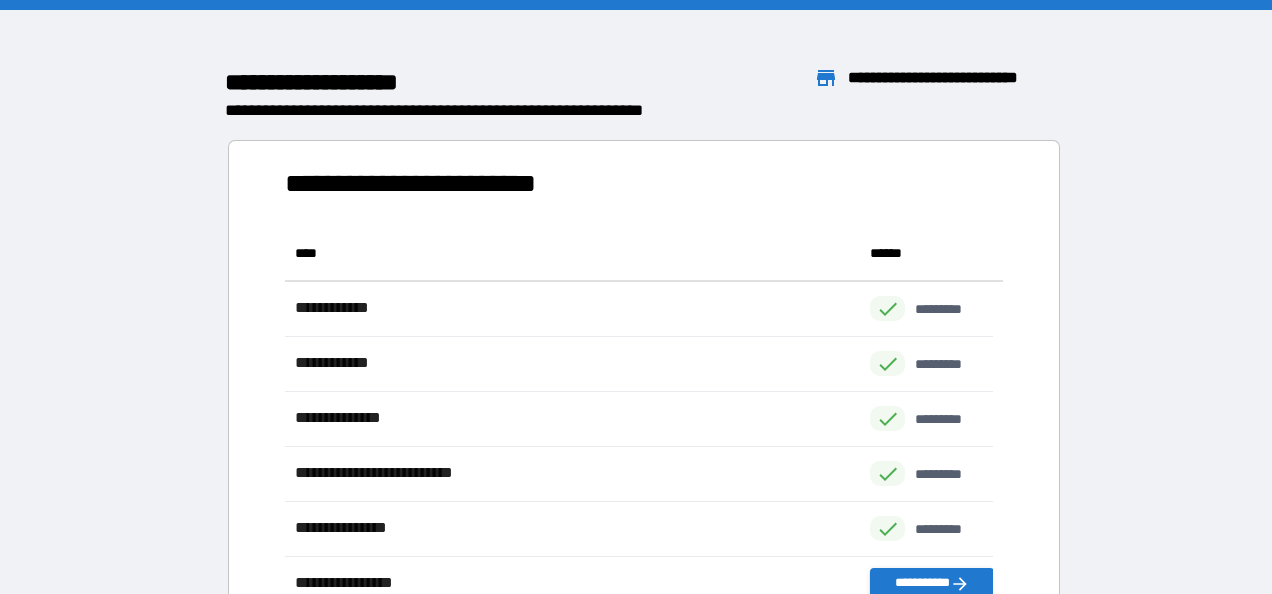 scroll, scrollTop: 16, scrollLeft: 16, axis: both 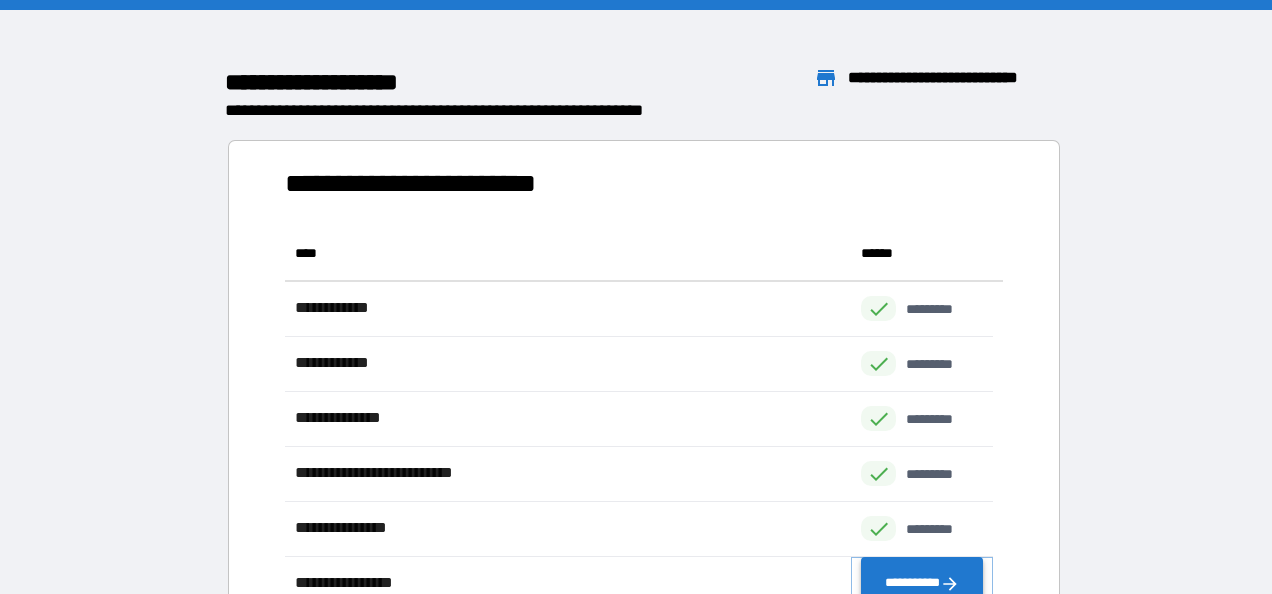click on "**********" at bounding box center [922, 584] 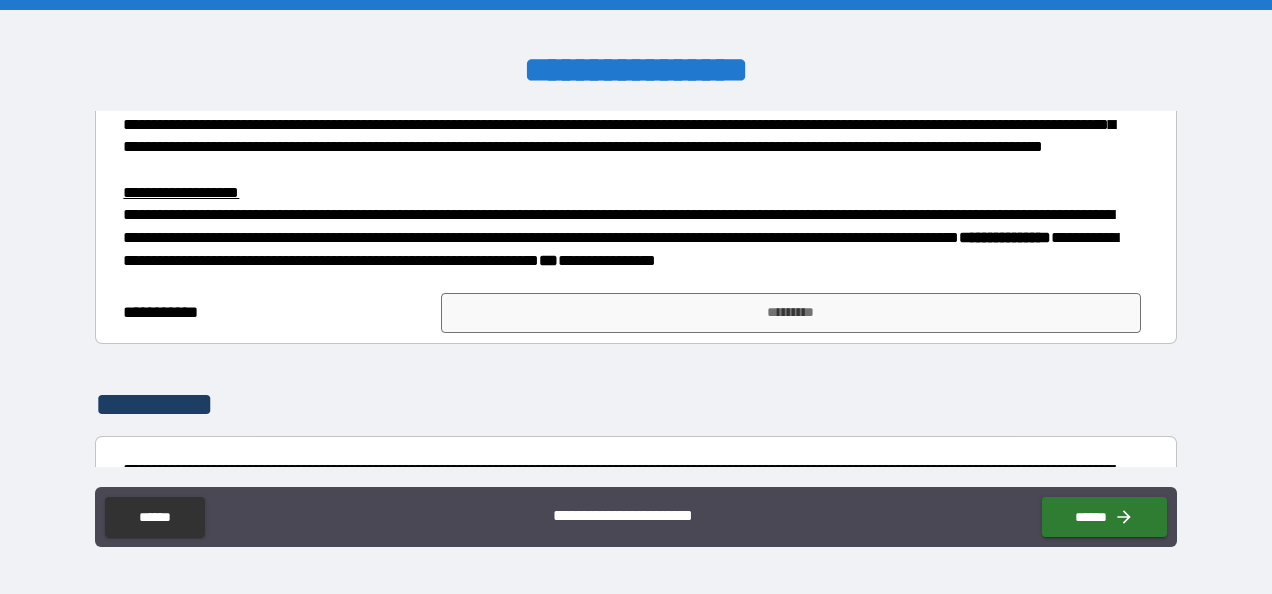 scroll, scrollTop: 548, scrollLeft: 0, axis: vertical 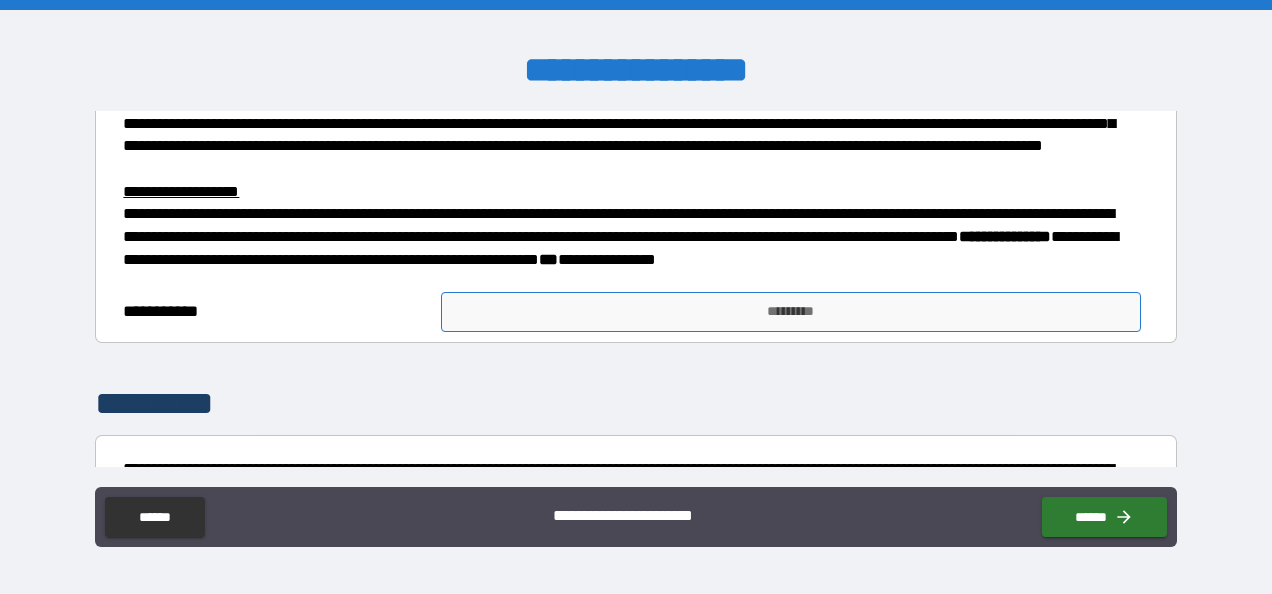 click on "*********" at bounding box center [791, 312] 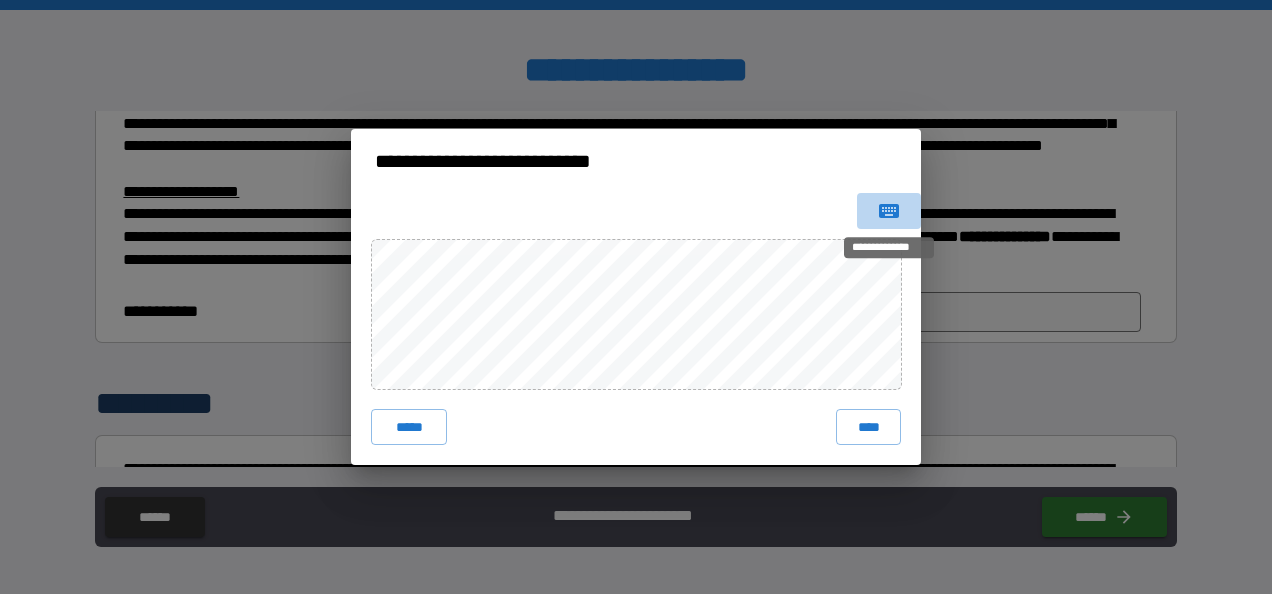 click 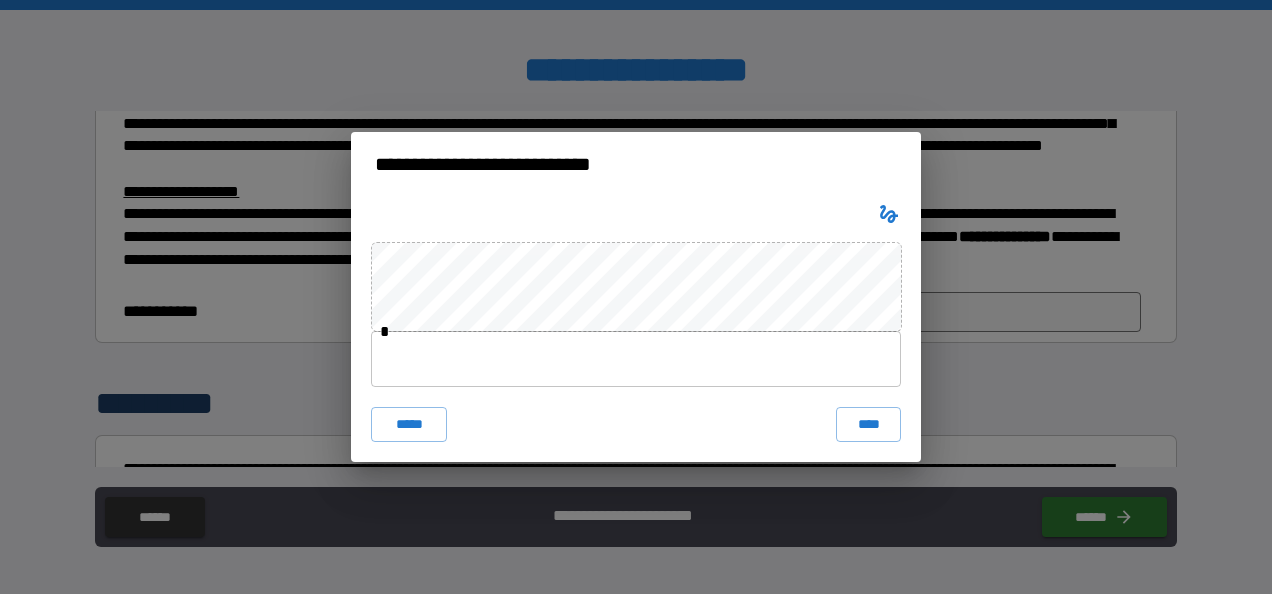 click at bounding box center [636, 359] 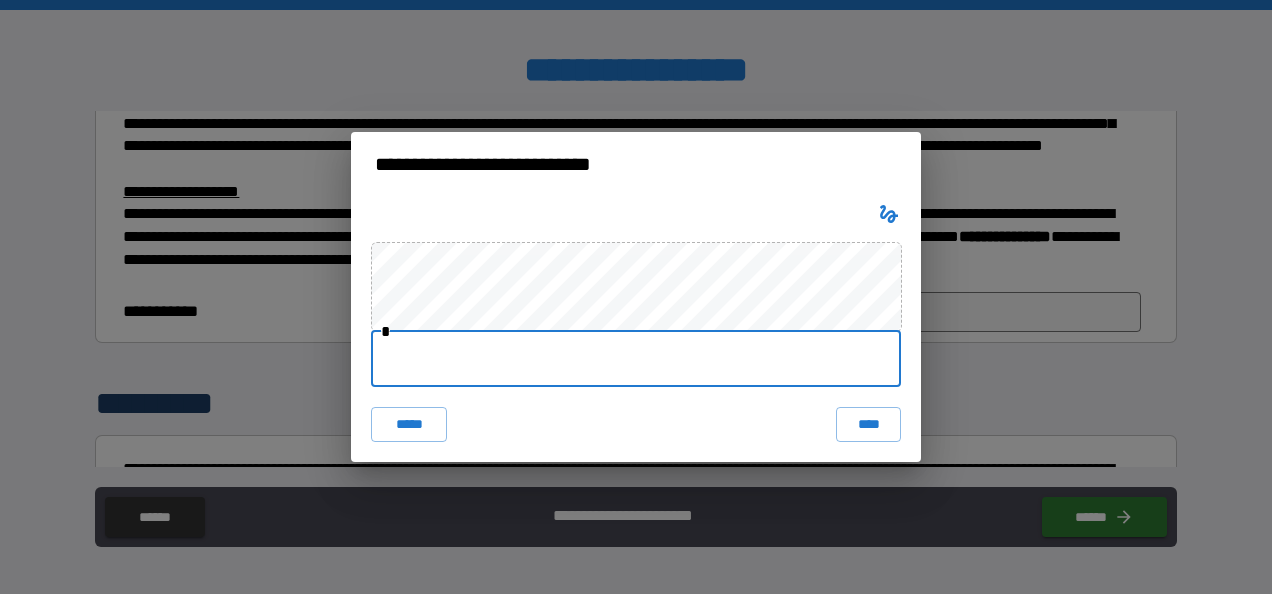 paste on "**********" 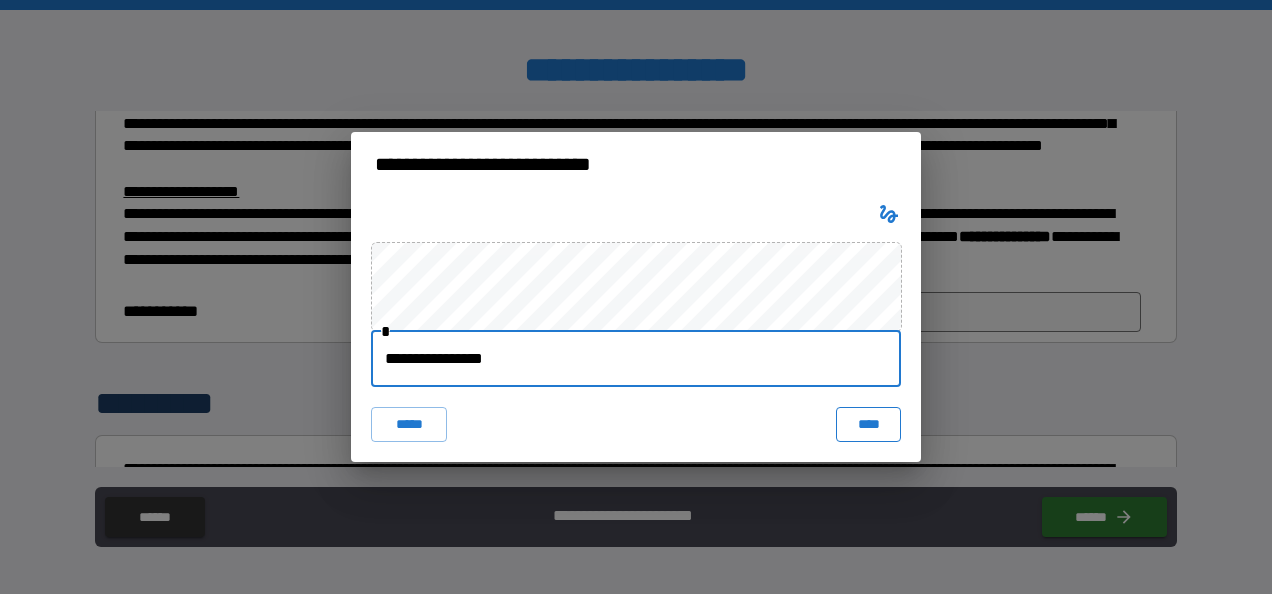 type on "**********" 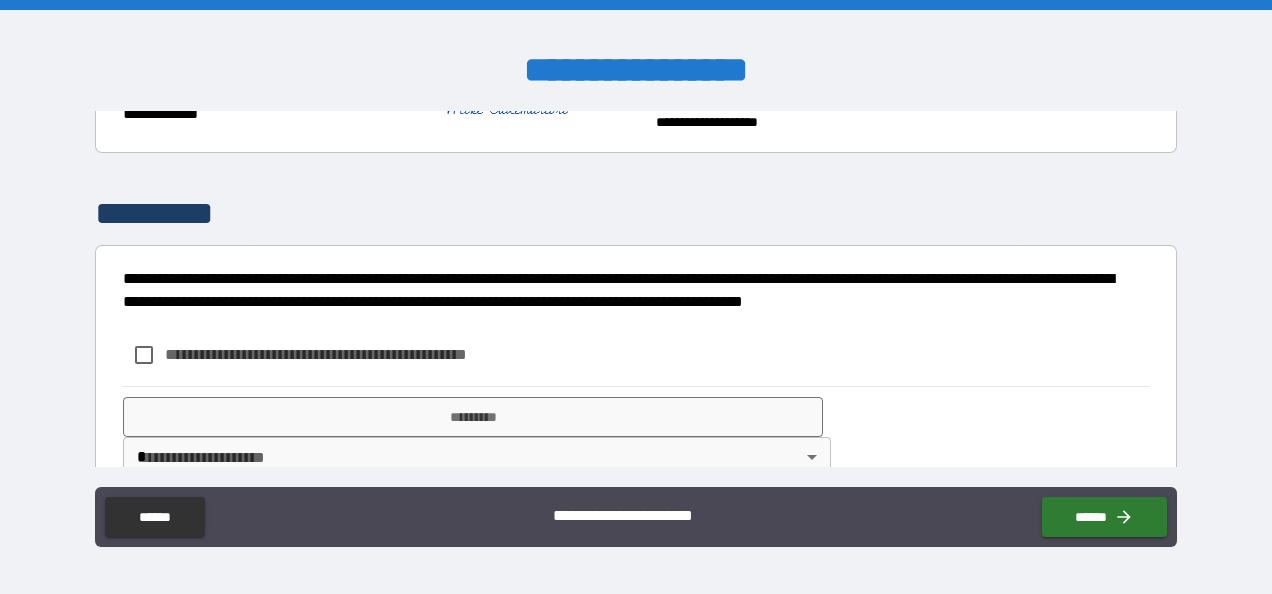 scroll, scrollTop: 762, scrollLeft: 0, axis: vertical 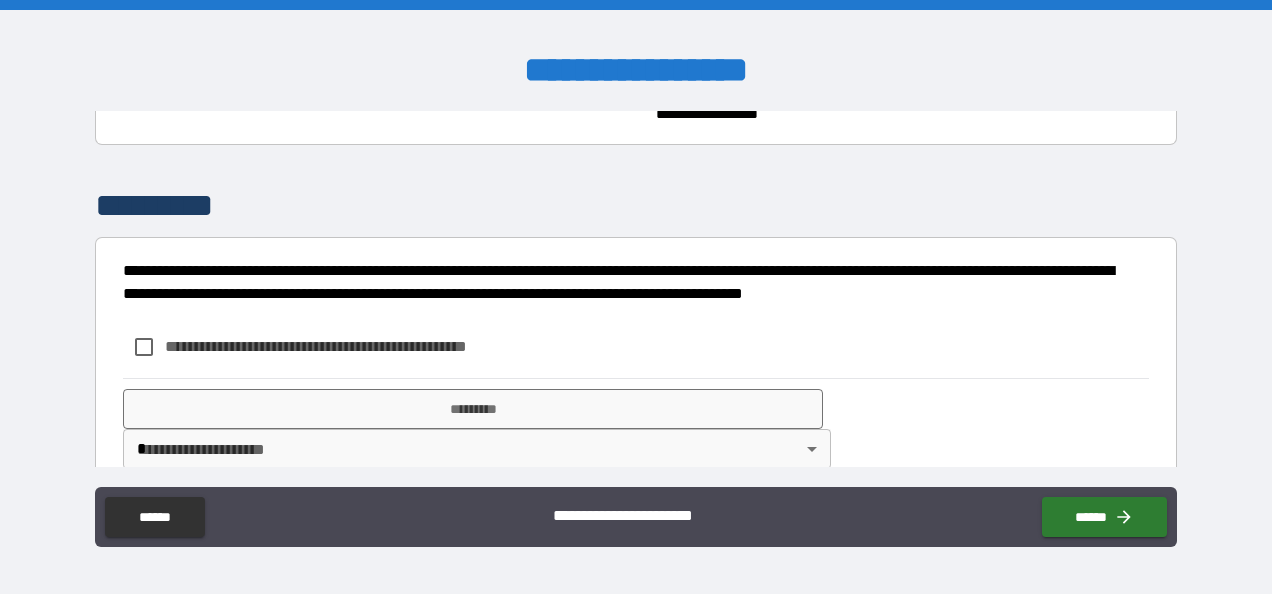 click on "**********" at bounding box center (349, 346) 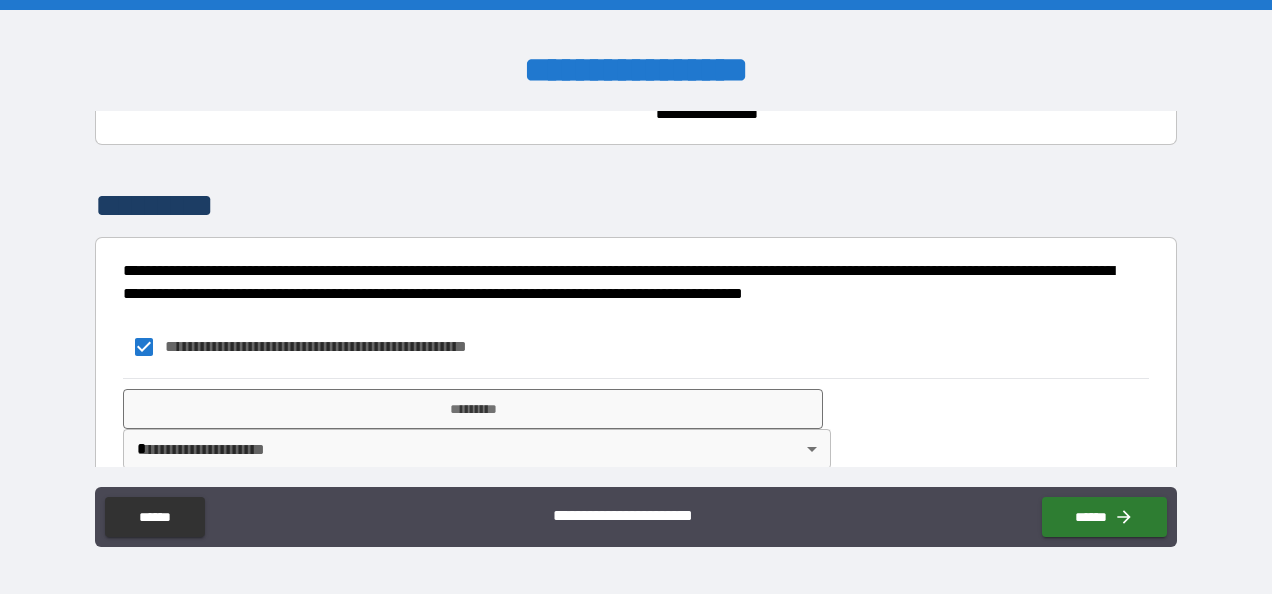 click on "**********" at bounding box center [636, 297] 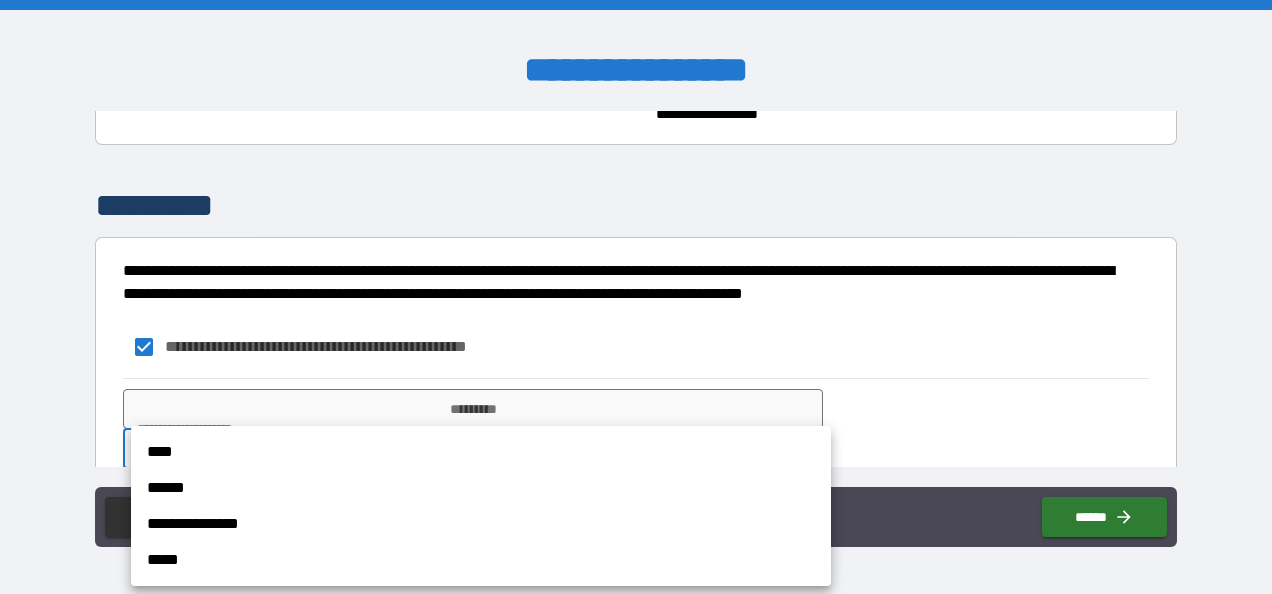 click on "****" at bounding box center [481, 452] 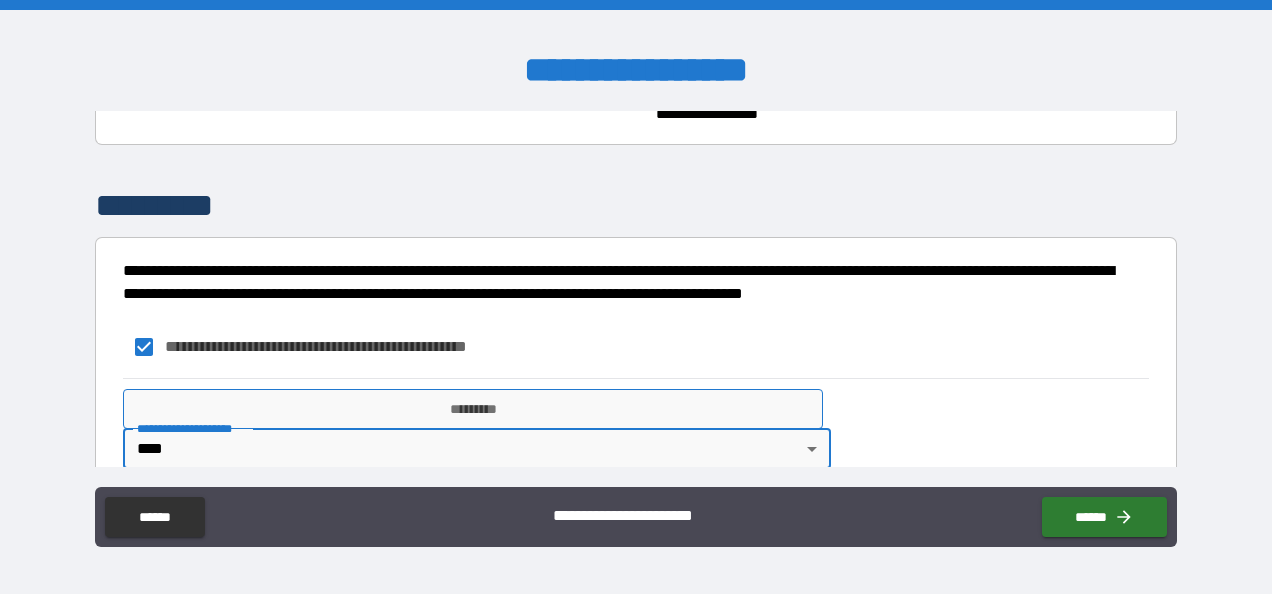 click on "*********" at bounding box center [473, 409] 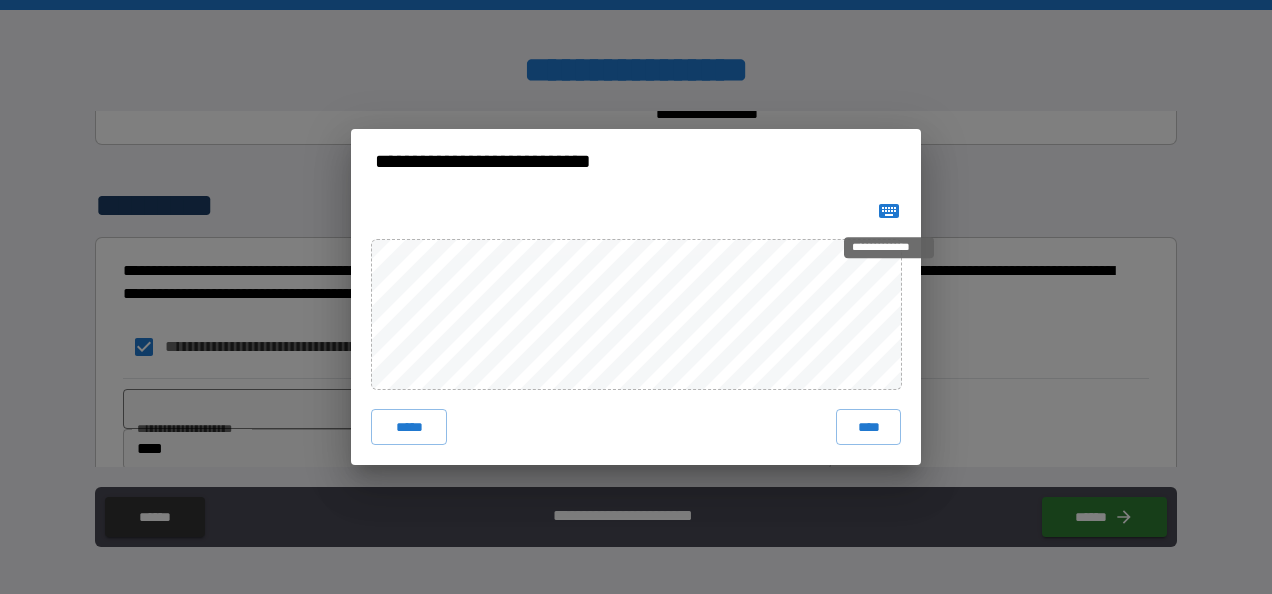 click 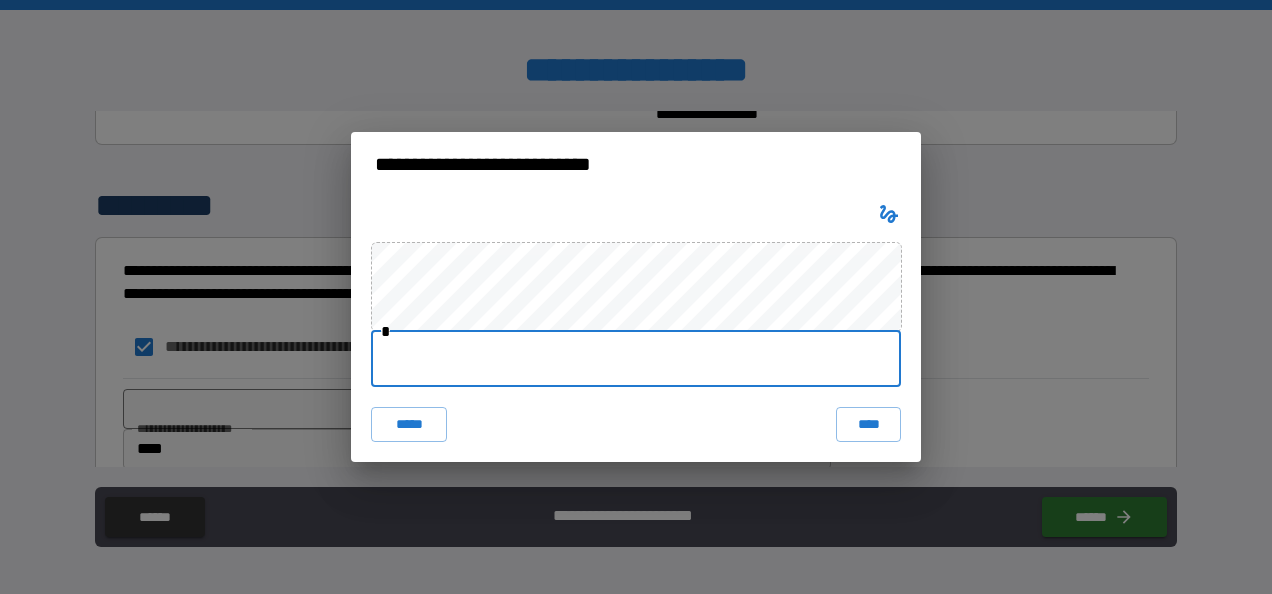 click at bounding box center [636, 359] 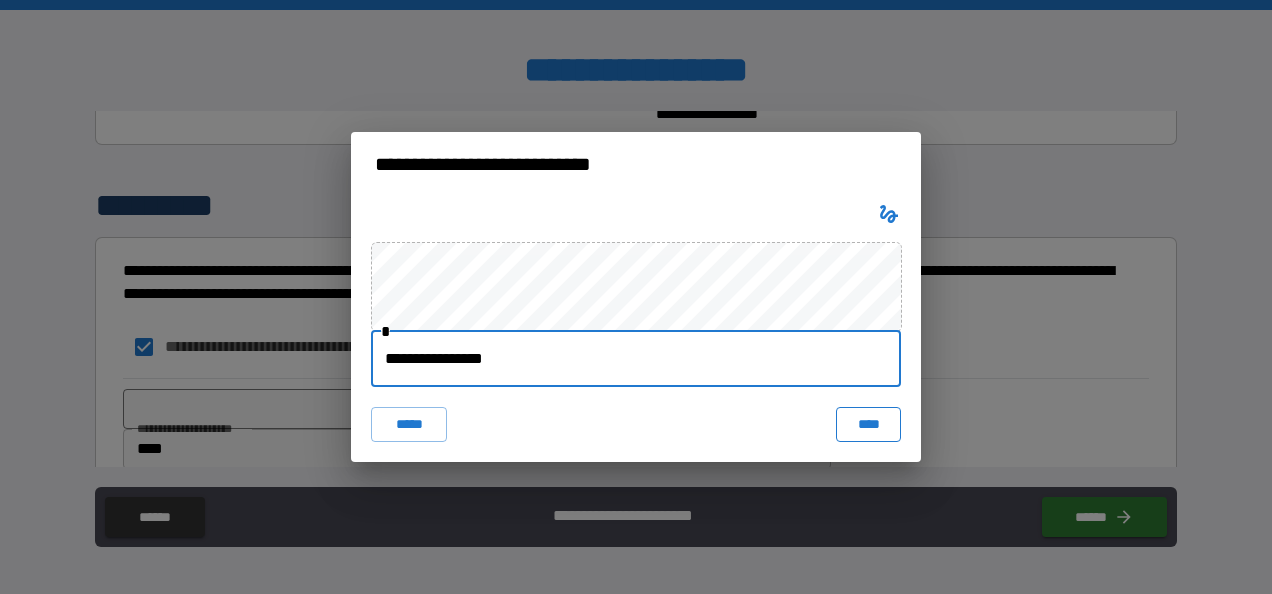 type on "**********" 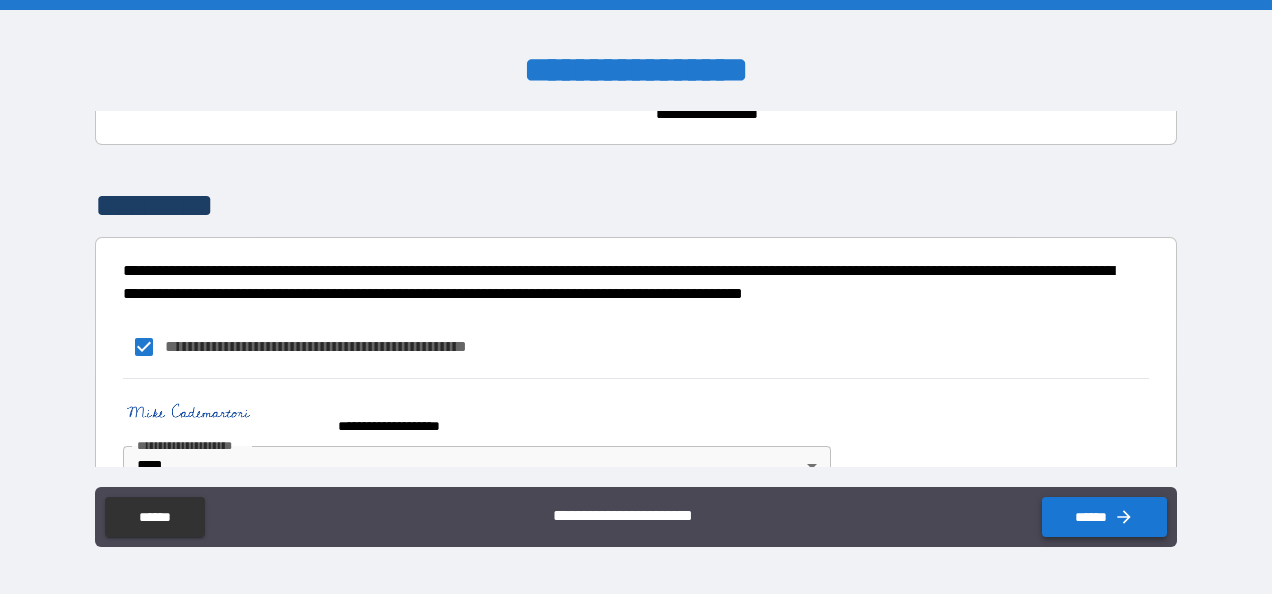 click on "******" at bounding box center (1104, 517) 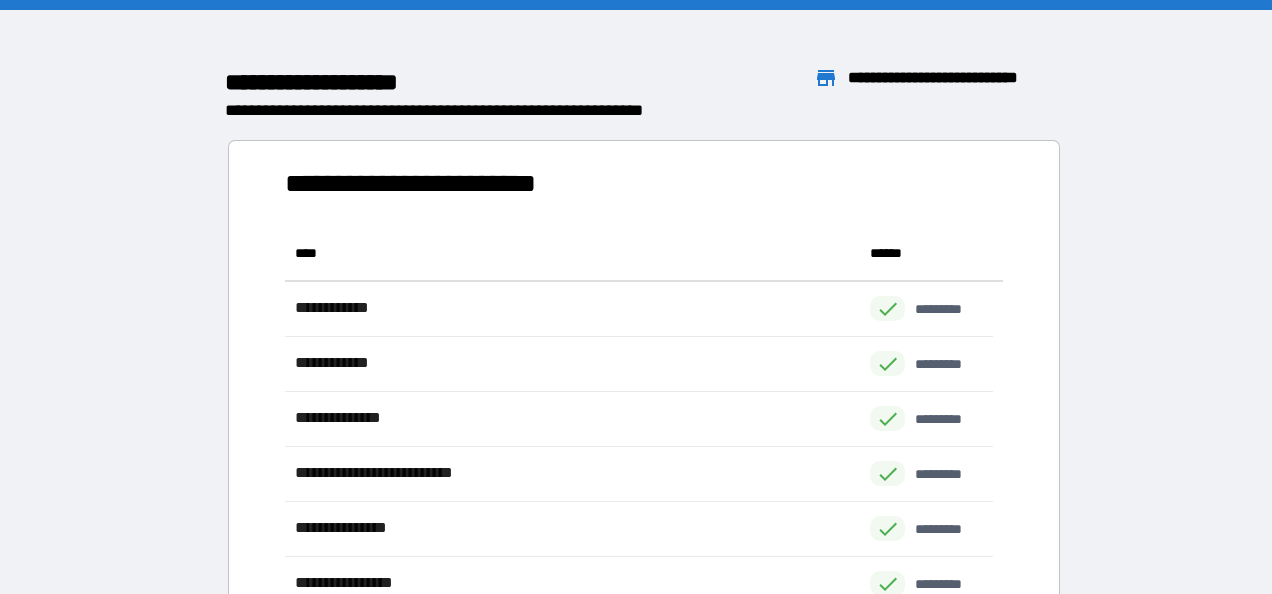 scroll, scrollTop: 16, scrollLeft: 16, axis: both 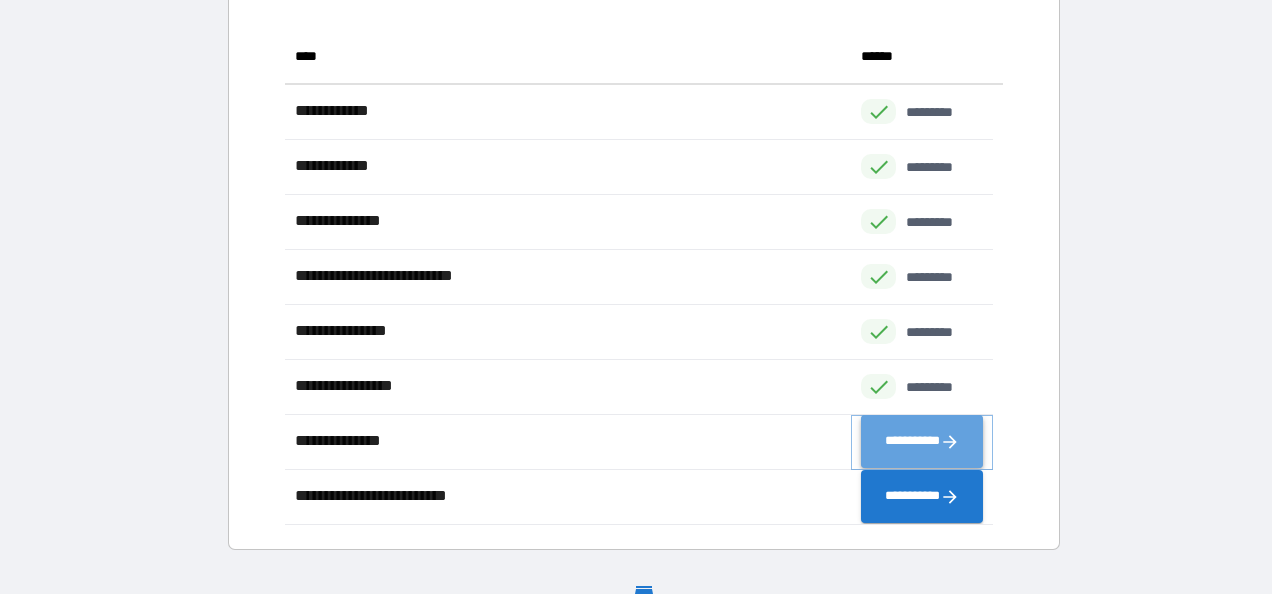 click on "**********" at bounding box center [922, 442] 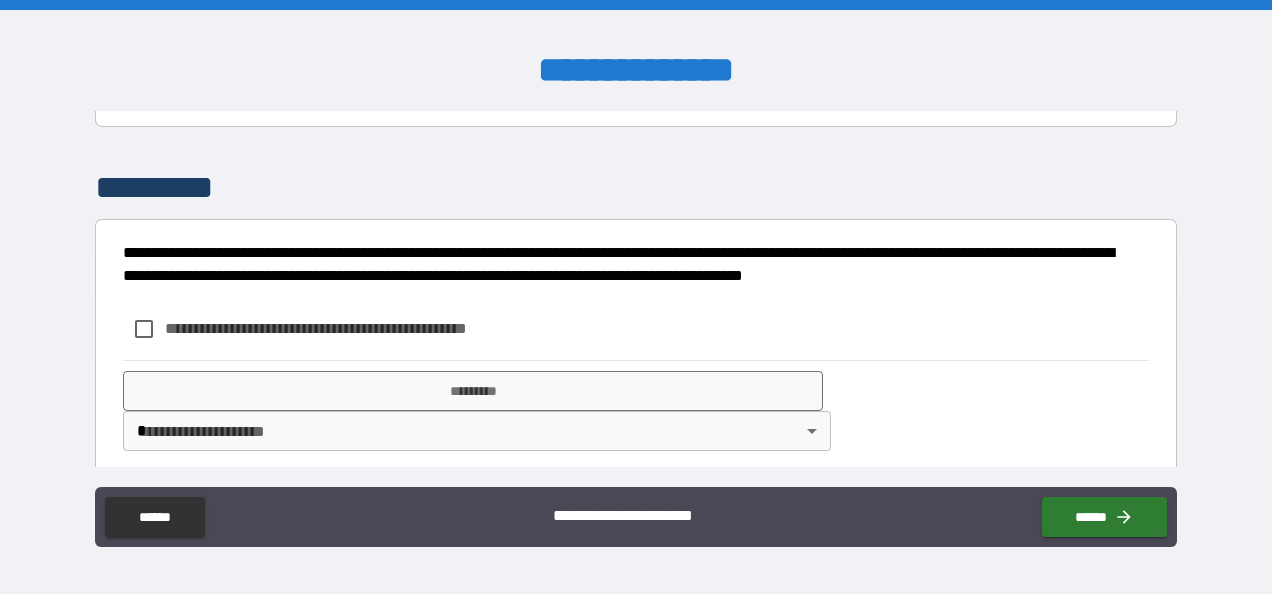scroll, scrollTop: 936, scrollLeft: 0, axis: vertical 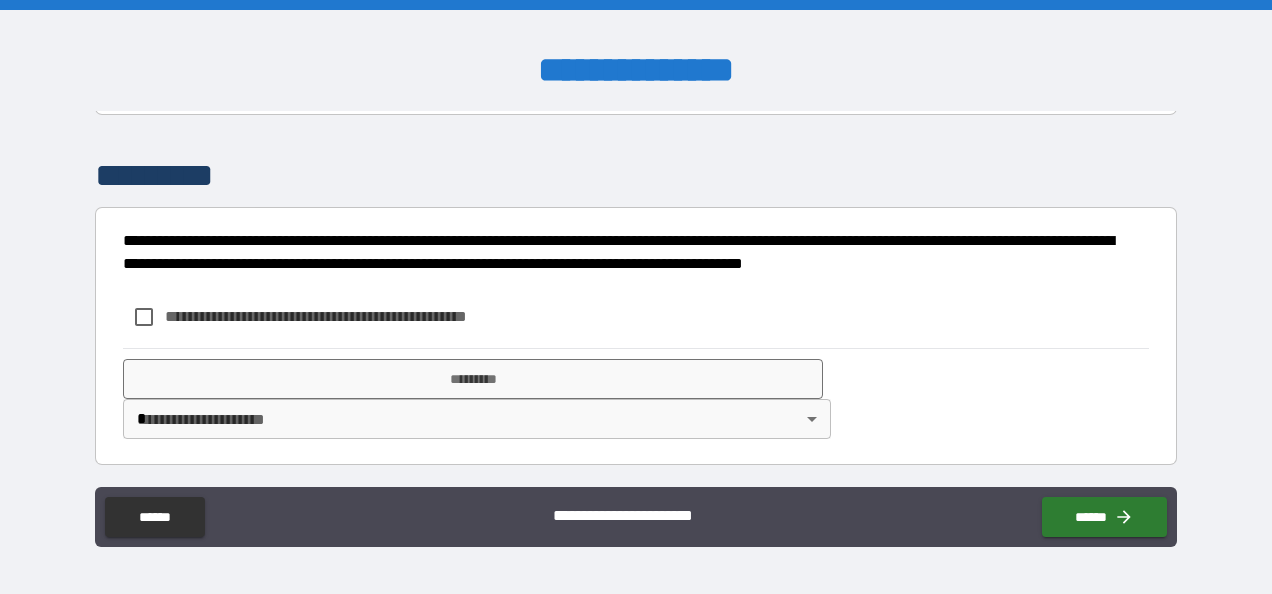click on "**********" at bounding box center (349, 316) 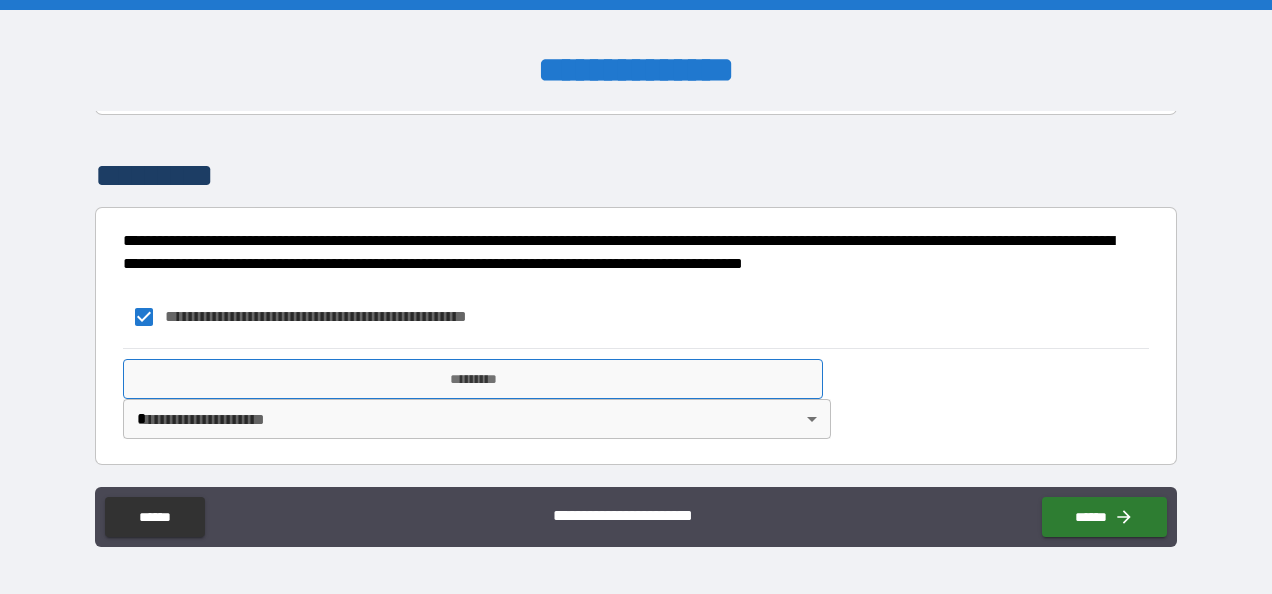 click on "*********" at bounding box center [473, 379] 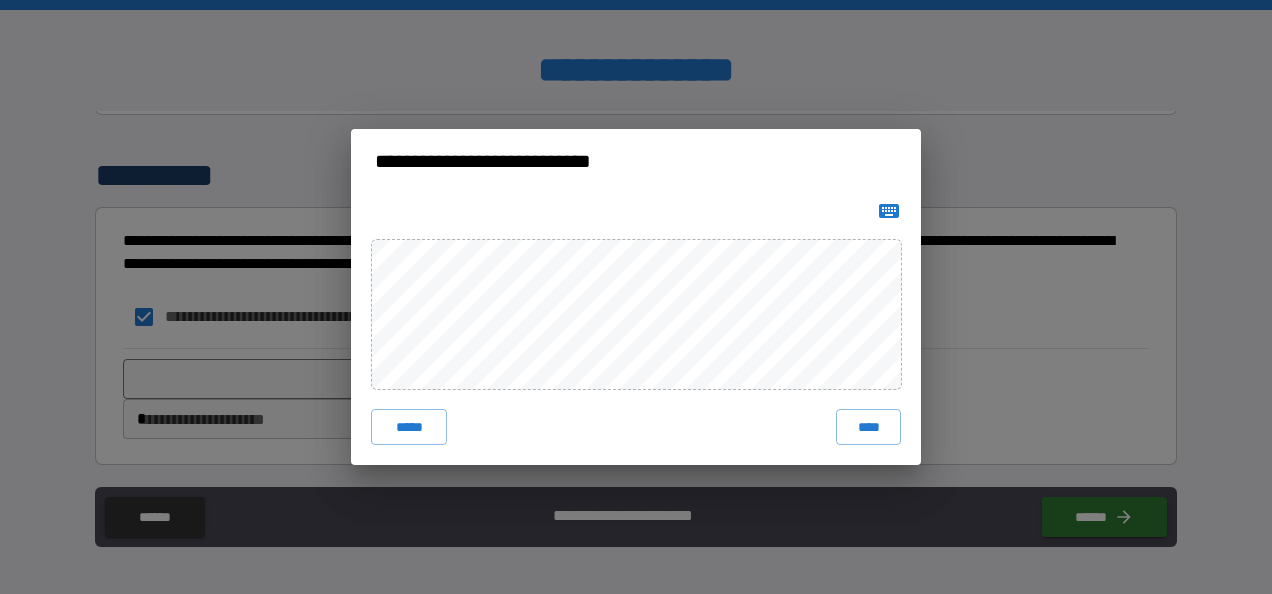 click 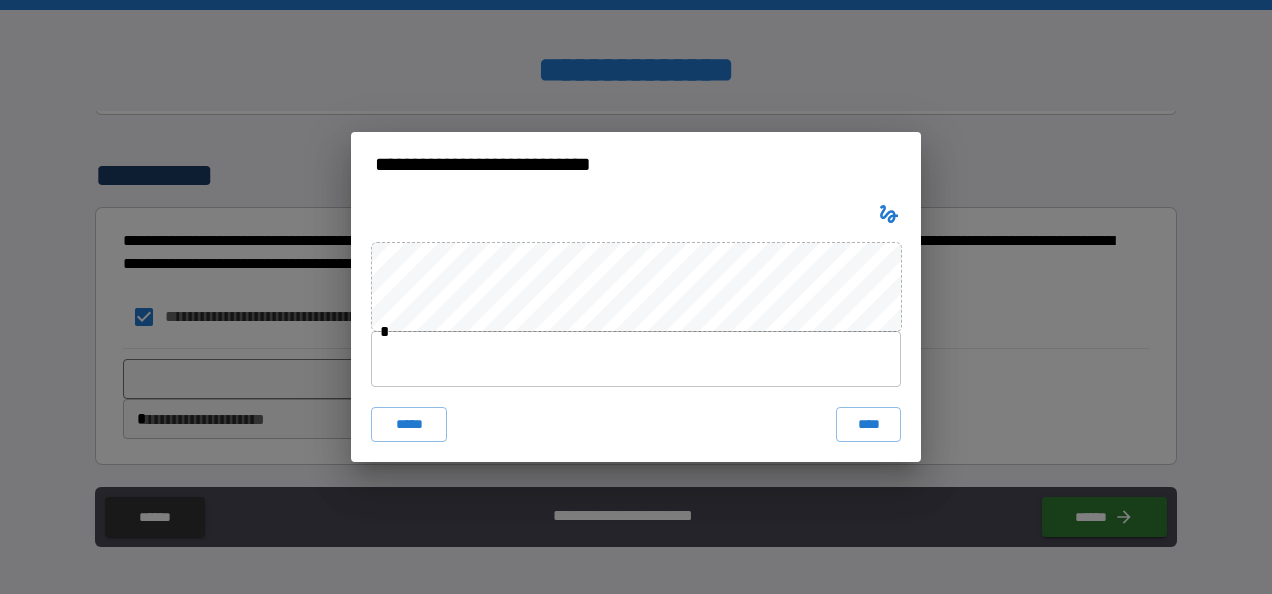 click at bounding box center (636, 359) 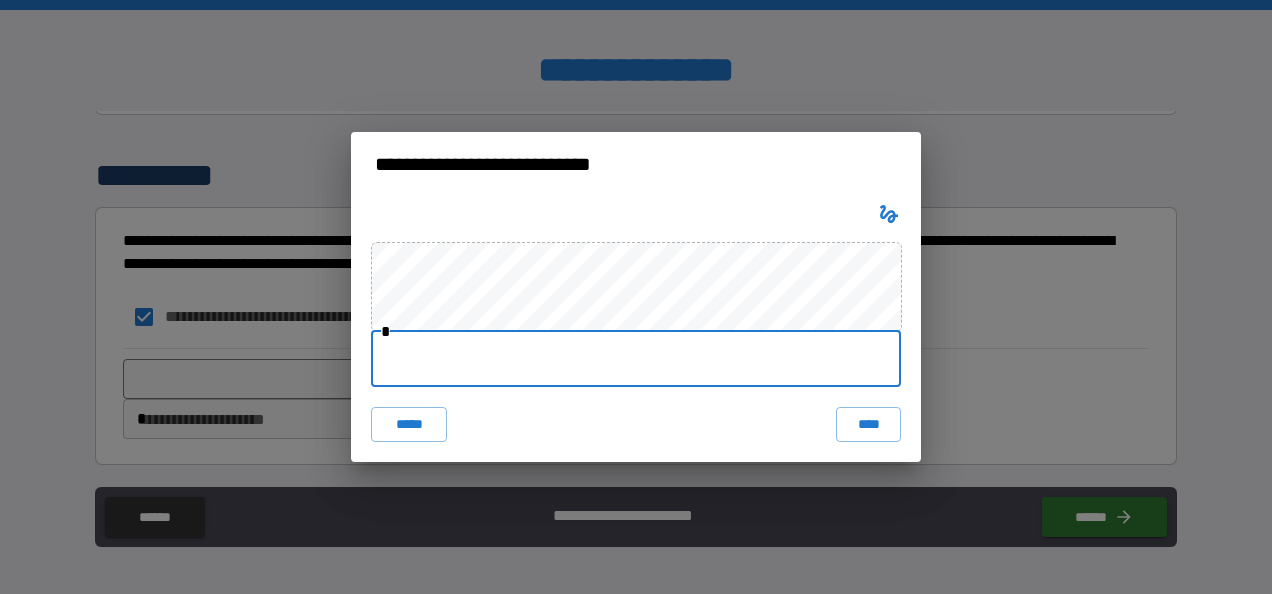 paste on "**********" 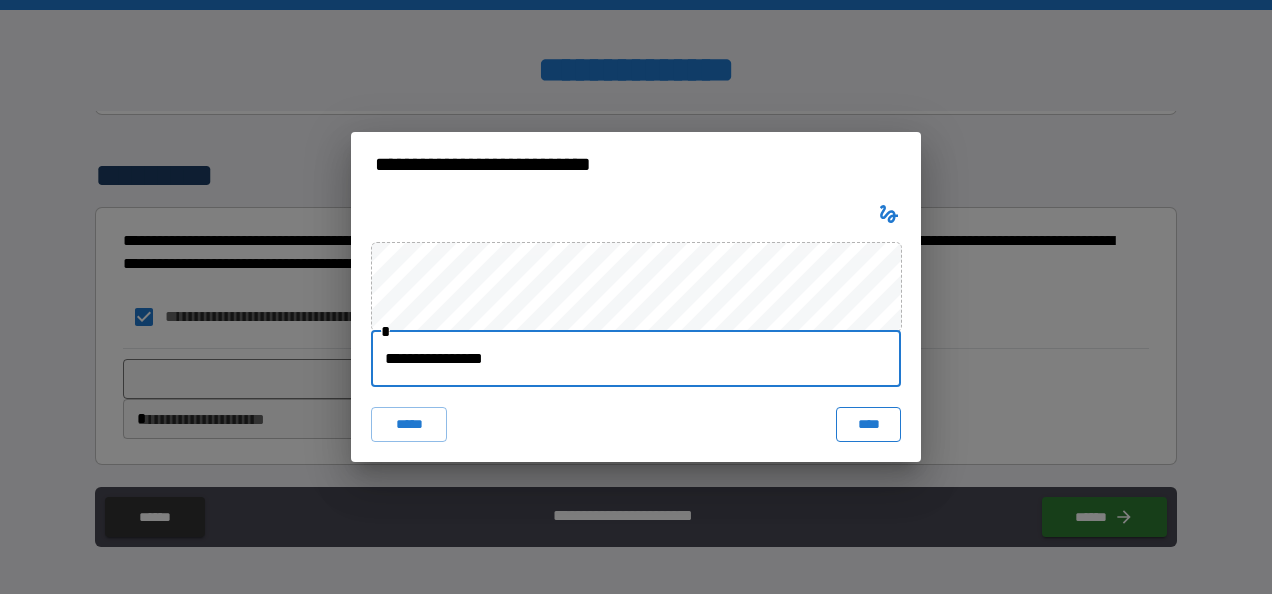 type on "**********" 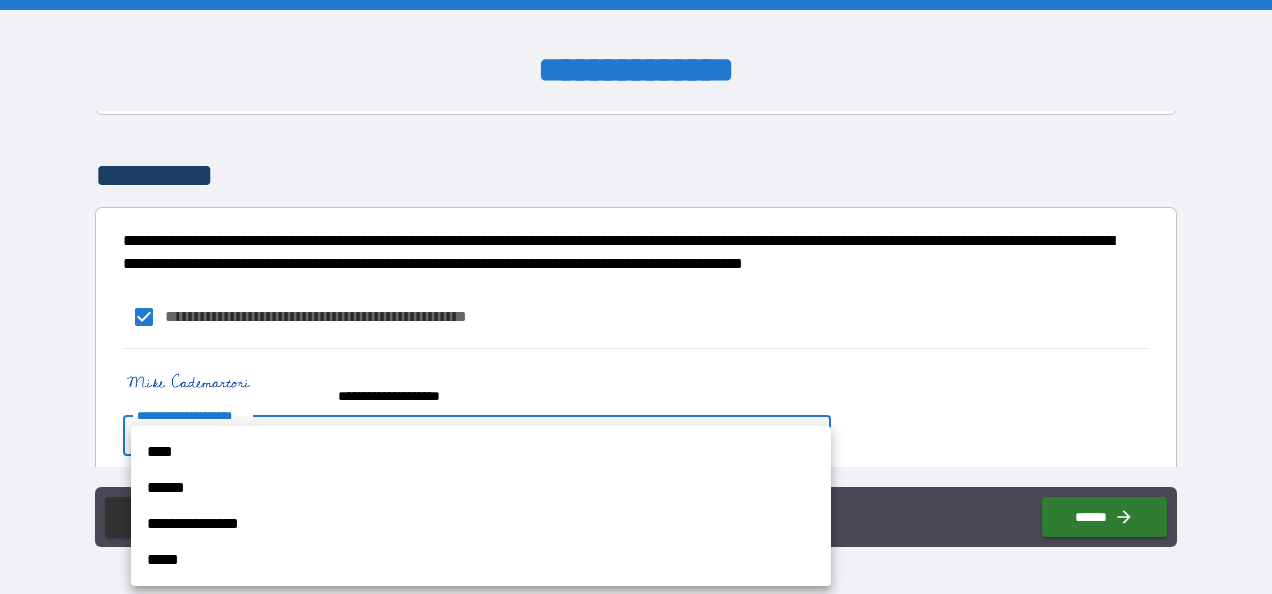 click on "**********" at bounding box center (636, 297) 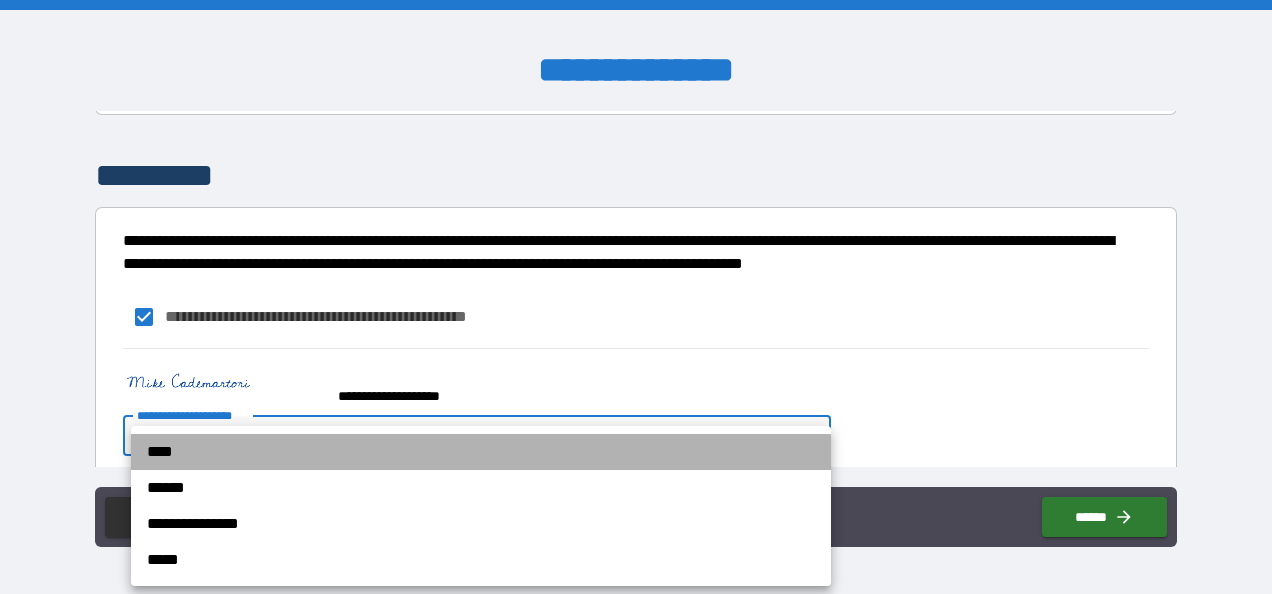 click on "****" at bounding box center (481, 452) 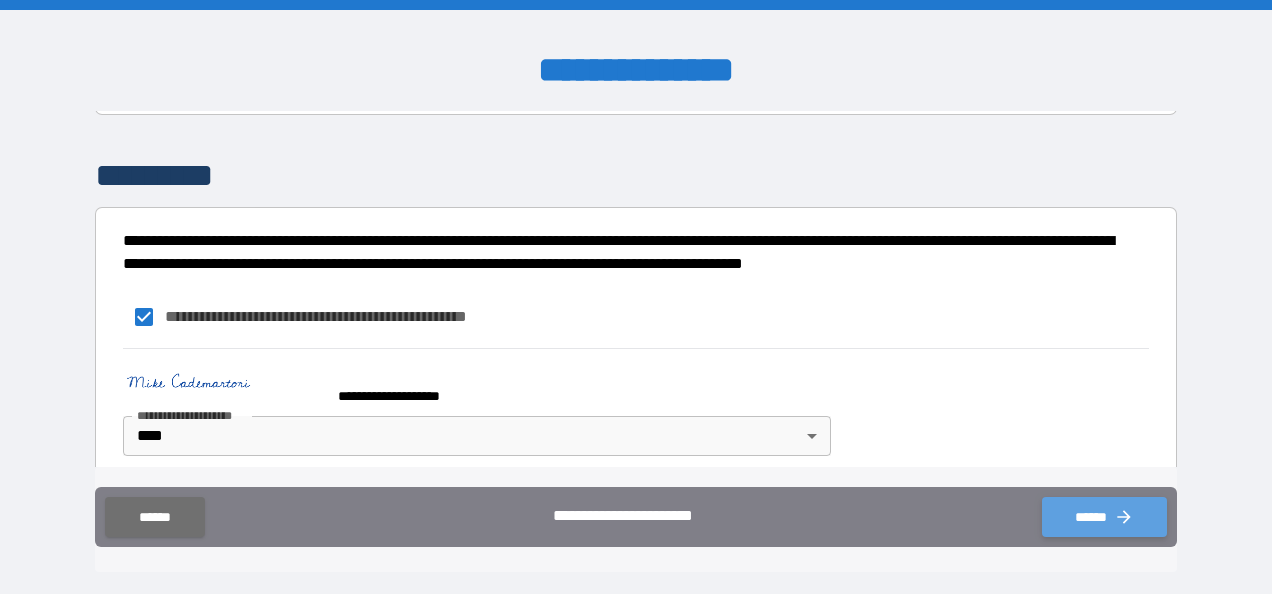 click on "******" at bounding box center [1104, 517] 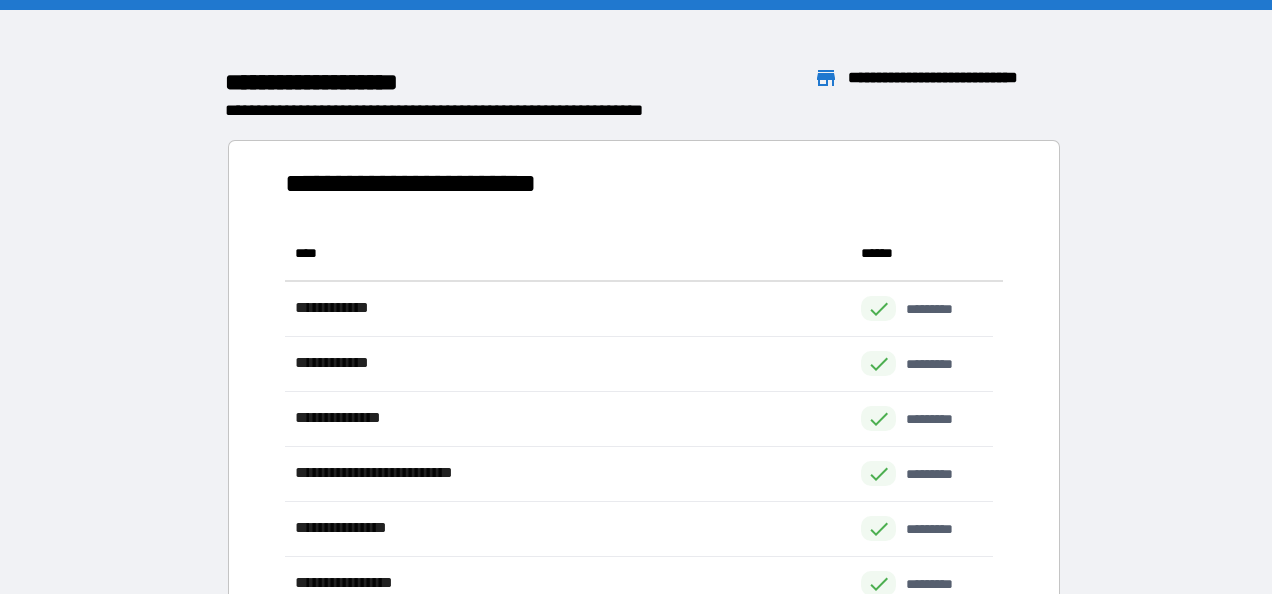 scroll, scrollTop: 16, scrollLeft: 16, axis: both 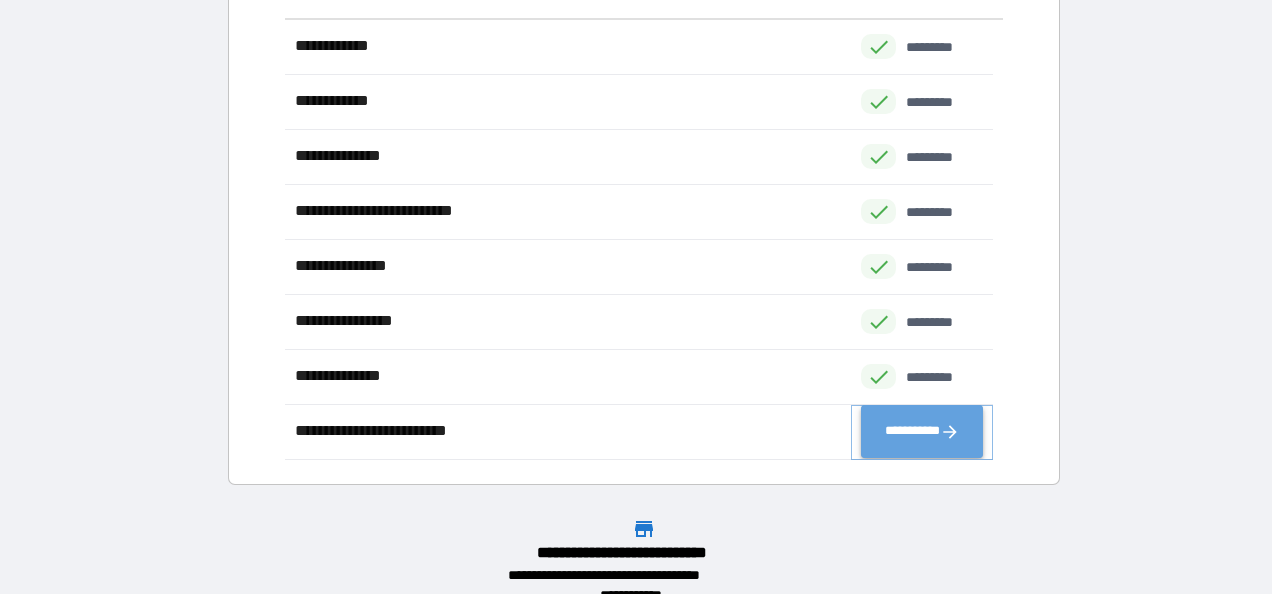 click on "**********" at bounding box center [922, 432] 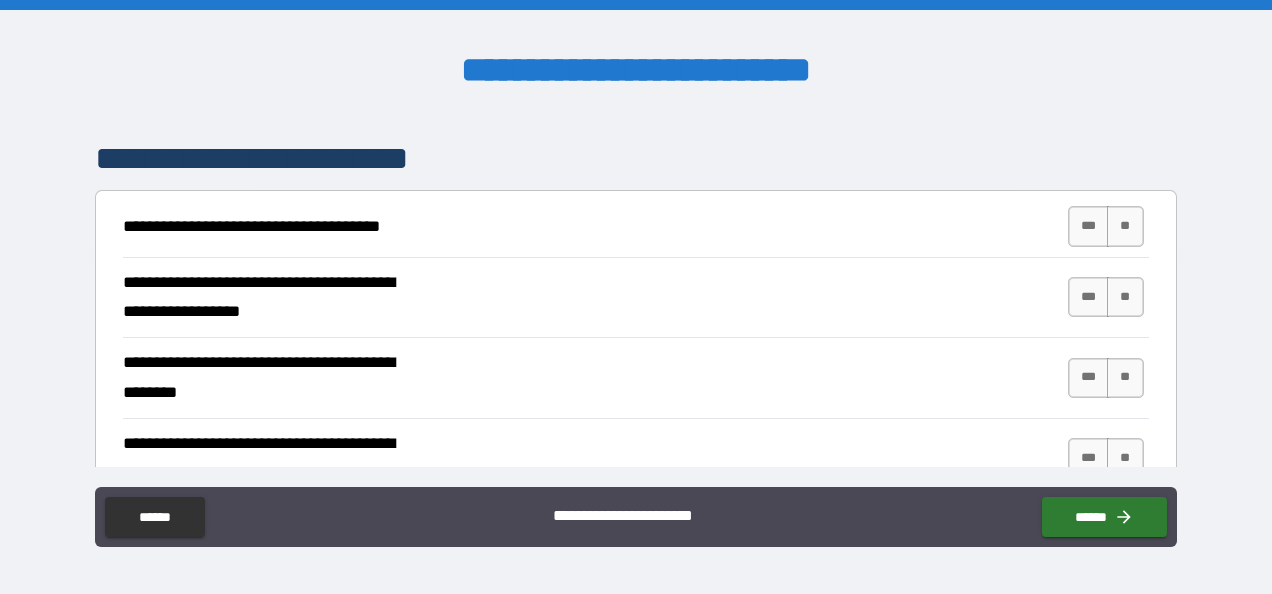 scroll, scrollTop: 342, scrollLeft: 0, axis: vertical 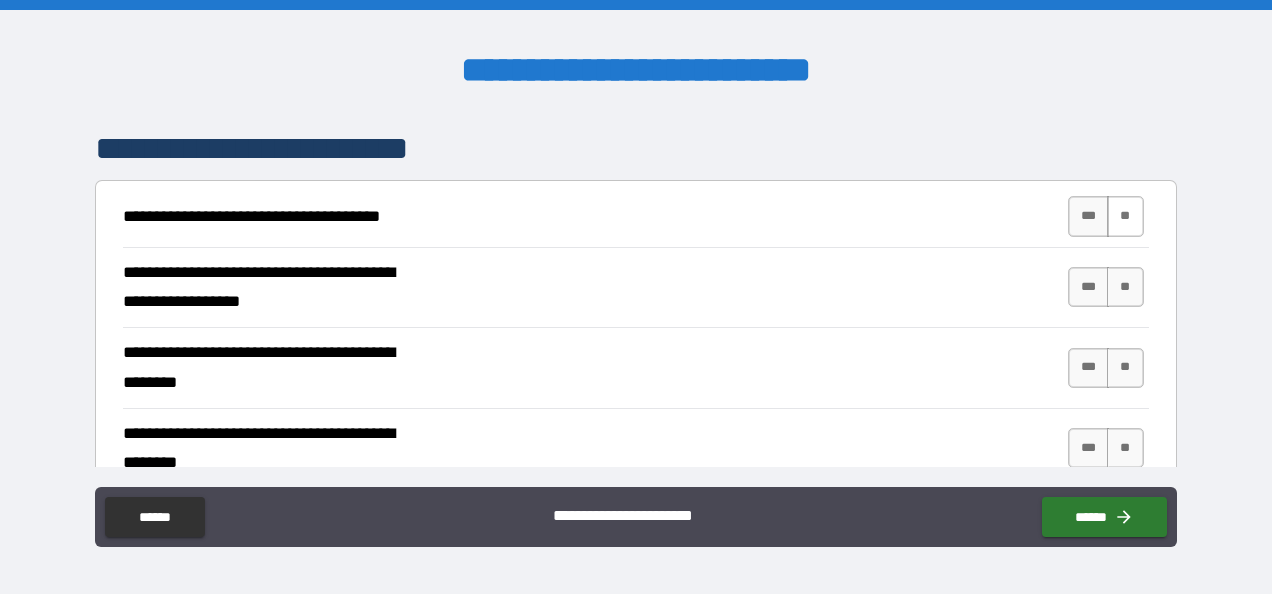 click on "**" at bounding box center (1125, 216) 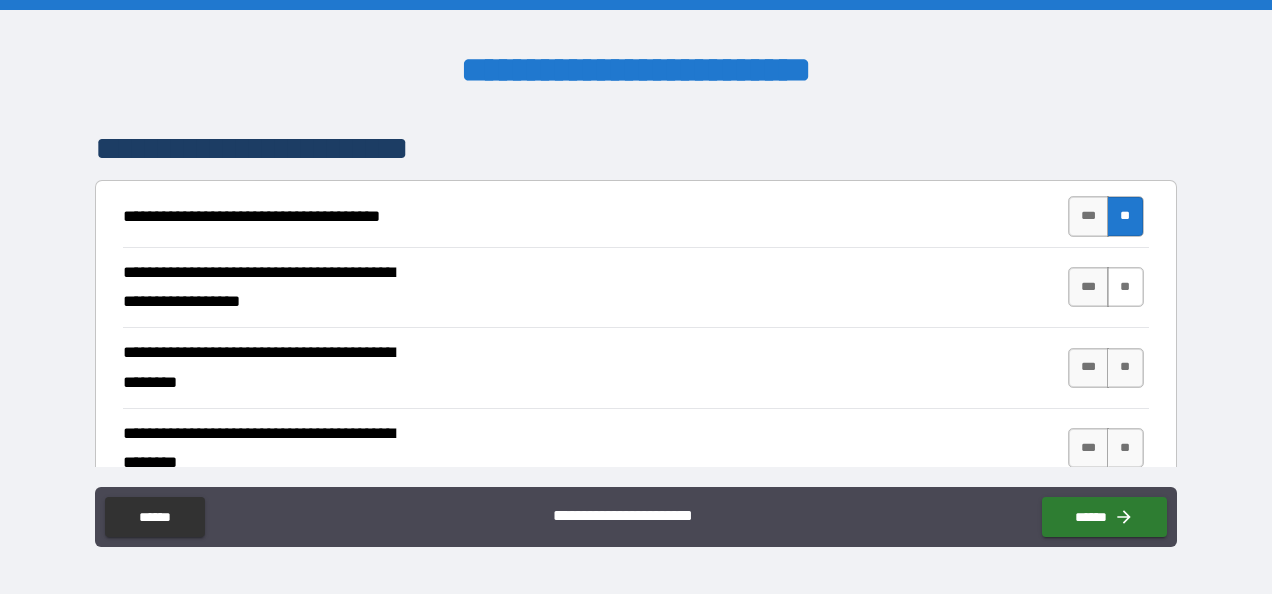 click on "**" at bounding box center [1125, 287] 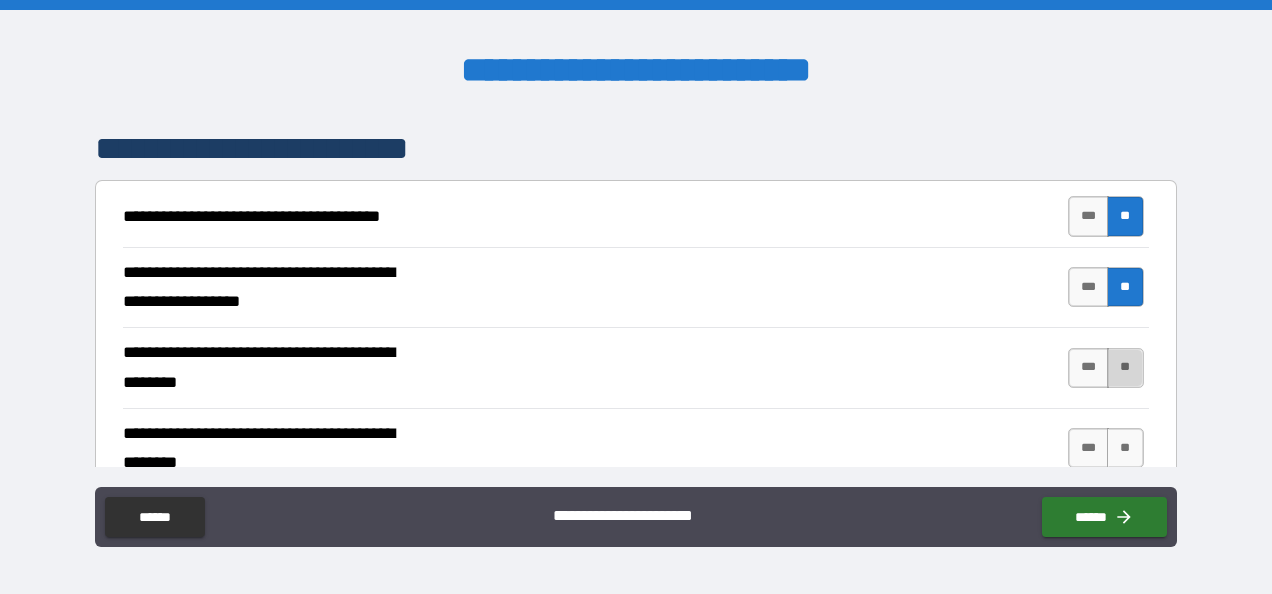 click on "**" at bounding box center [1125, 368] 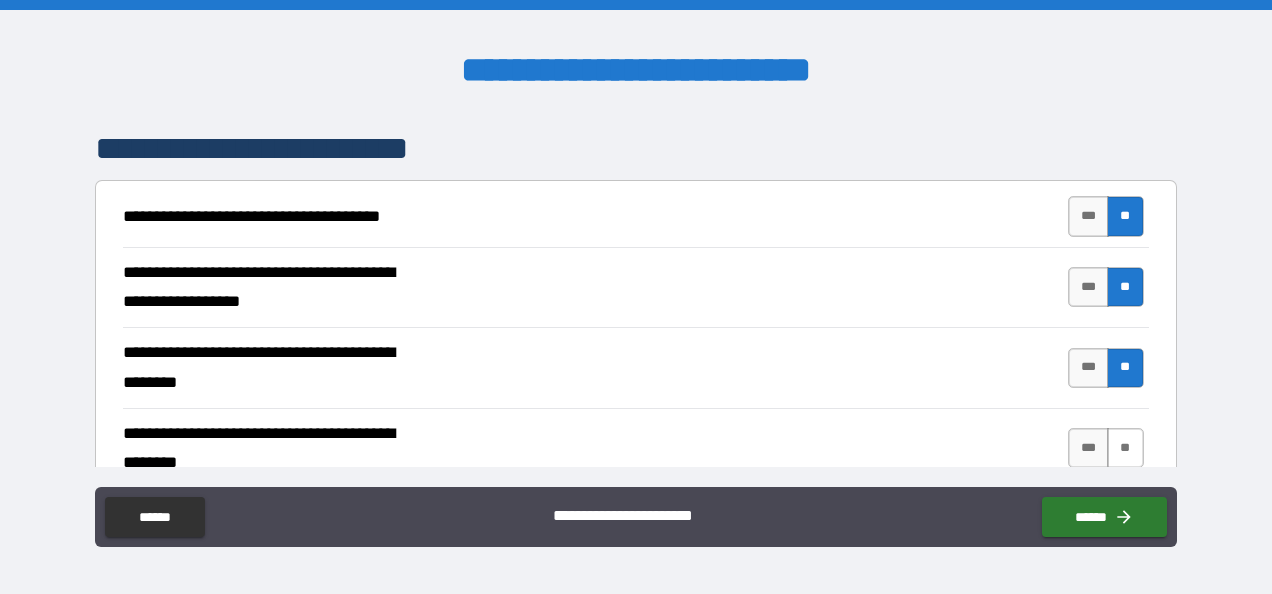 click on "**" at bounding box center (1125, 448) 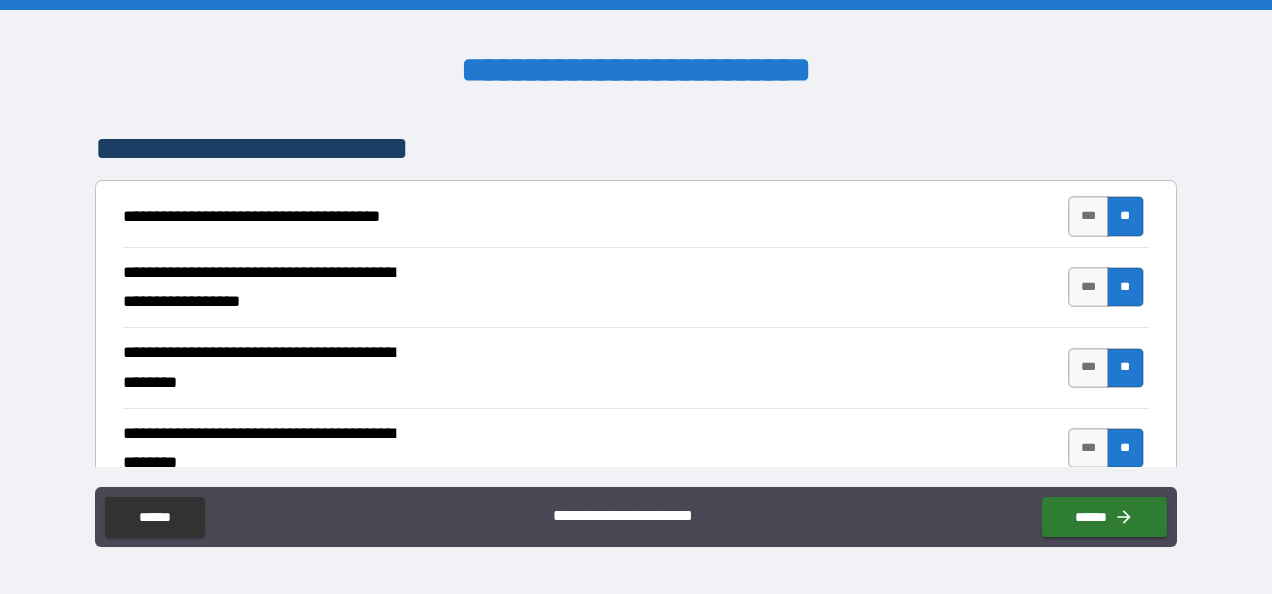 scroll, scrollTop: 653, scrollLeft: 0, axis: vertical 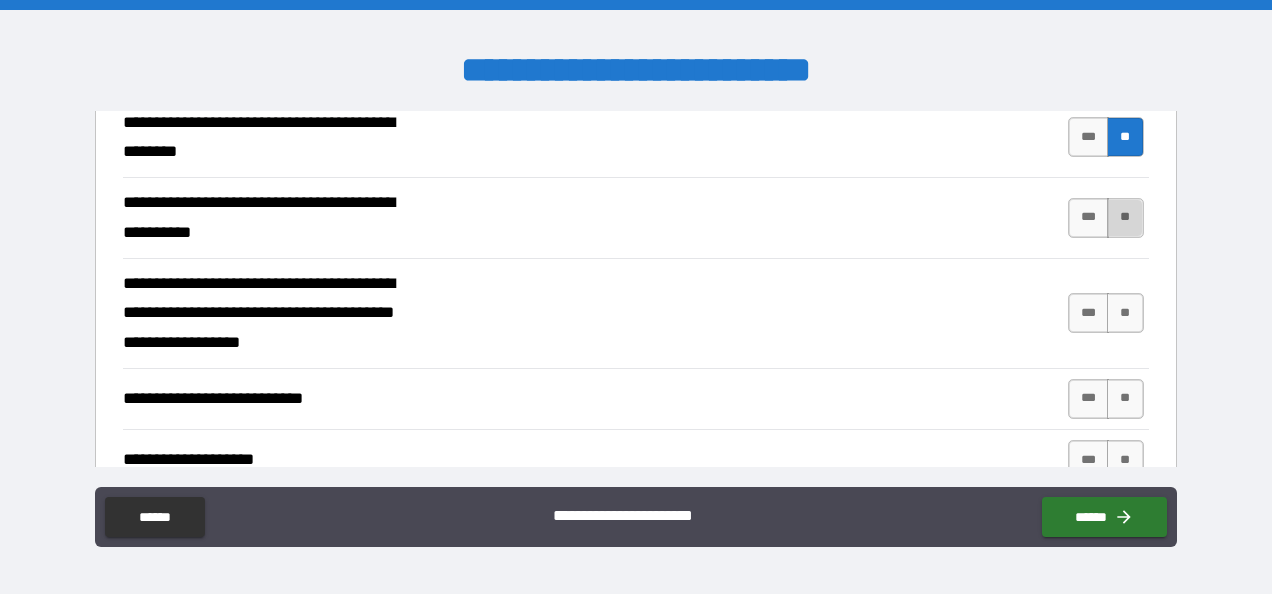 click on "**" at bounding box center (1125, 218) 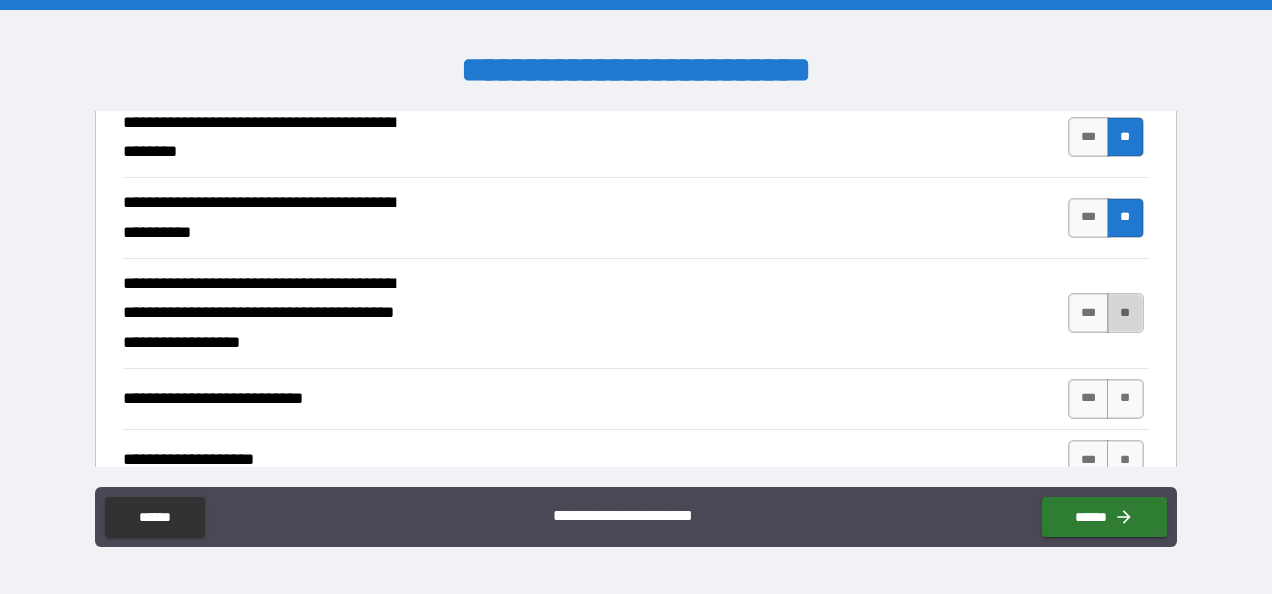 click on "**" at bounding box center (1125, 313) 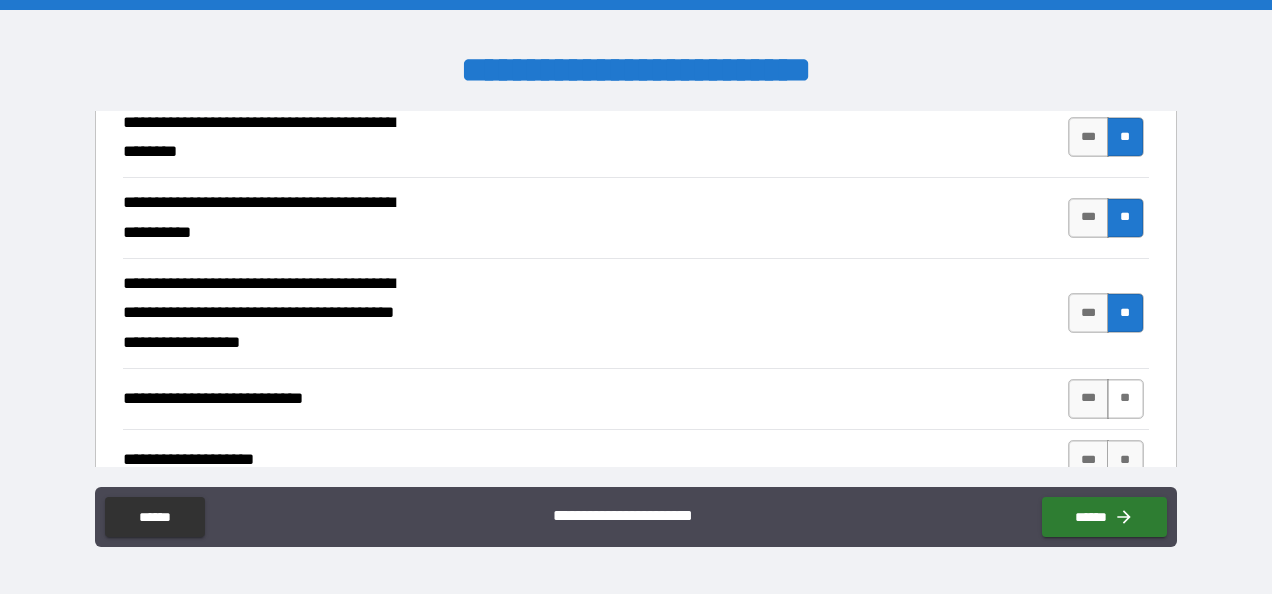 click on "**" at bounding box center [1125, 399] 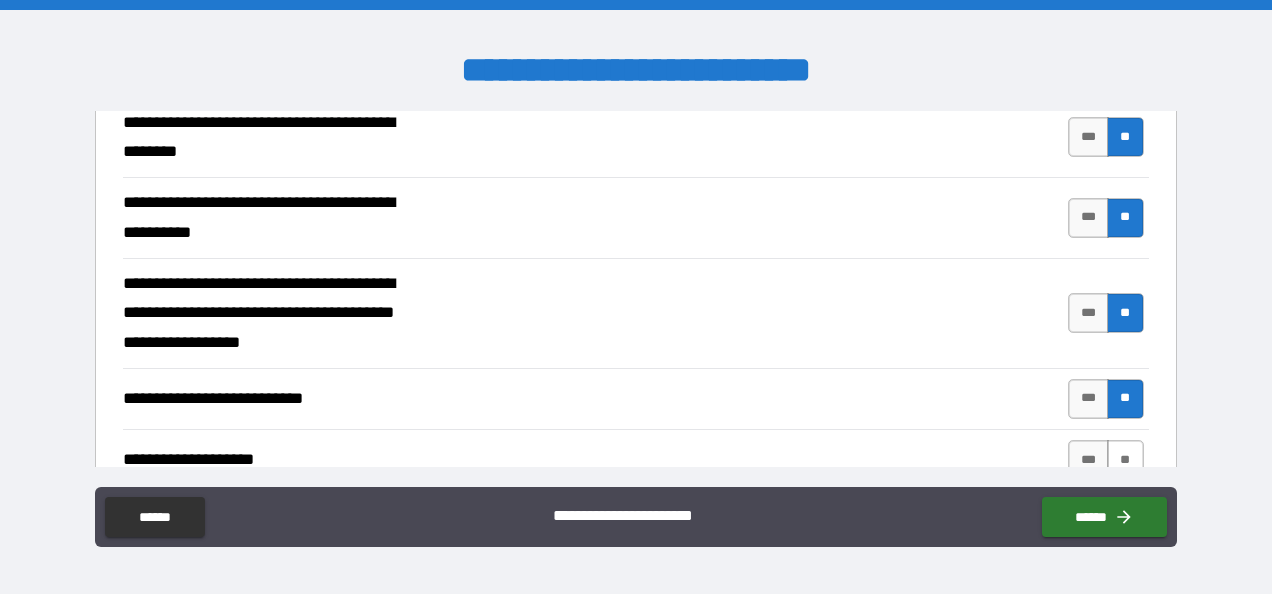 click on "**" at bounding box center [1125, 460] 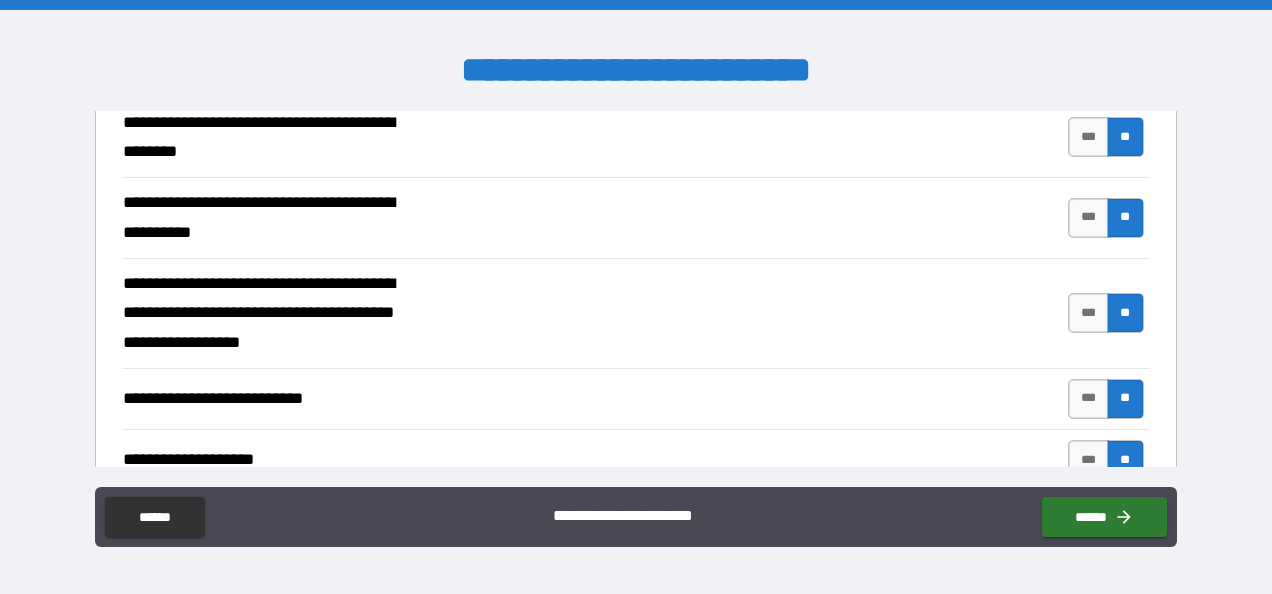 scroll, scrollTop: 964, scrollLeft: 0, axis: vertical 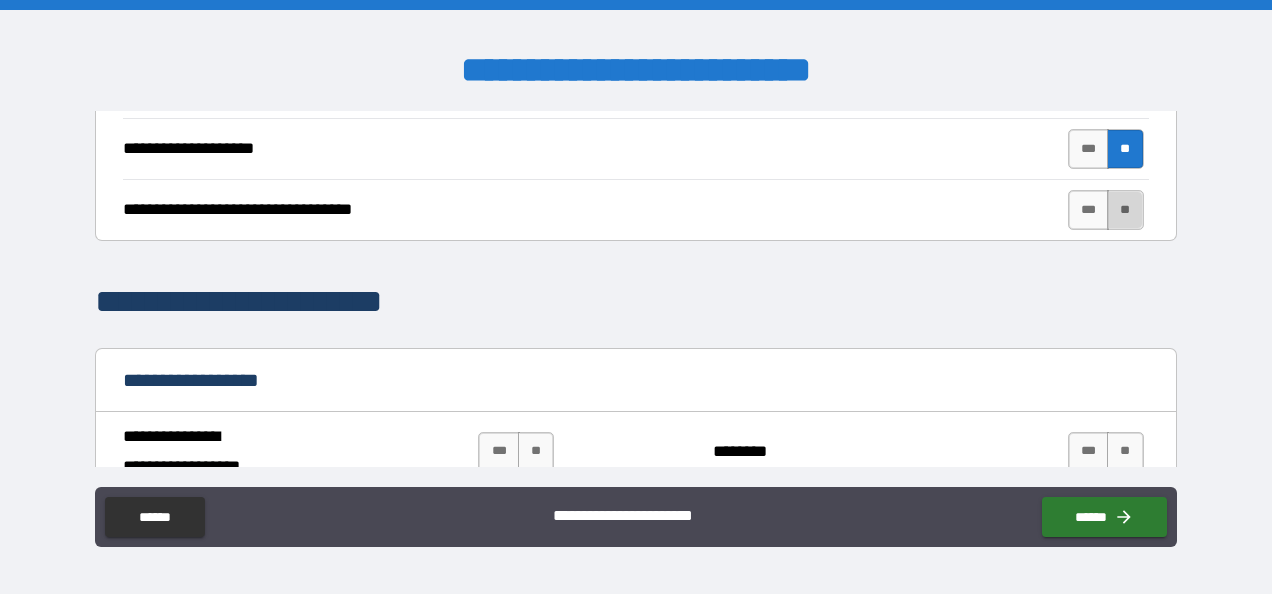 click on "**" at bounding box center (1125, 210) 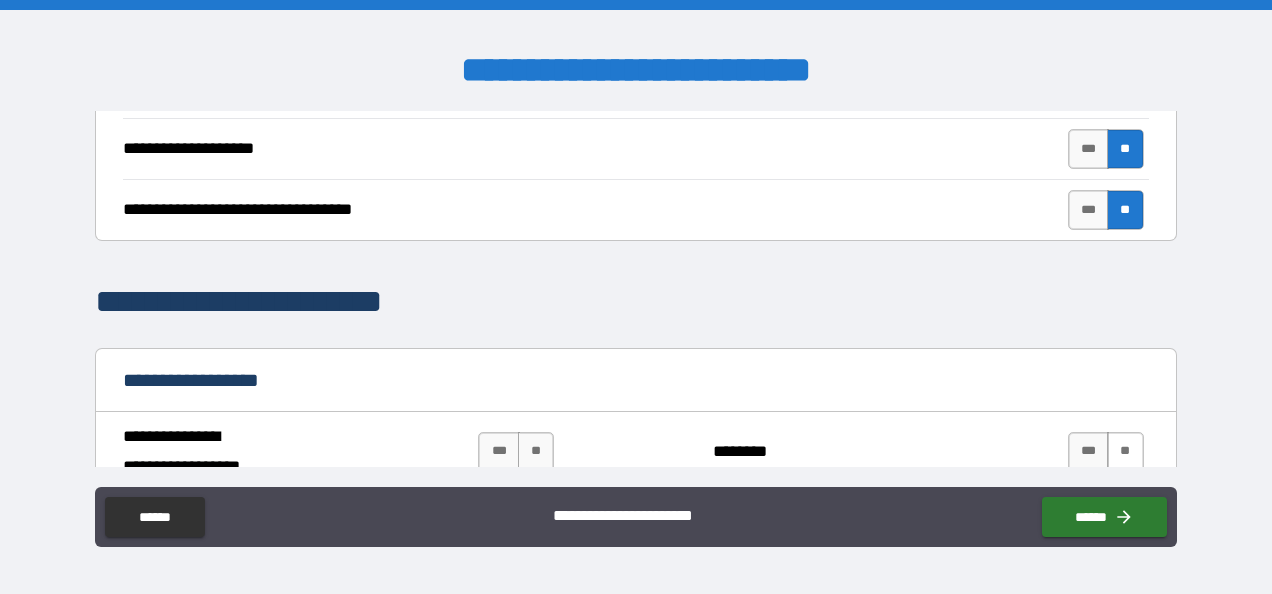 click on "**" at bounding box center (1125, 452) 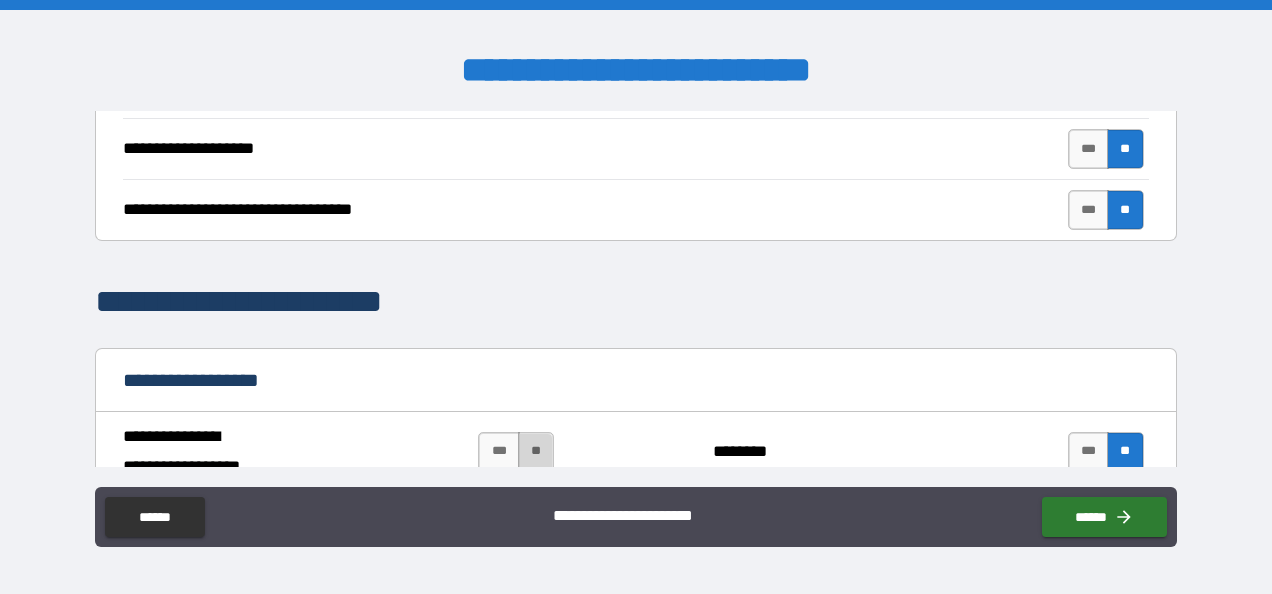 click on "**" at bounding box center [536, 452] 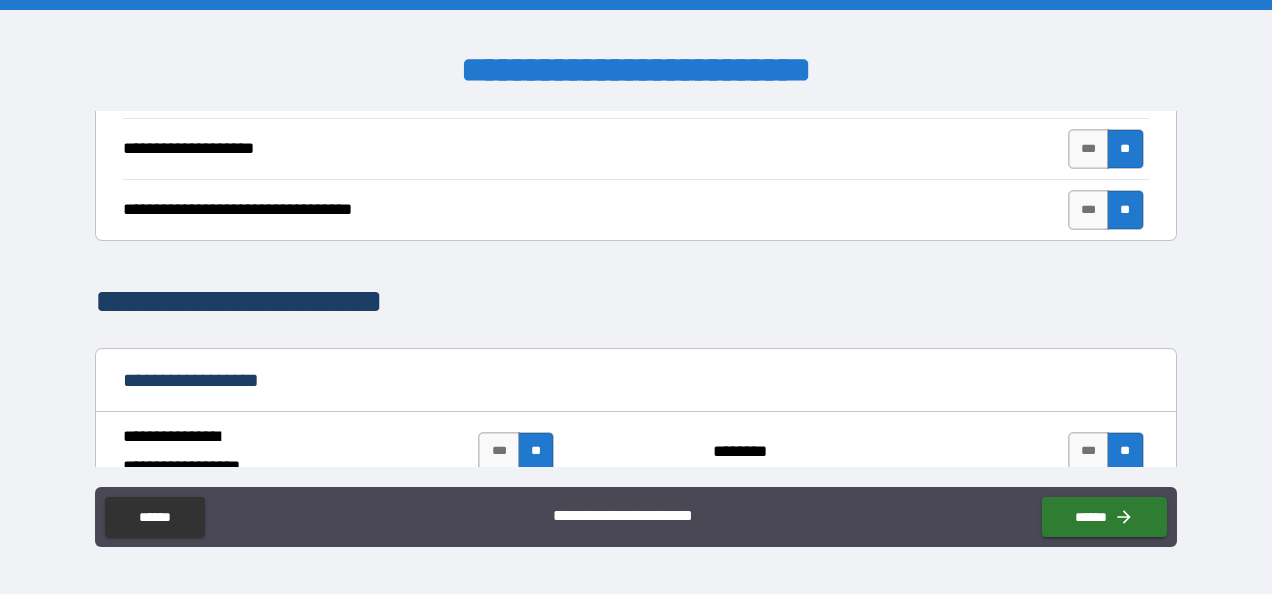 scroll, scrollTop: 1275, scrollLeft: 0, axis: vertical 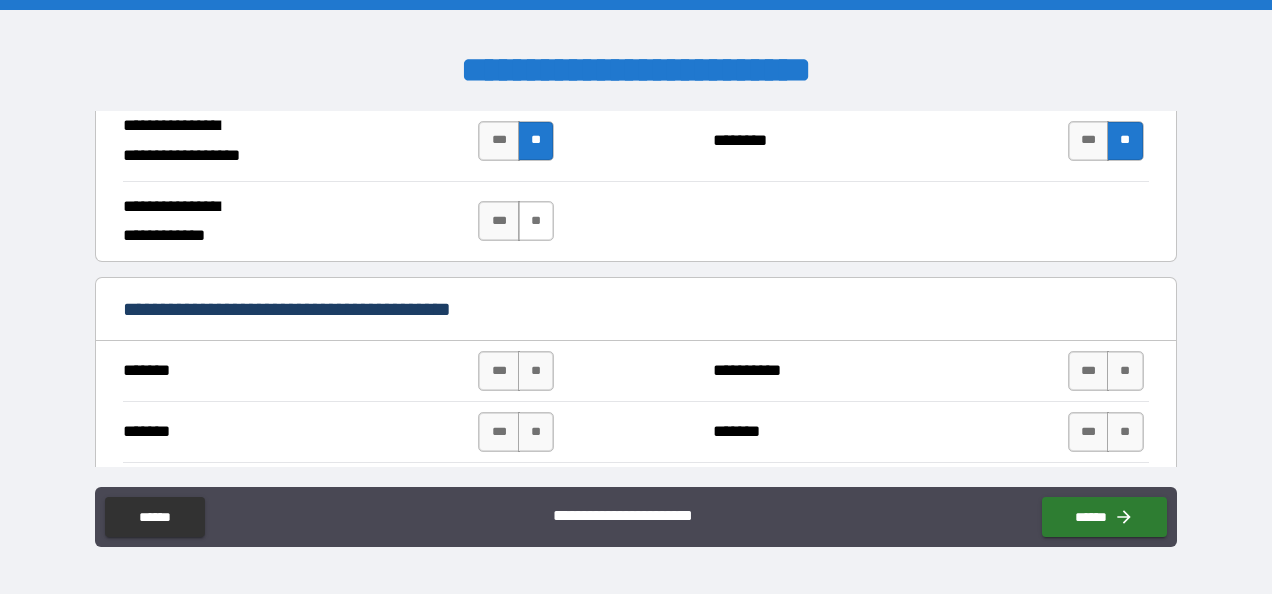 click on "**" at bounding box center [536, 221] 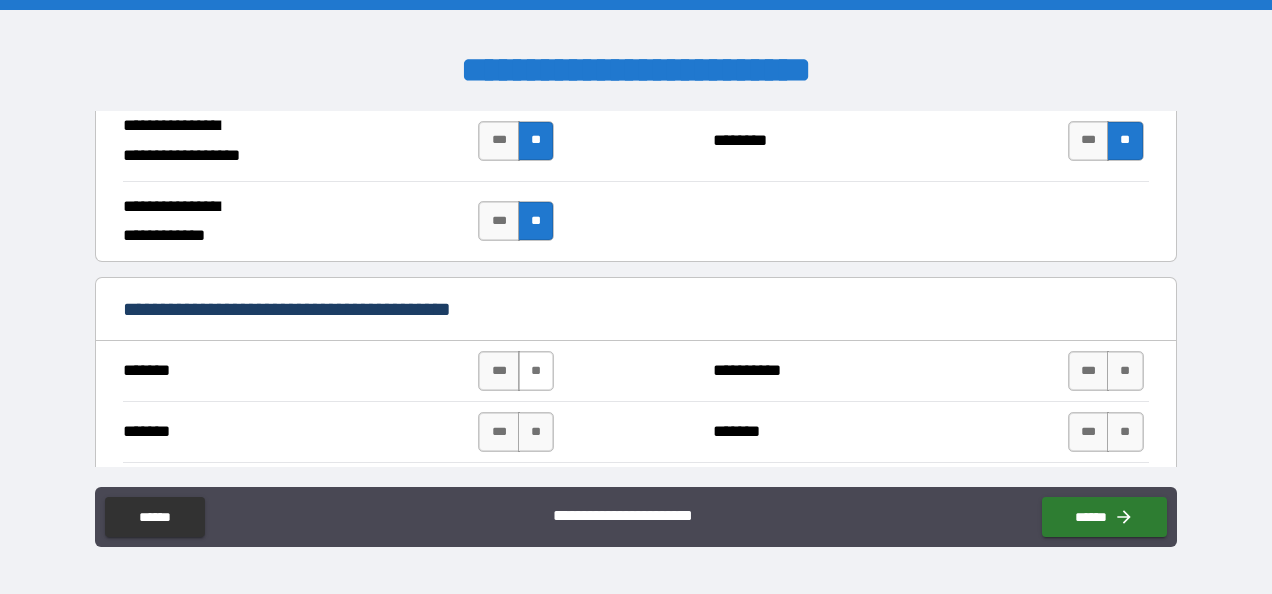 click on "**" at bounding box center (536, 371) 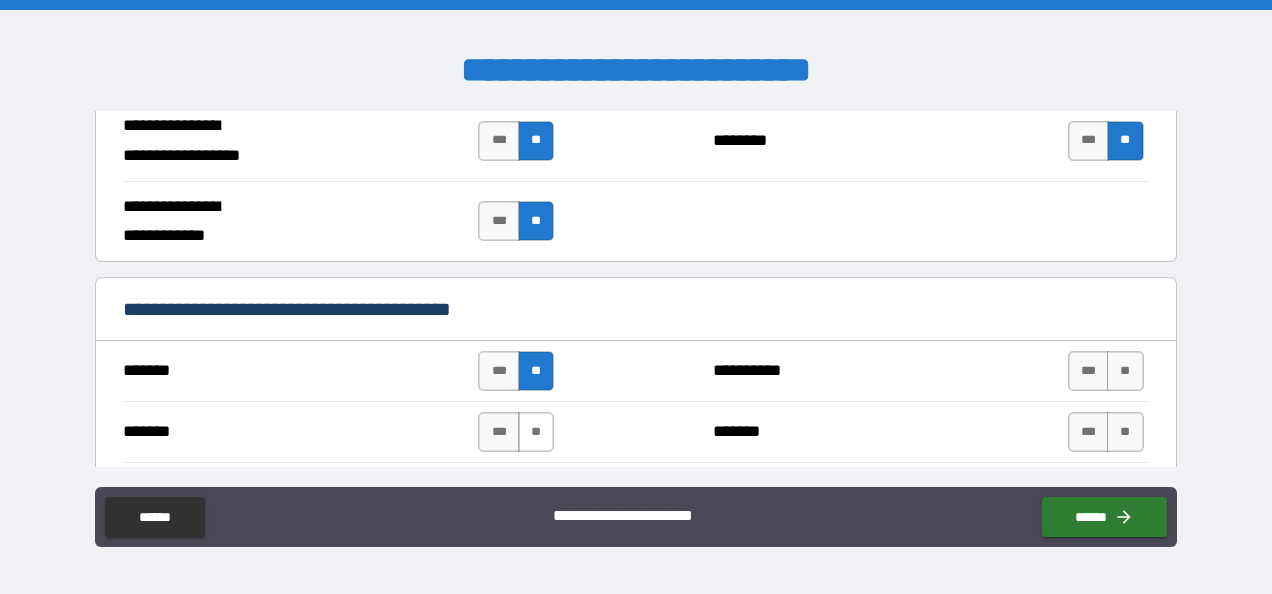 click on "**" at bounding box center (536, 432) 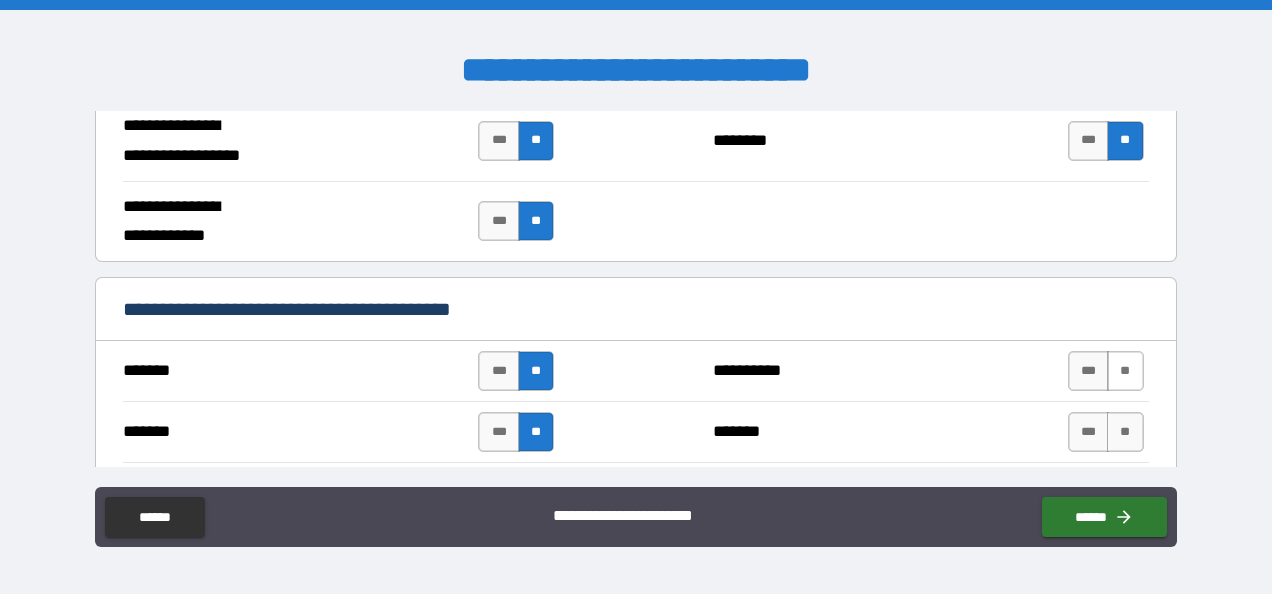 click on "**" at bounding box center [1125, 371] 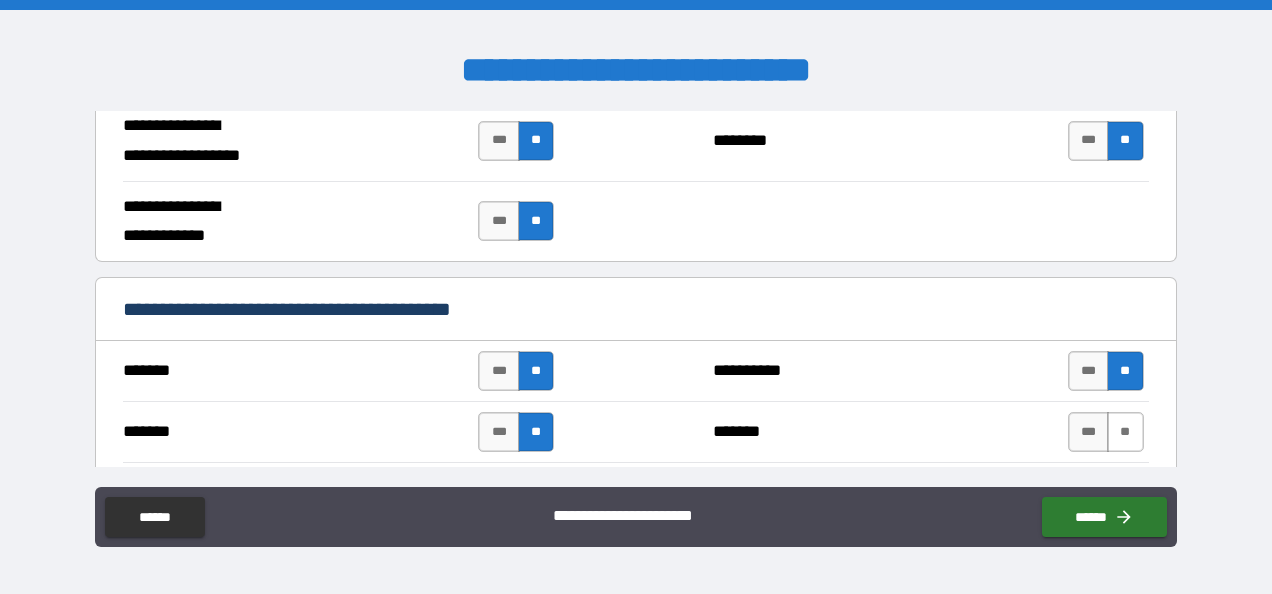 click on "**" at bounding box center [1125, 432] 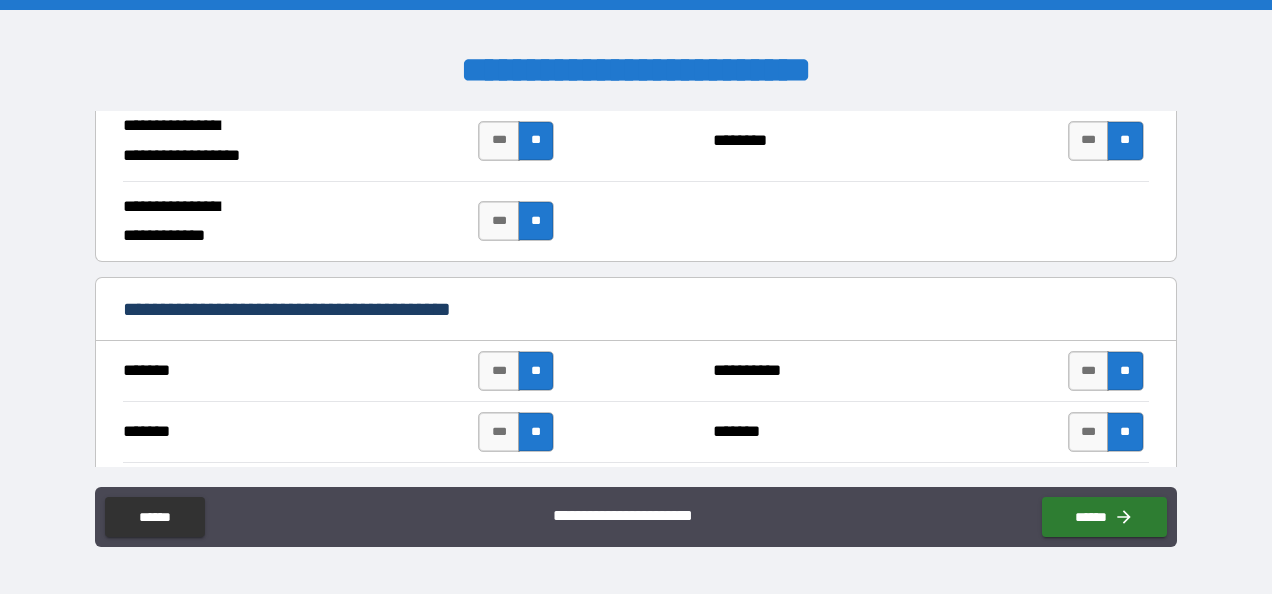click on "**********" at bounding box center [636, 299] 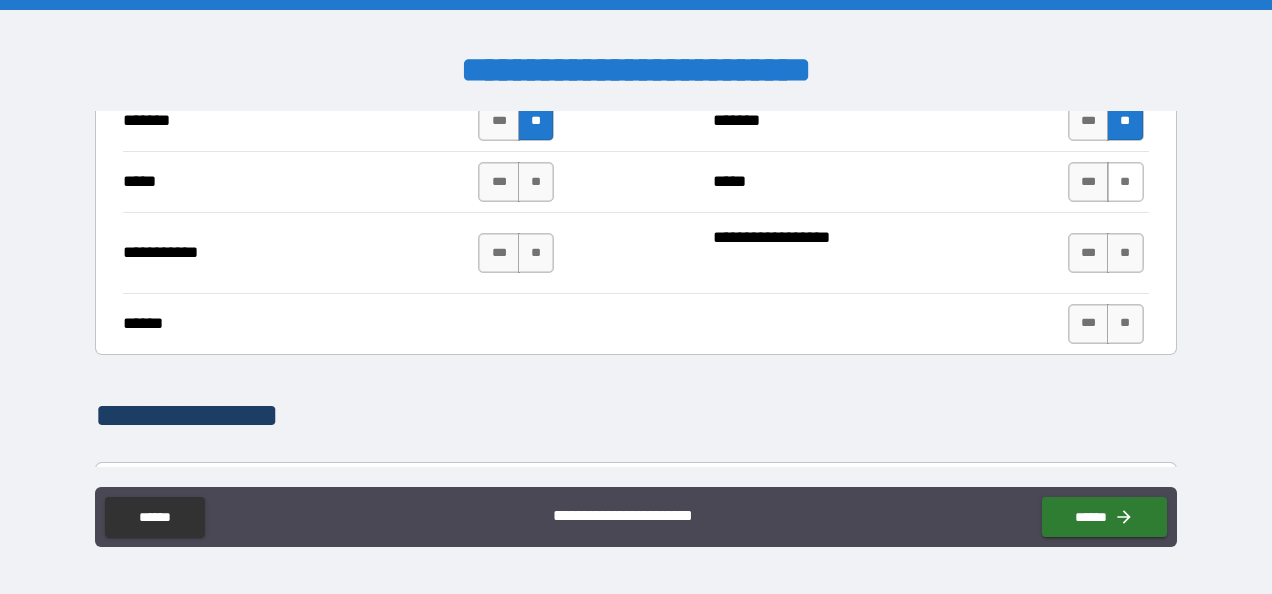 click on "**" at bounding box center (1125, 182) 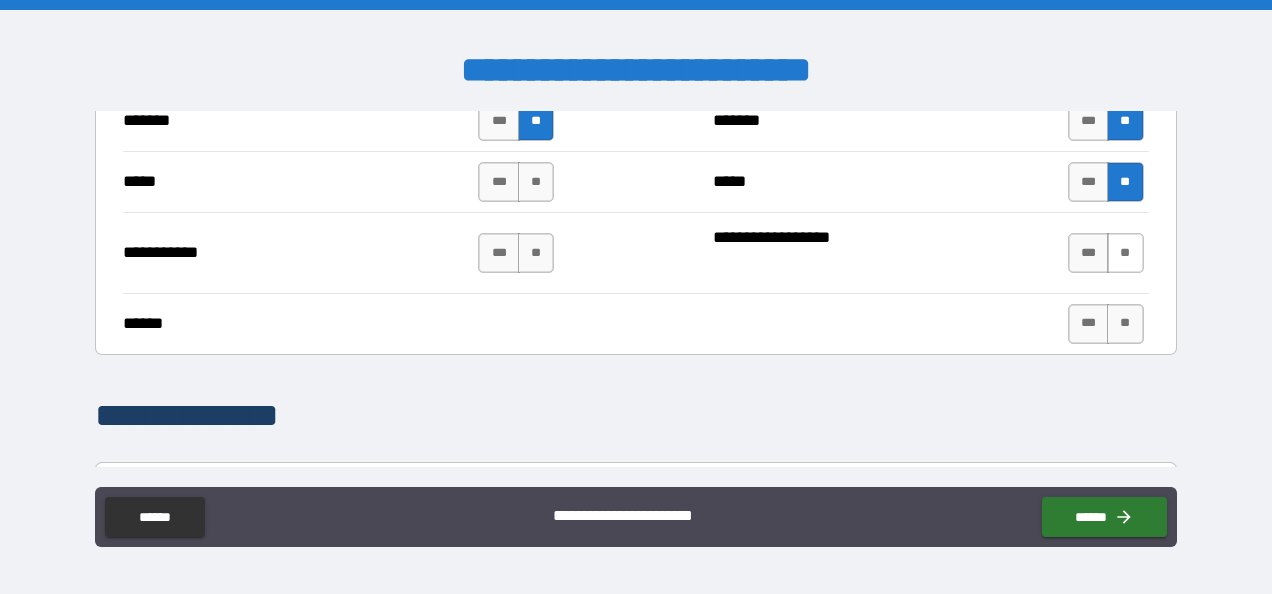 click on "**" at bounding box center [1125, 253] 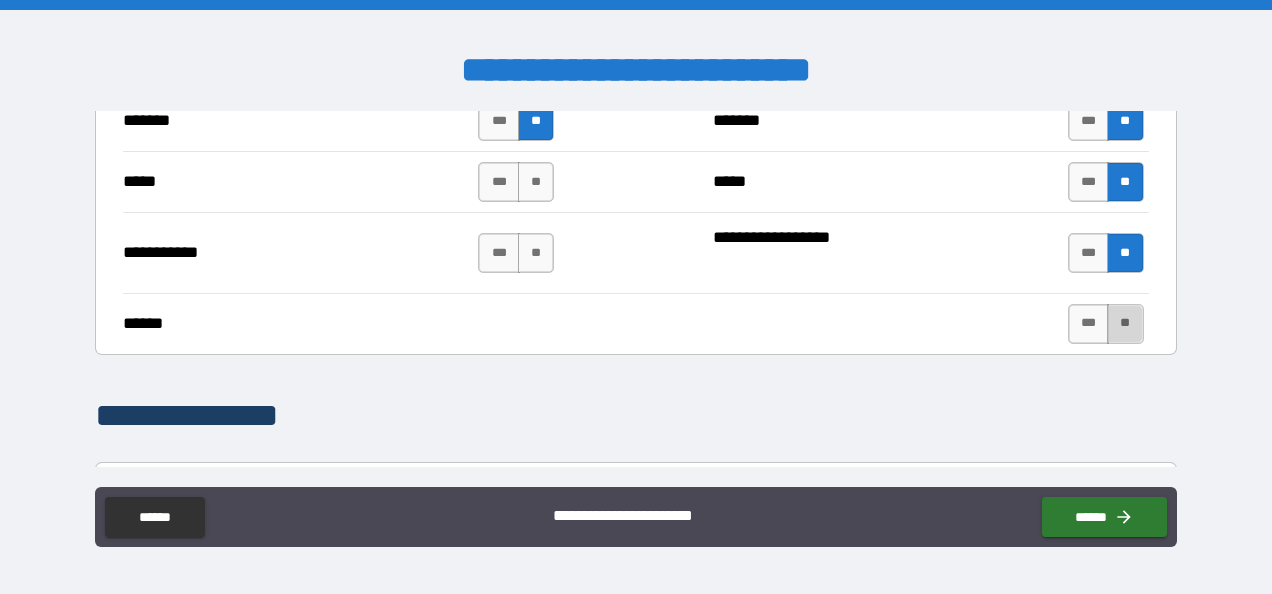 click on "**" at bounding box center [1125, 324] 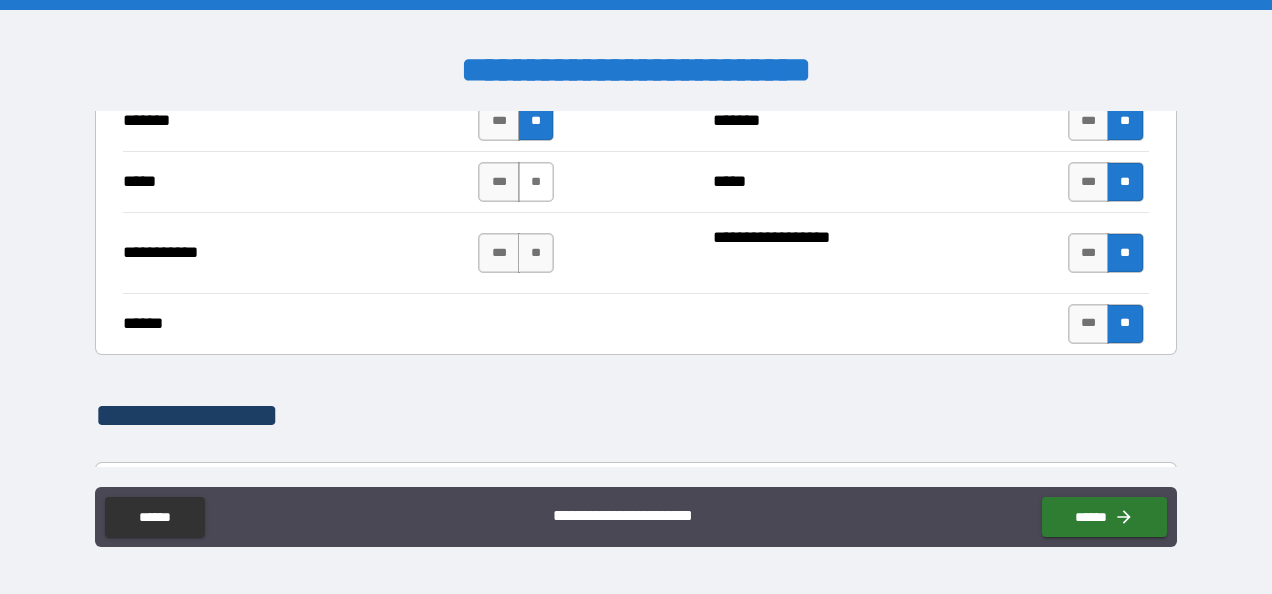 click on "**" at bounding box center (536, 182) 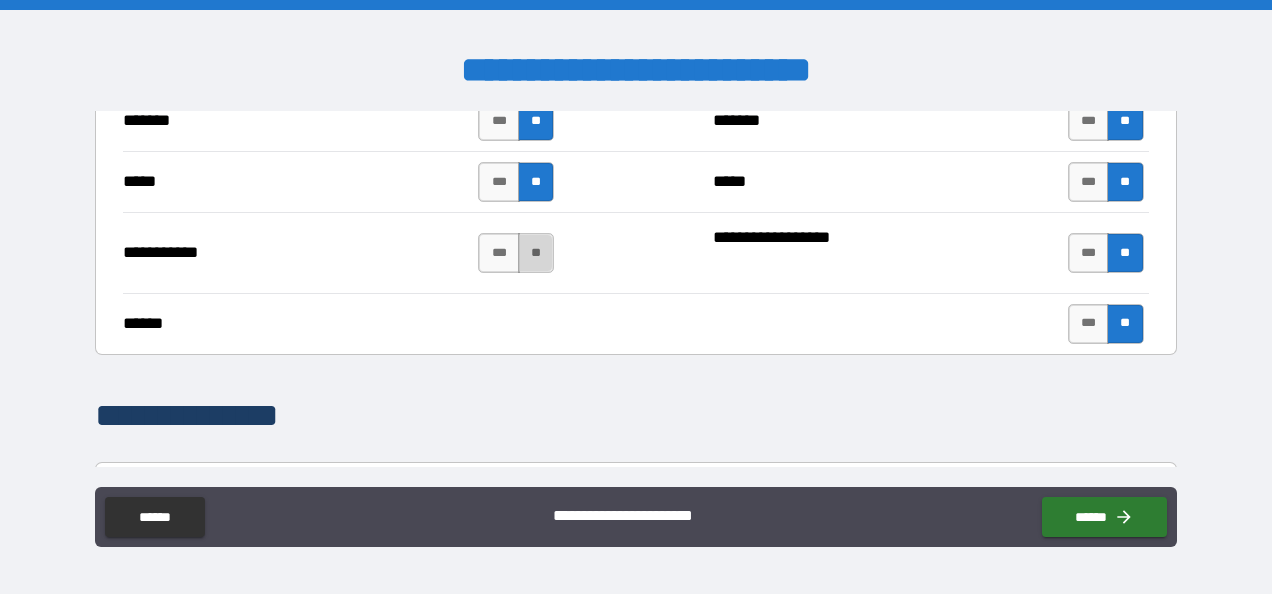 click on "**" at bounding box center [536, 253] 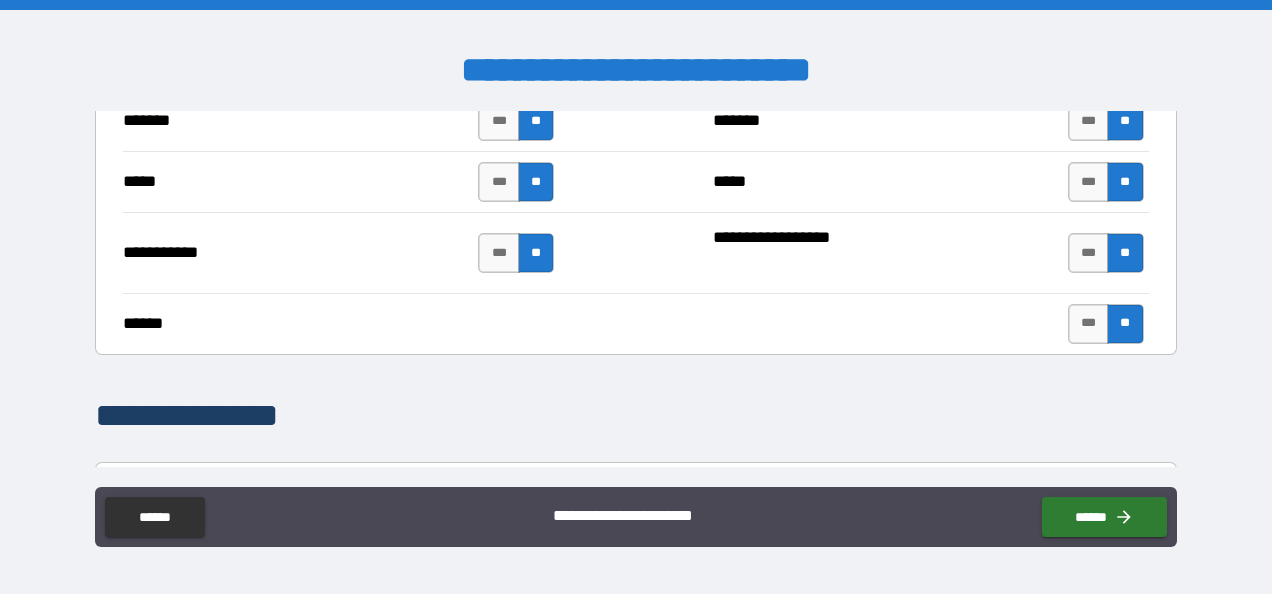scroll, scrollTop: 1897, scrollLeft: 0, axis: vertical 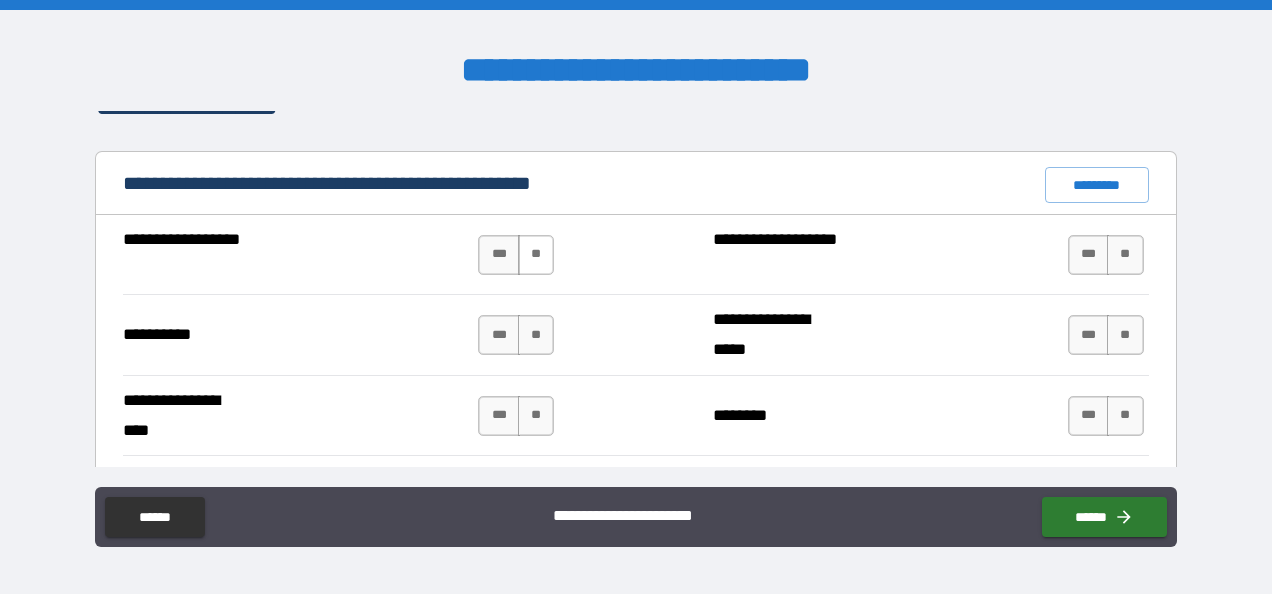 click on "**" at bounding box center [536, 255] 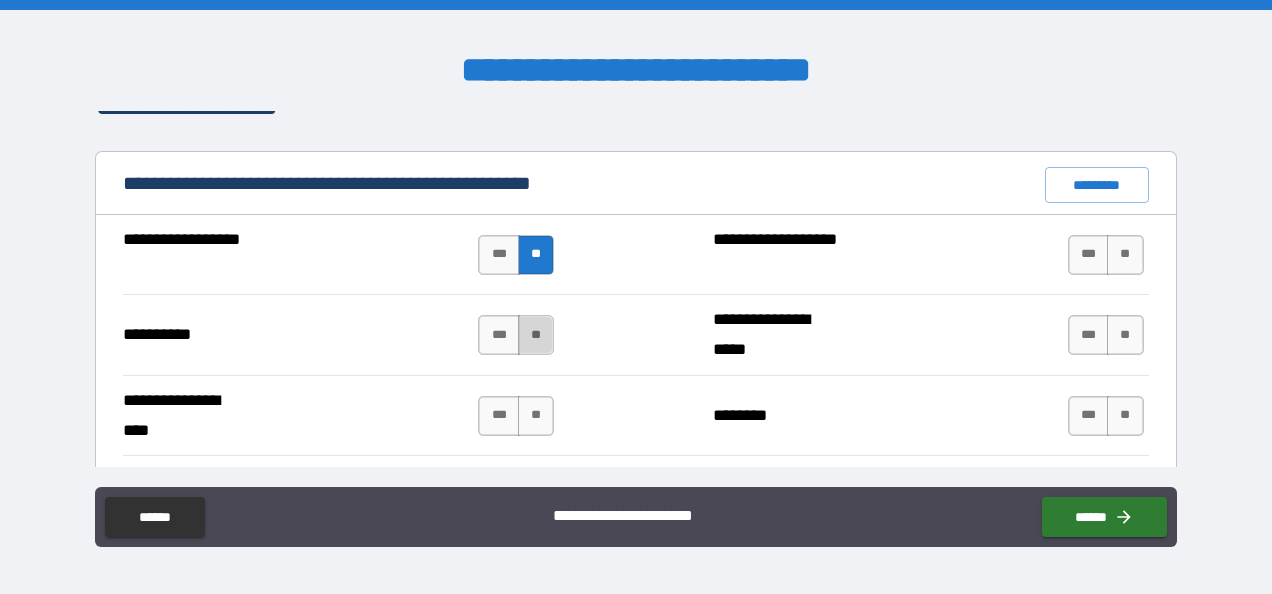 click on "**" at bounding box center [536, 335] 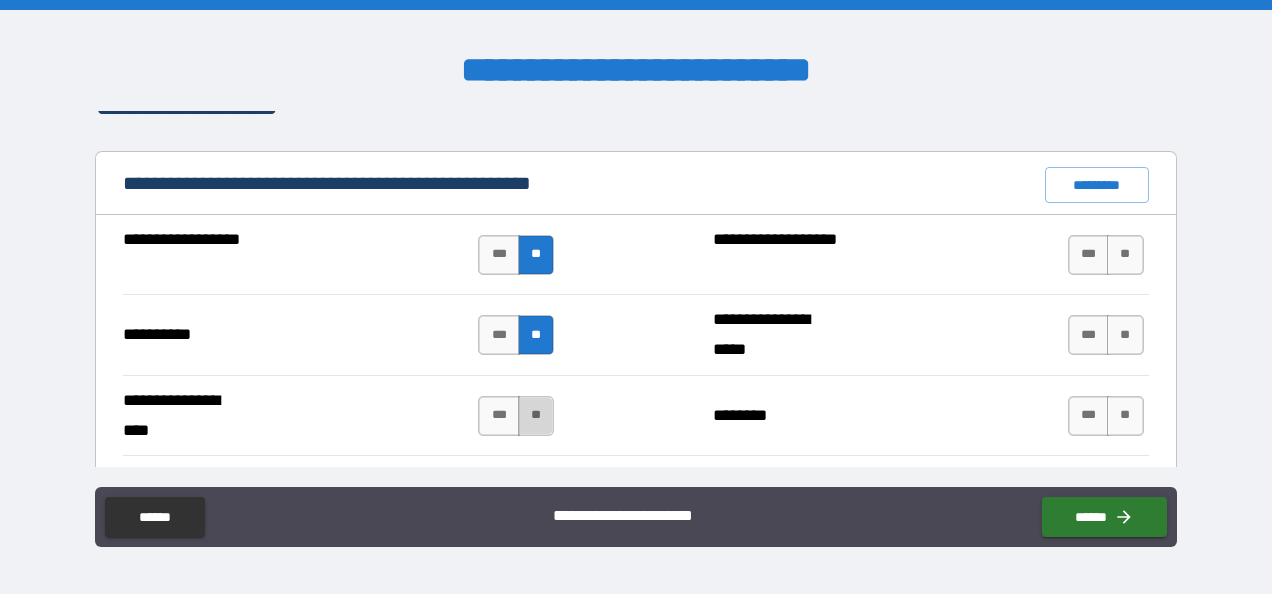 click on "**" at bounding box center (536, 416) 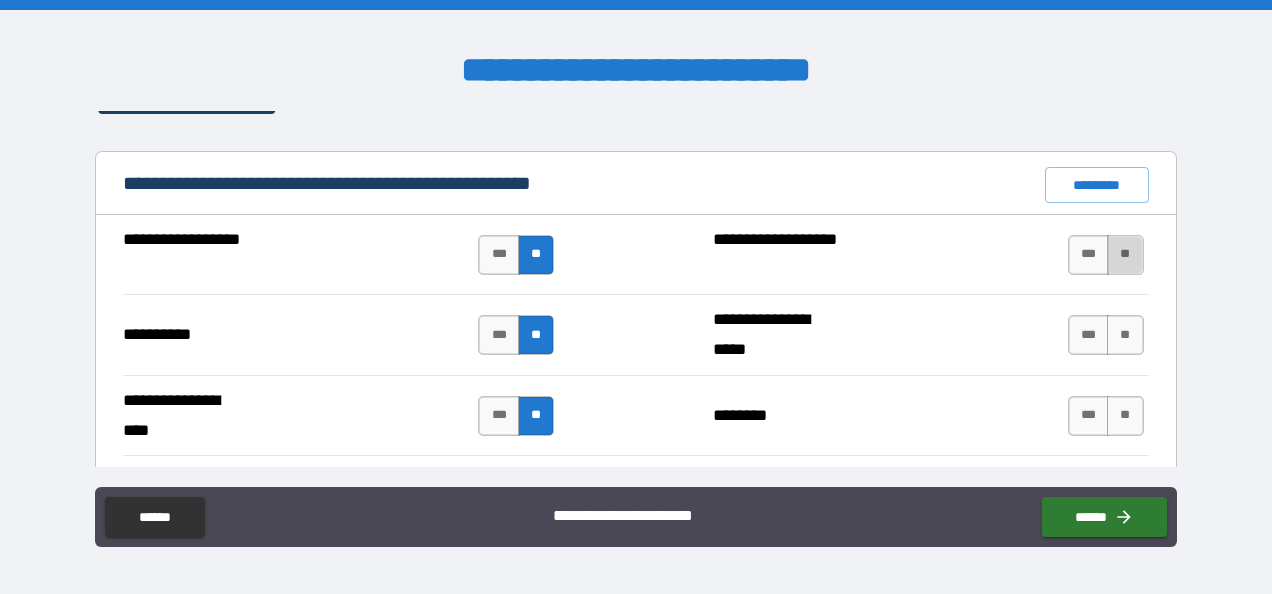click on "**" at bounding box center (1125, 255) 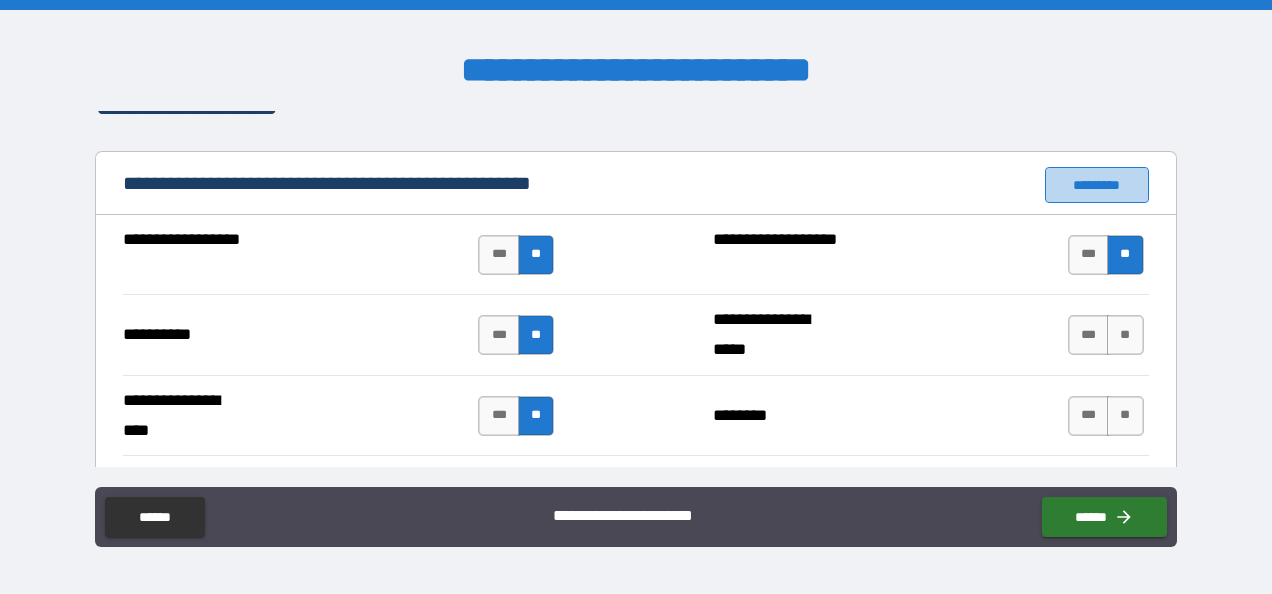 click on "*********" at bounding box center (1097, 185) 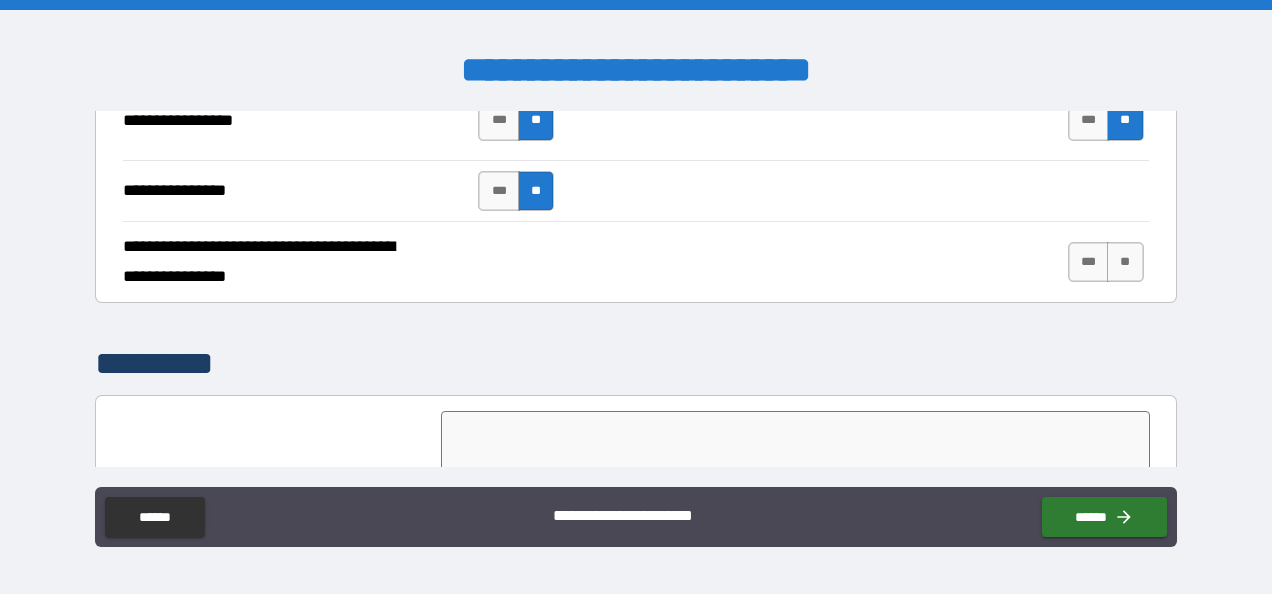 scroll, scrollTop: 4758, scrollLeft: 0, axis: vertical 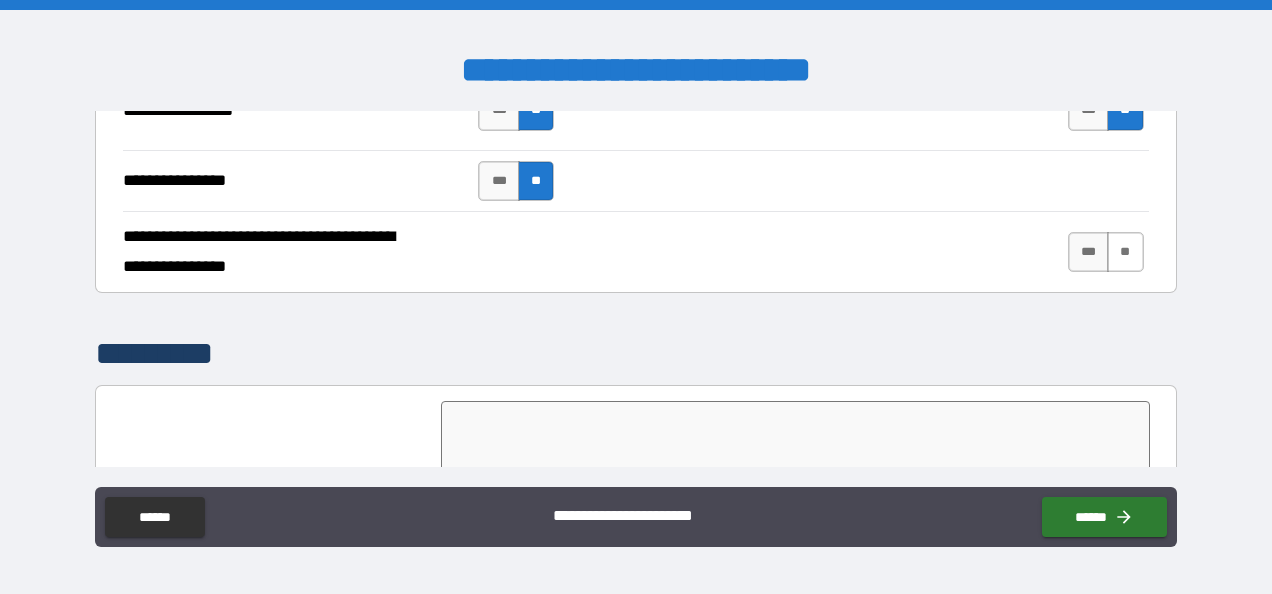 click on "**" at bounding box center [1125, 252] 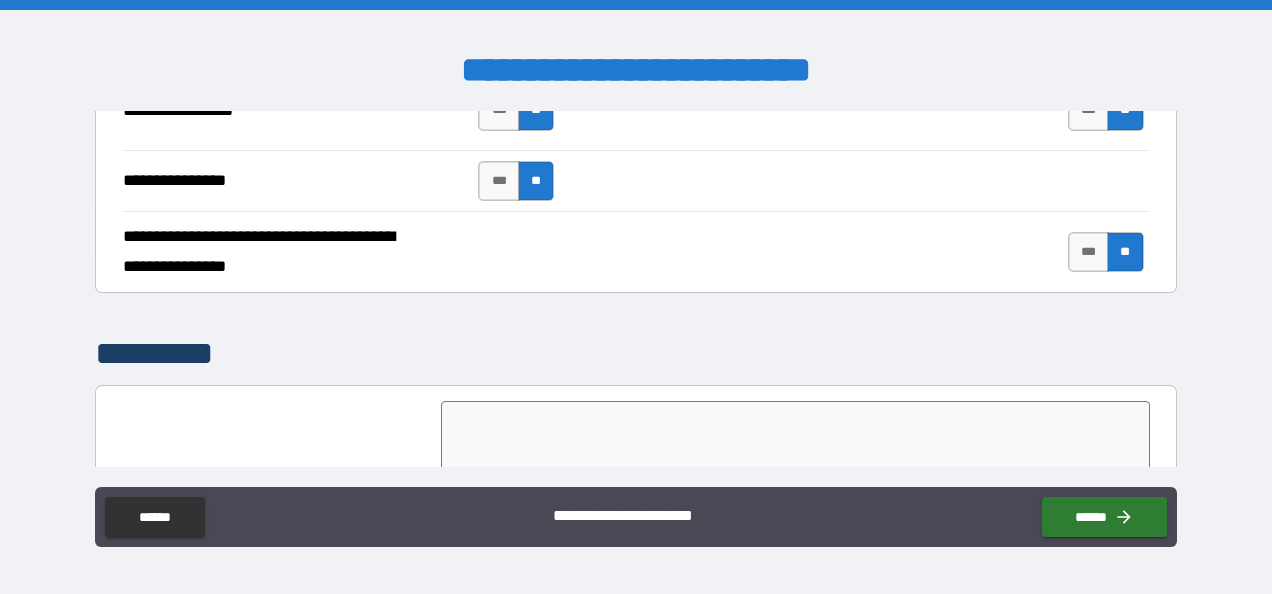scroll, scrollTop: 5020, scrollLeft: 0, axis: vertical 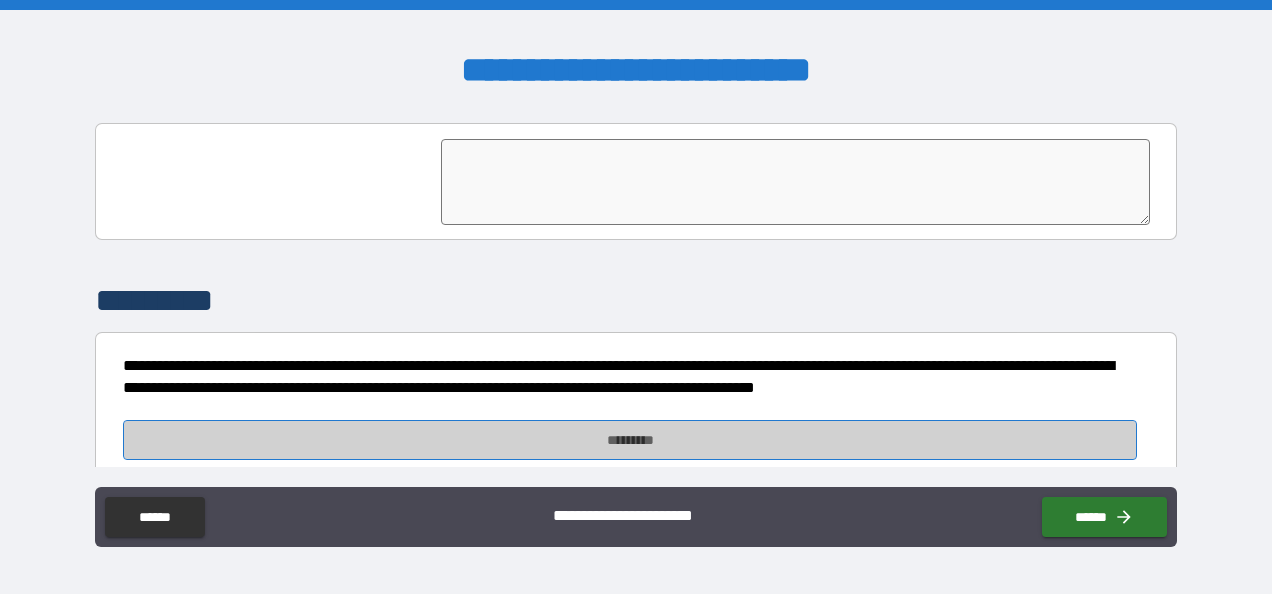click on "*********" at bounding box center (630, 440) 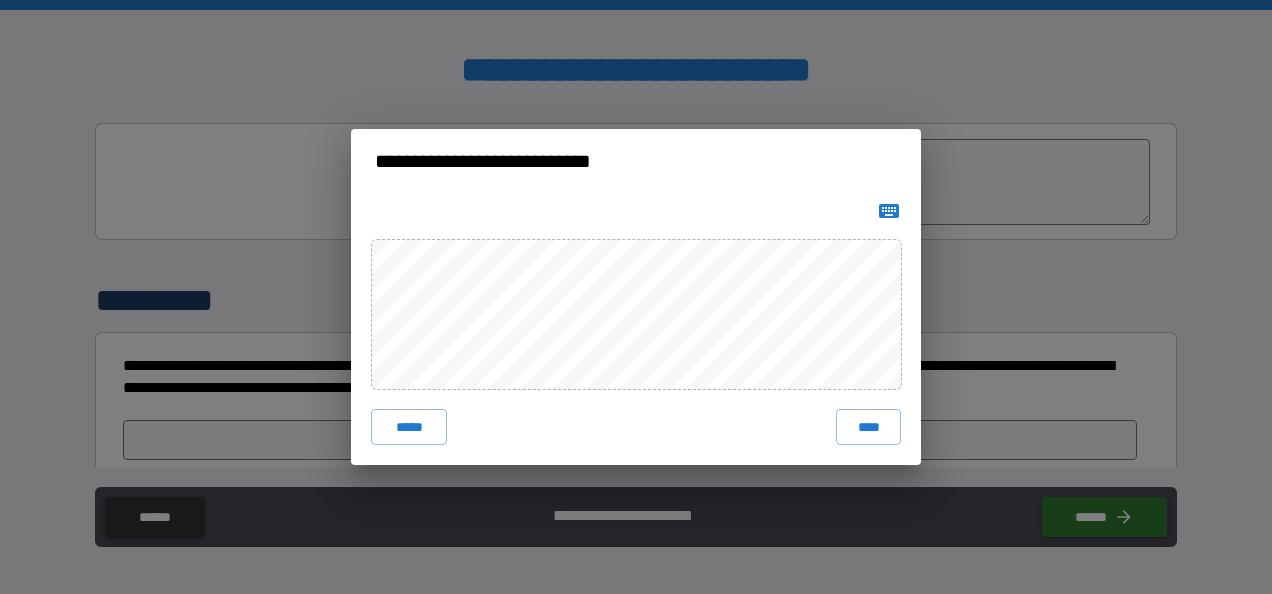 click 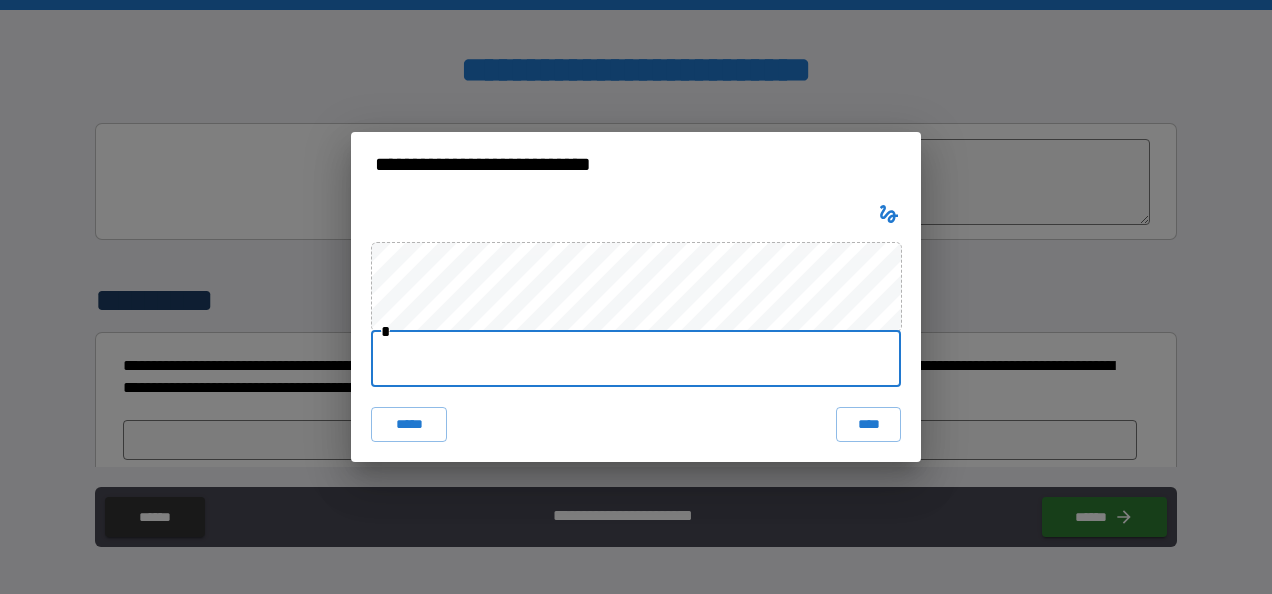 click at bounding box center (636, 359) 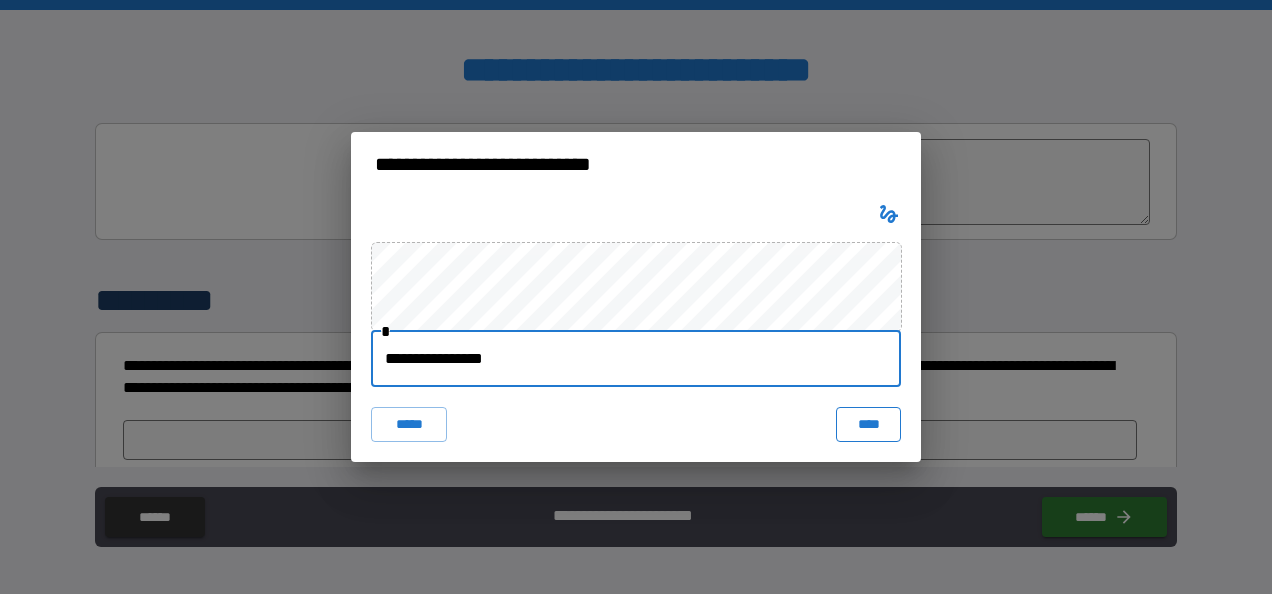 type on "**********" 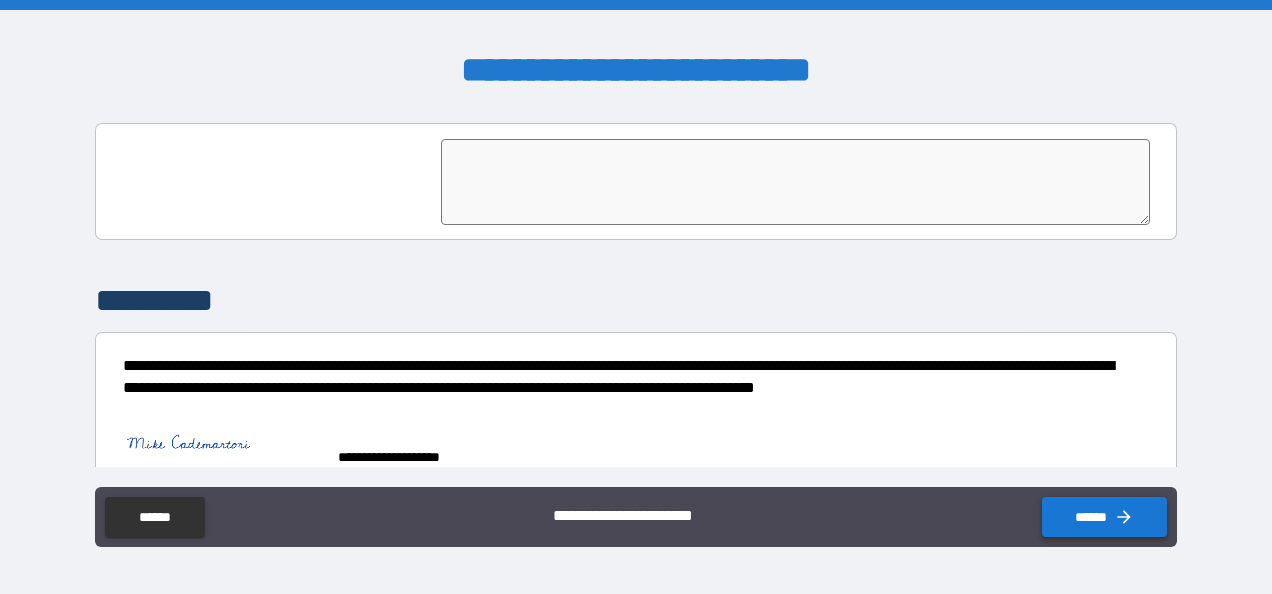 click on "******" at bounding box center [1104, 517] 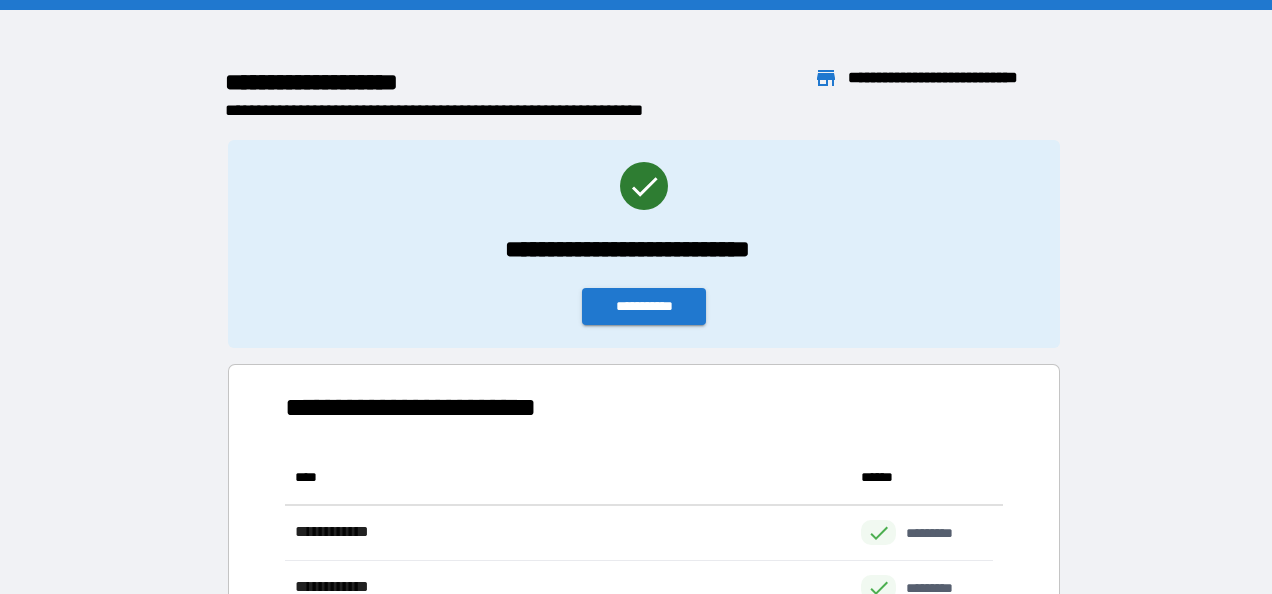 scroll, scrollTop: 16, scrollLeft: 16, axis: both 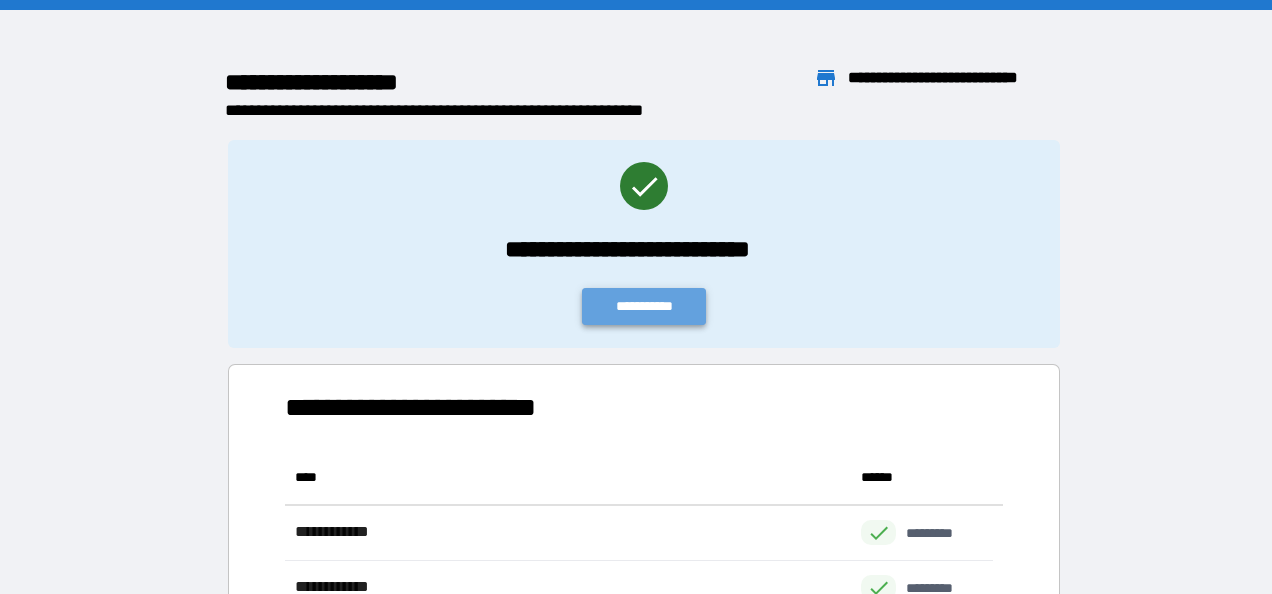 click on "**********" at bounding box center [644, 306] 